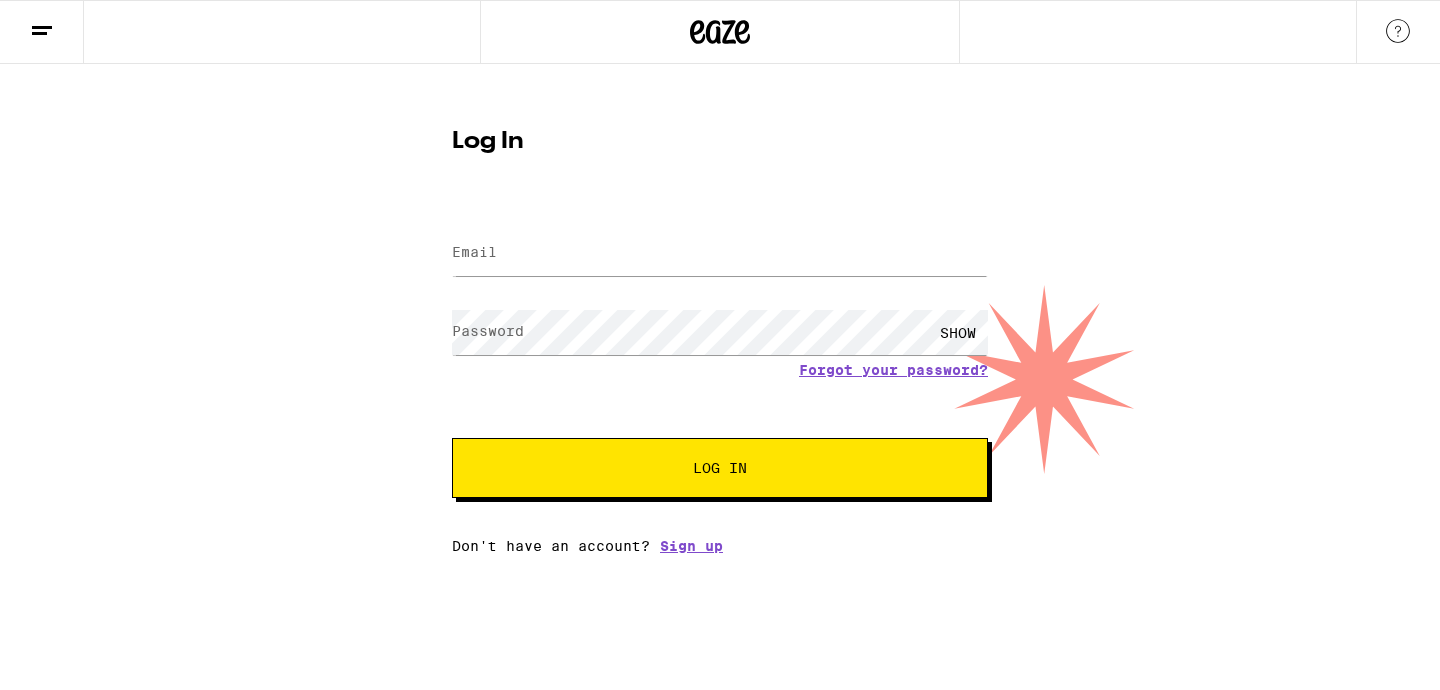 scroll, scrollTop: 0, scrollLeft: 0, axis: both 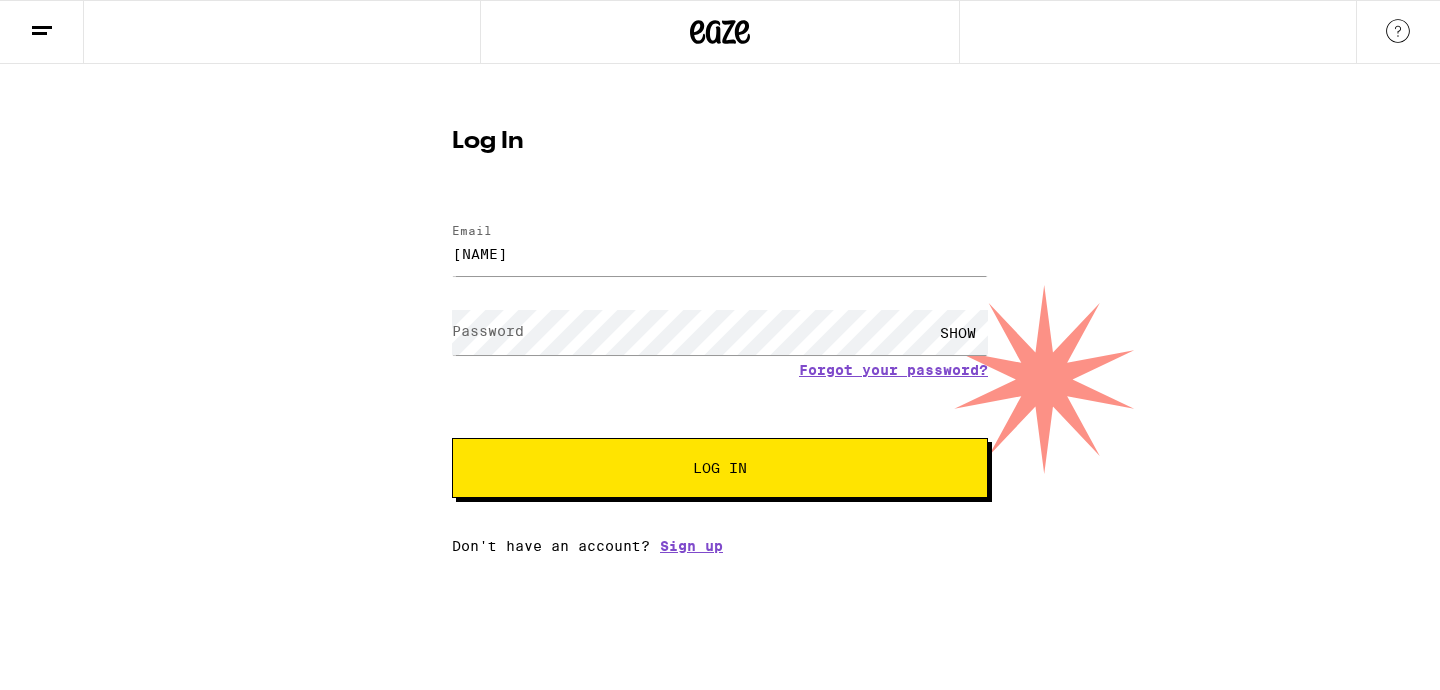 type on "[EMAIL]" 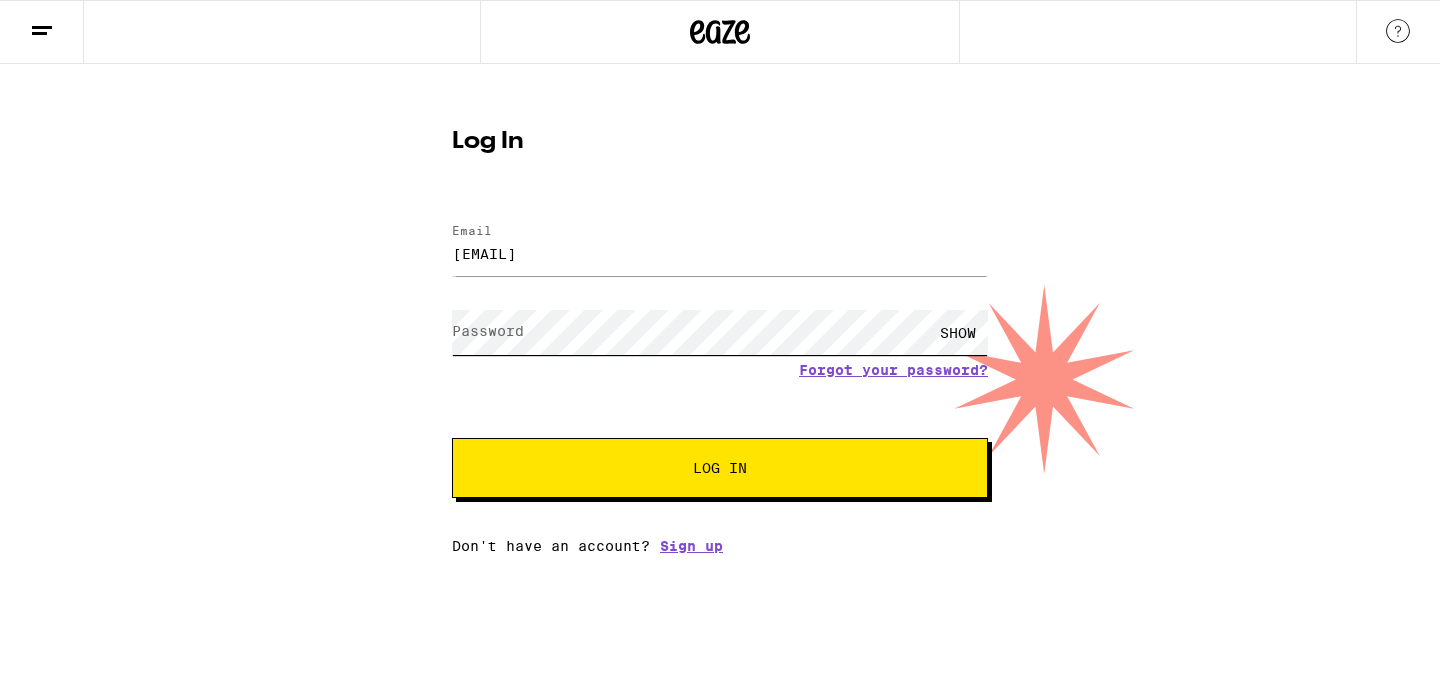 scroll, scrollTop: 0, scrollLeft: 0, axis: both 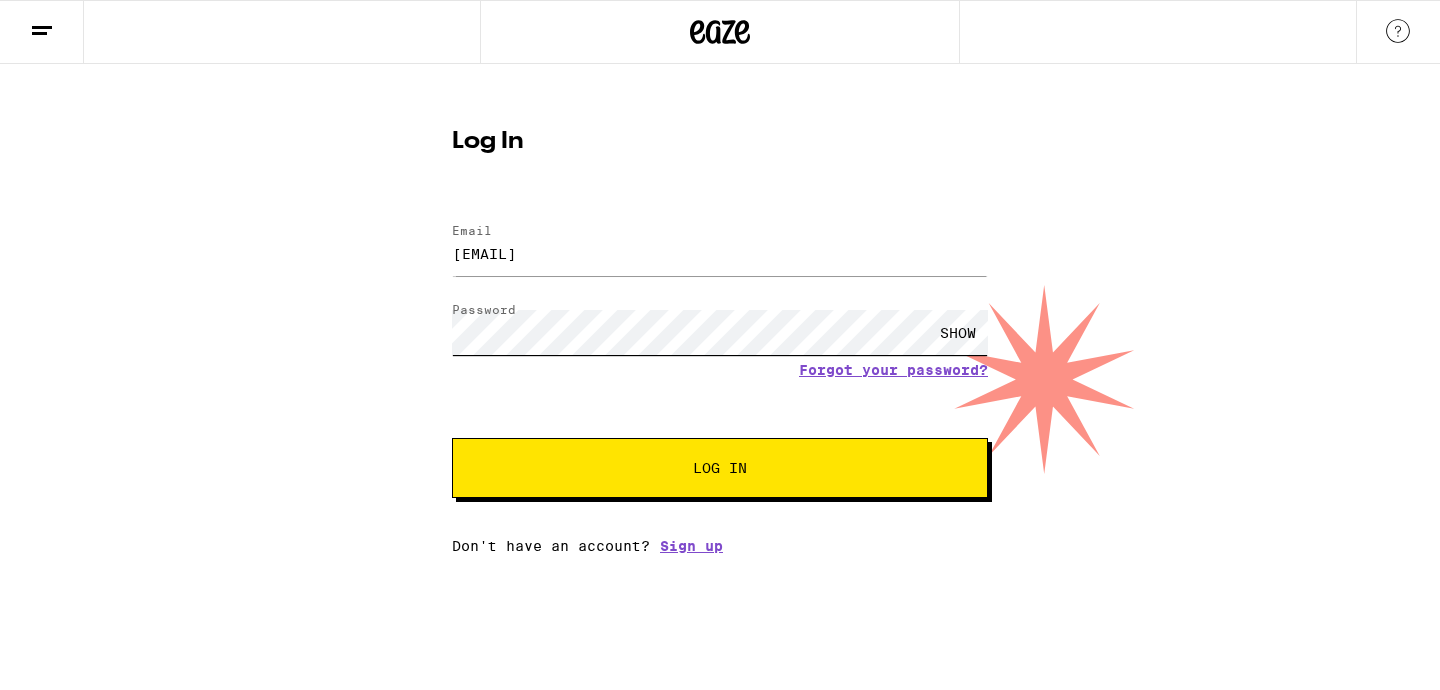 click on "Log In" at bounding box center (720, 468) 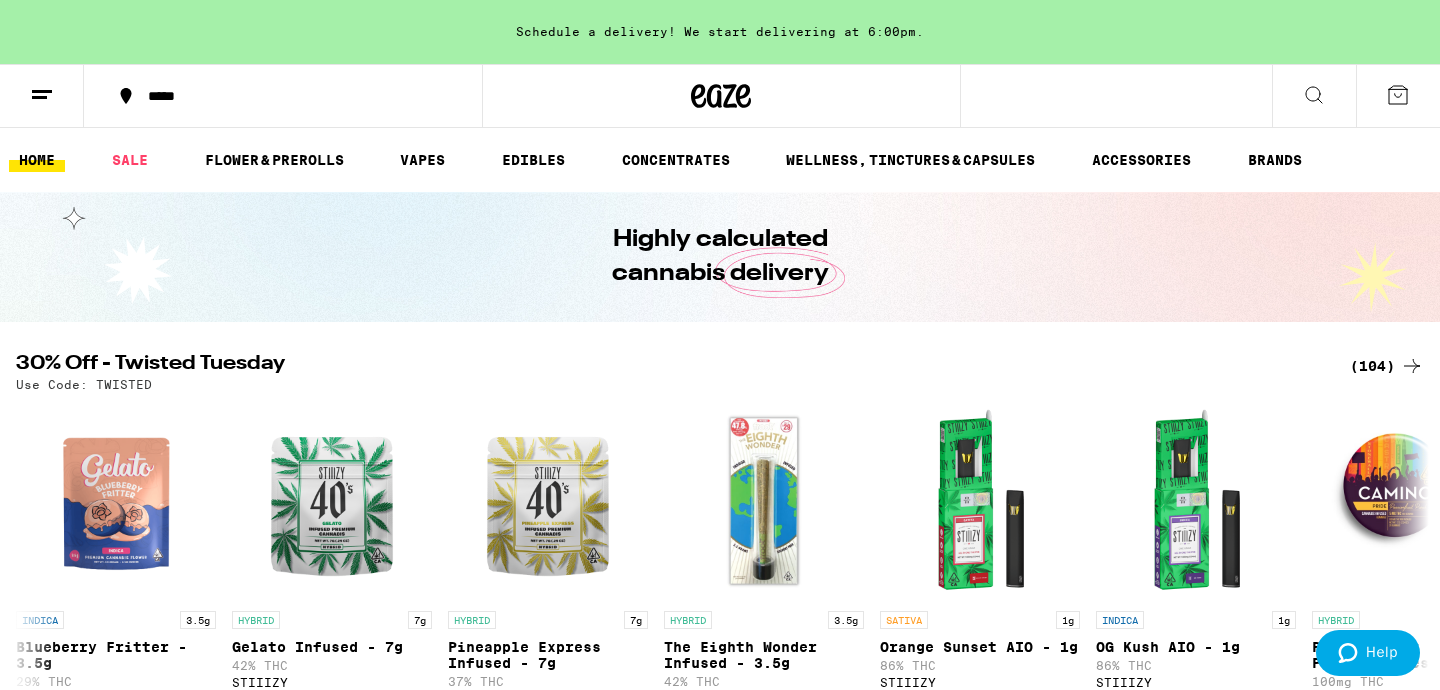 click at bounding box center [1398, 96] 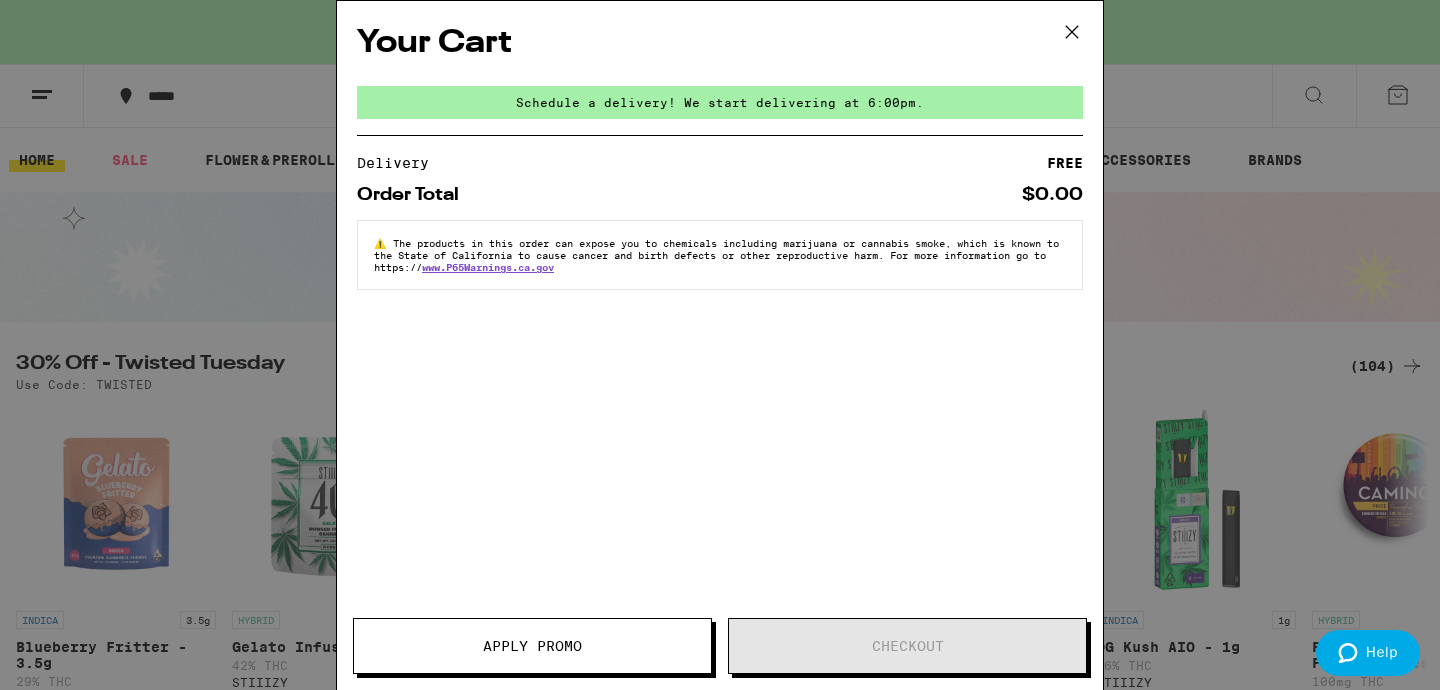 scroll, scrollTop: 0, scrollLeft: 0, axis: both 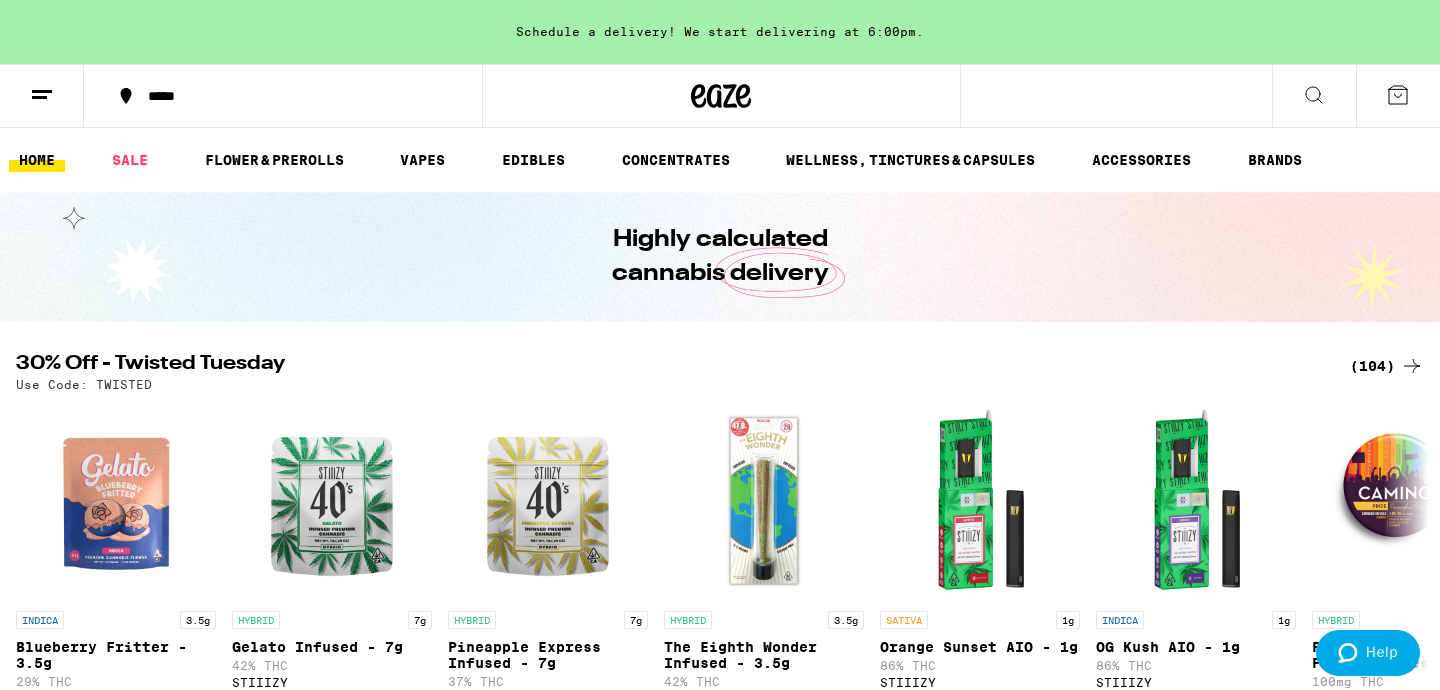 click at bounding box center (42, 96) 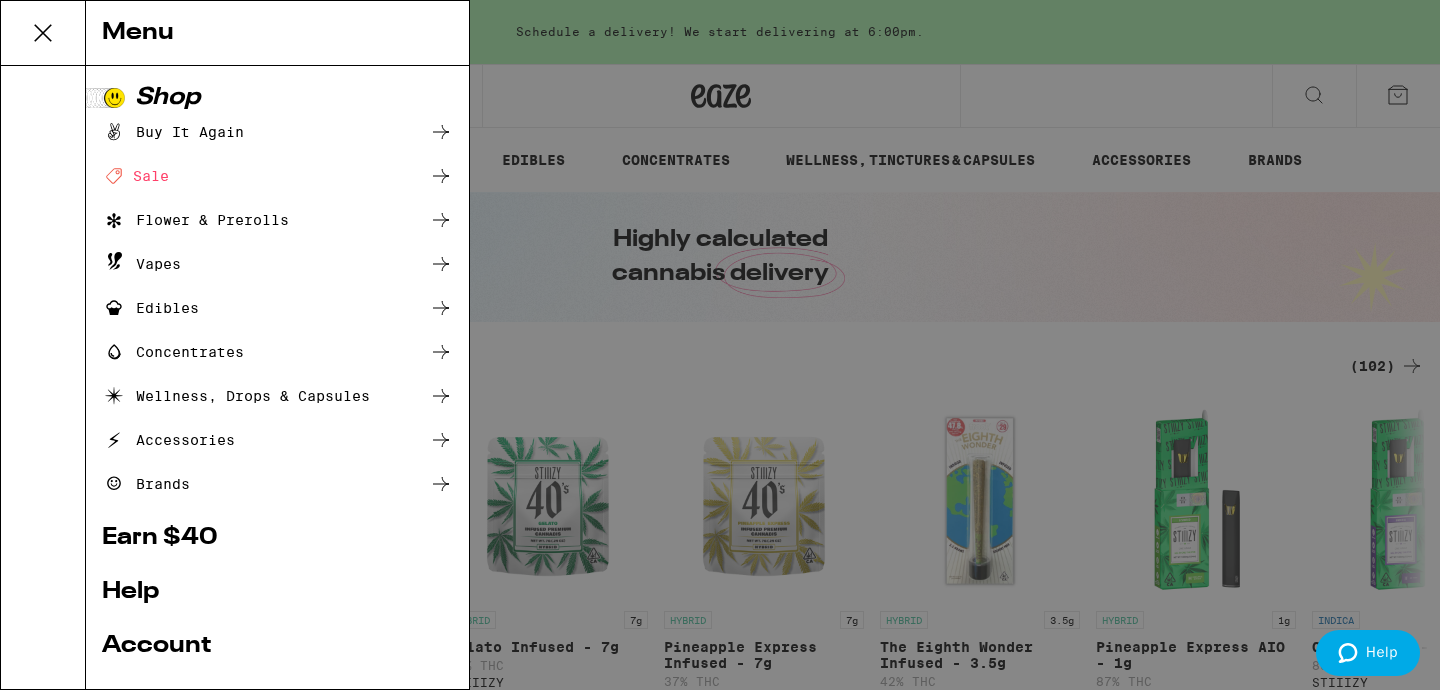 click on "Buy It Again" at bounding box center (173, 132) 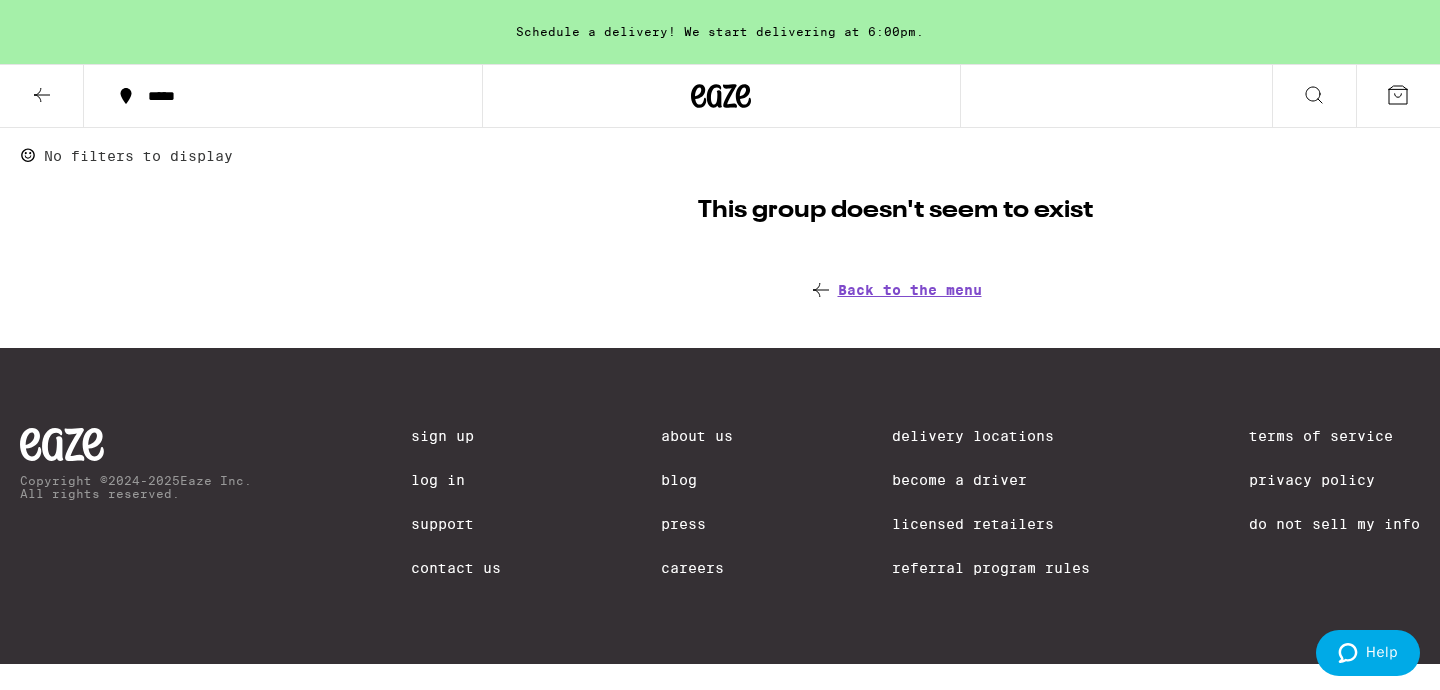 click 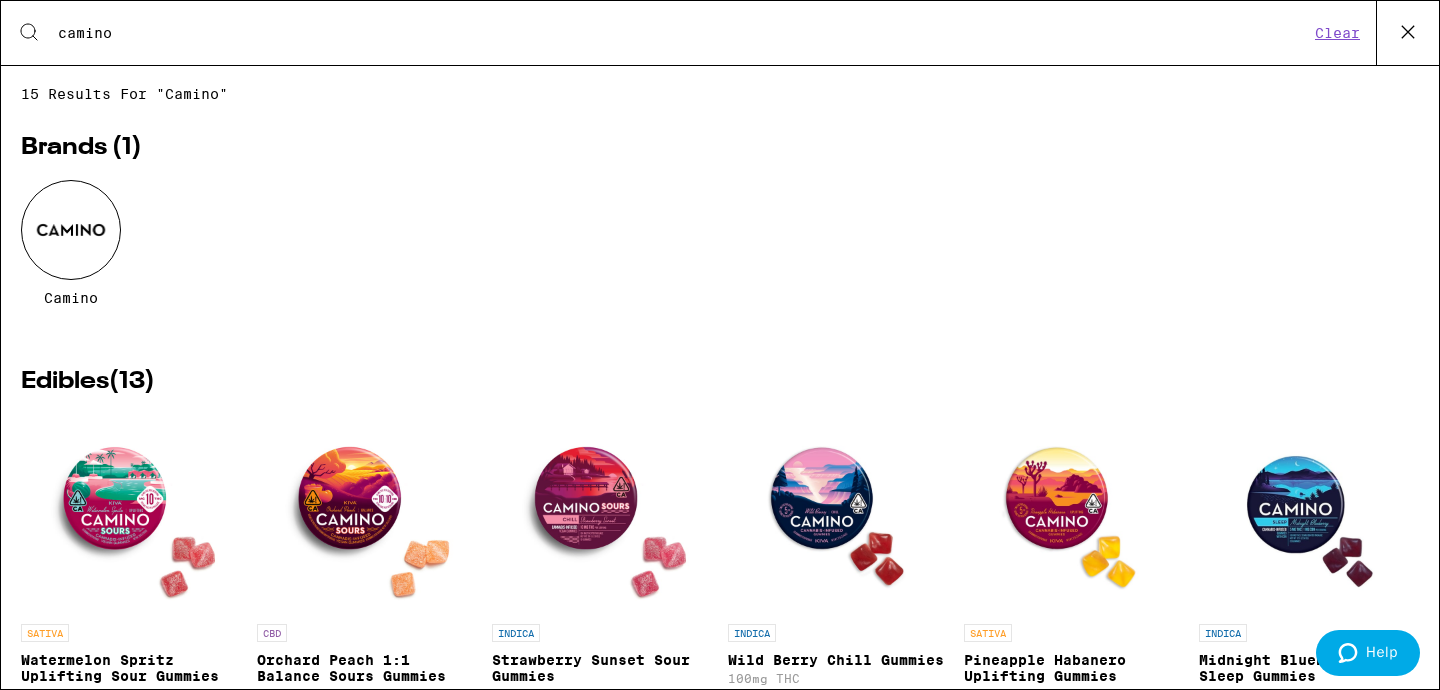 type on "camino" 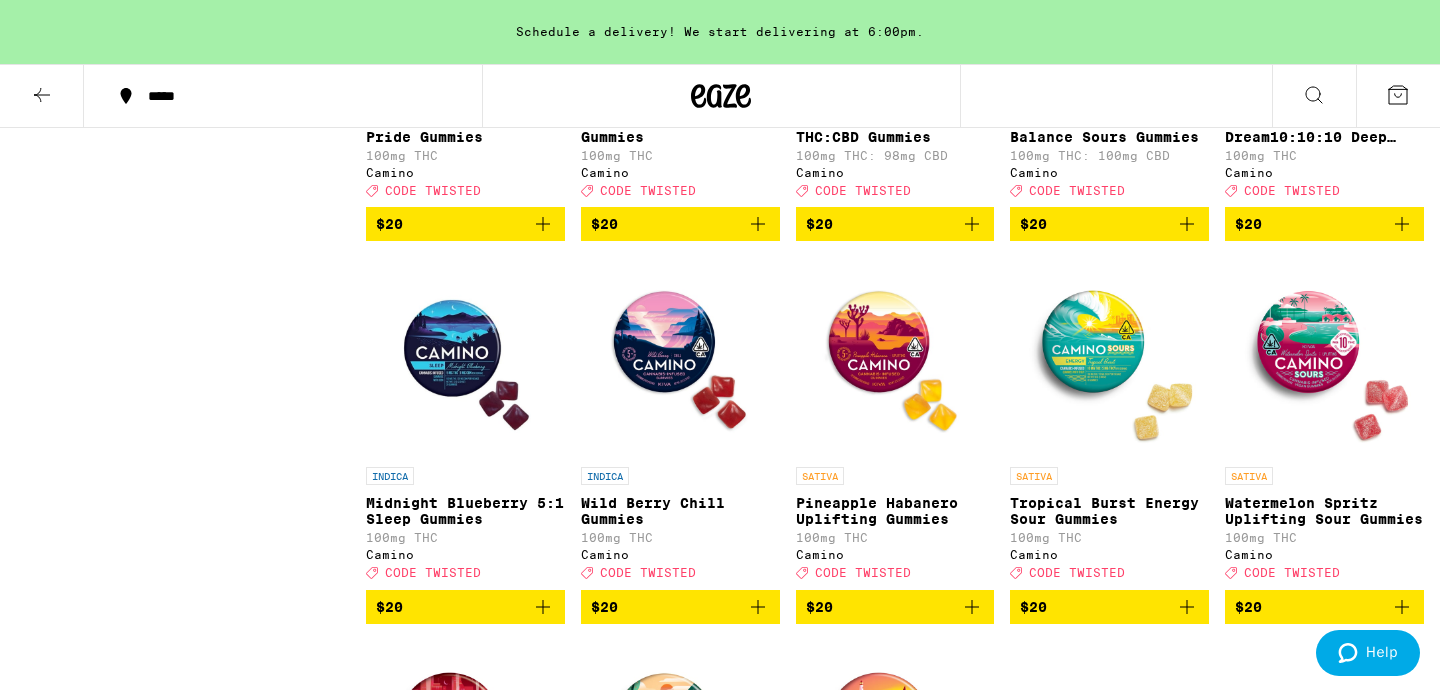 scroll, scrollTop: 808, scrollLeft: 0, axis: vertical 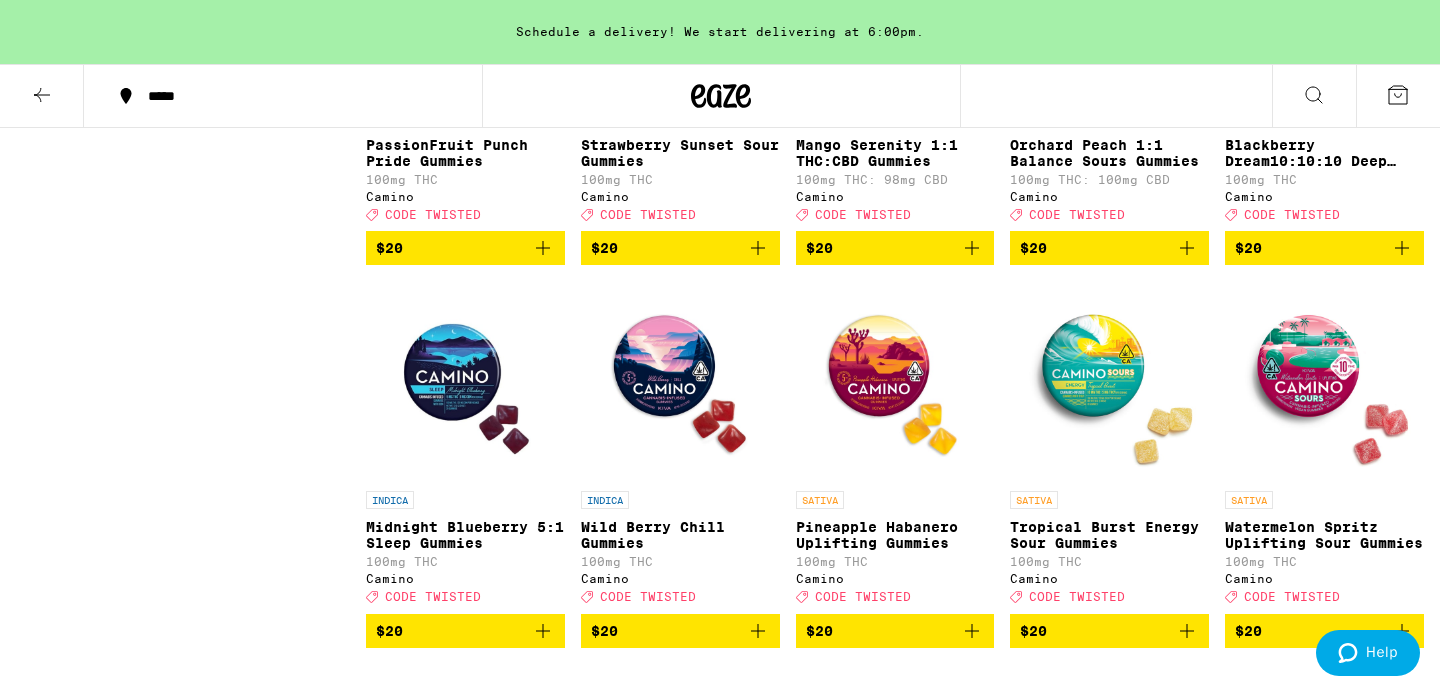 click at bounding box center [1109, 381] 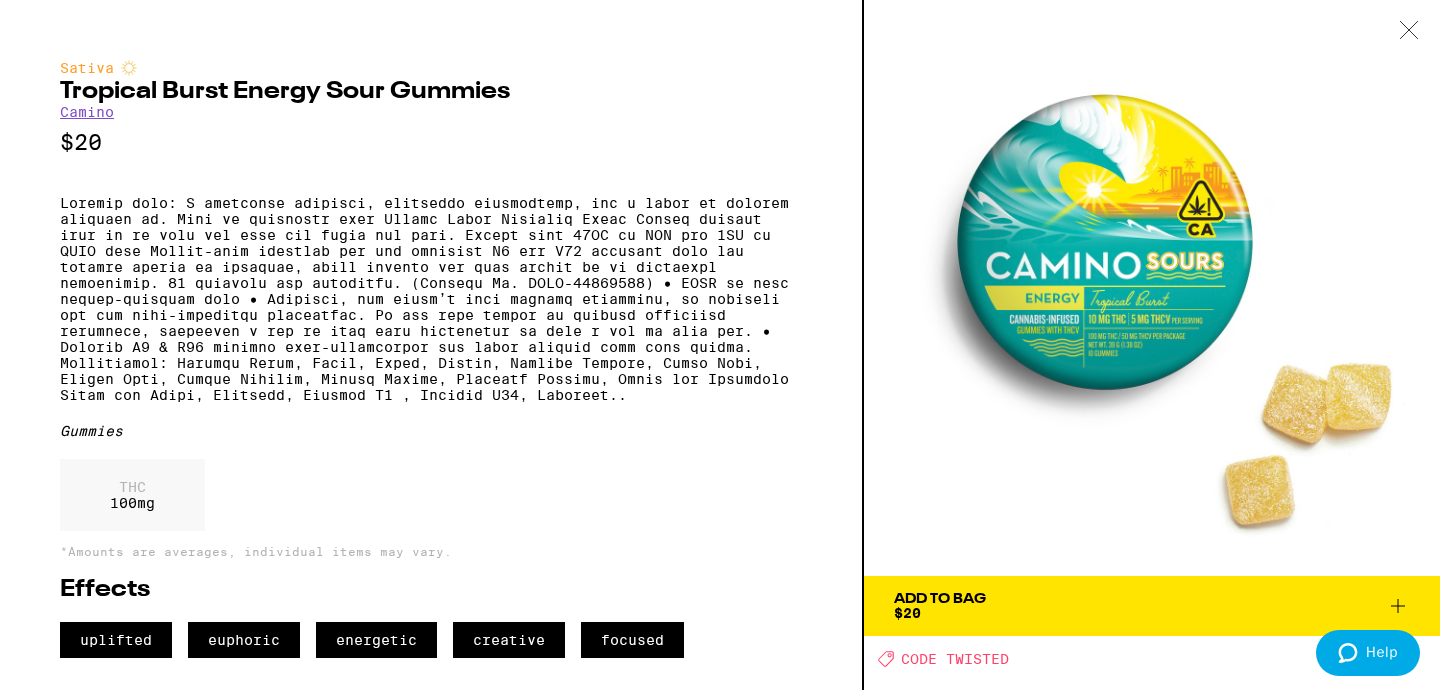 click 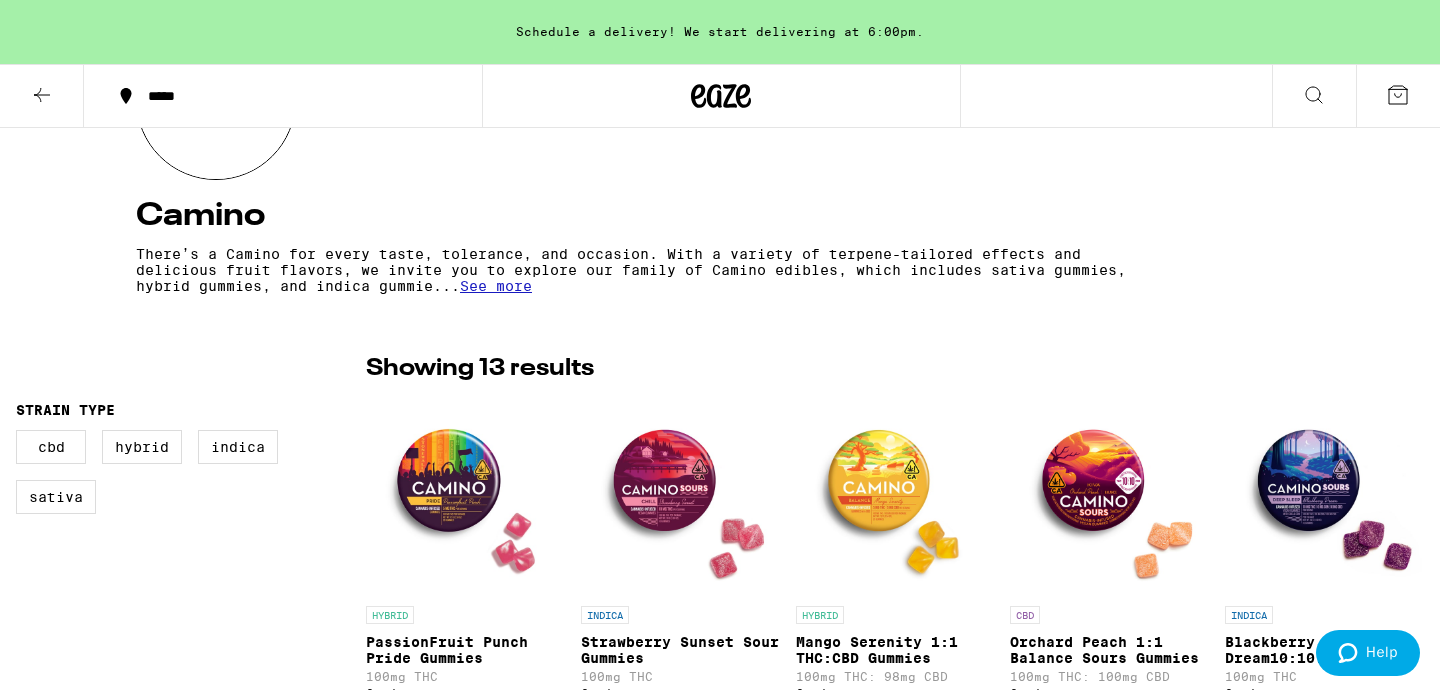 scroll, scrollTop: 0, scrollLeft: 0, axis: both 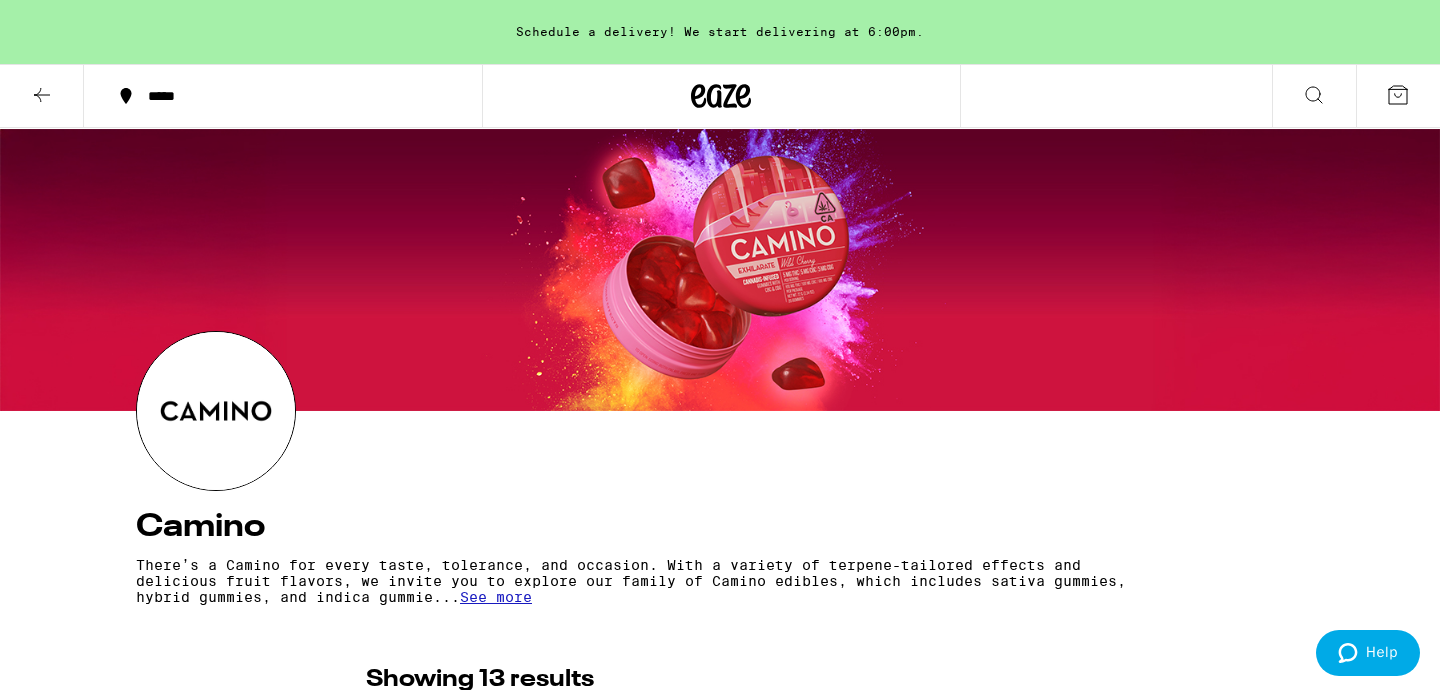 click at bounding box center [42, 96] 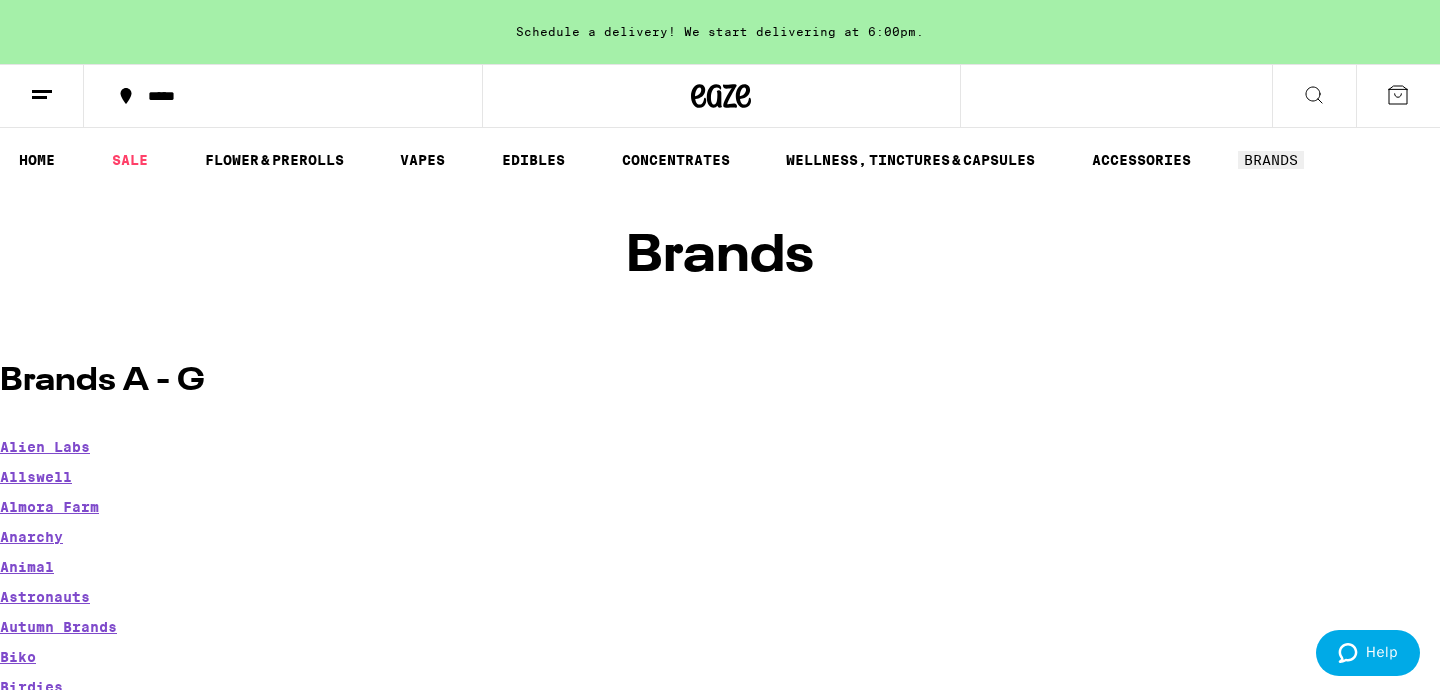 click 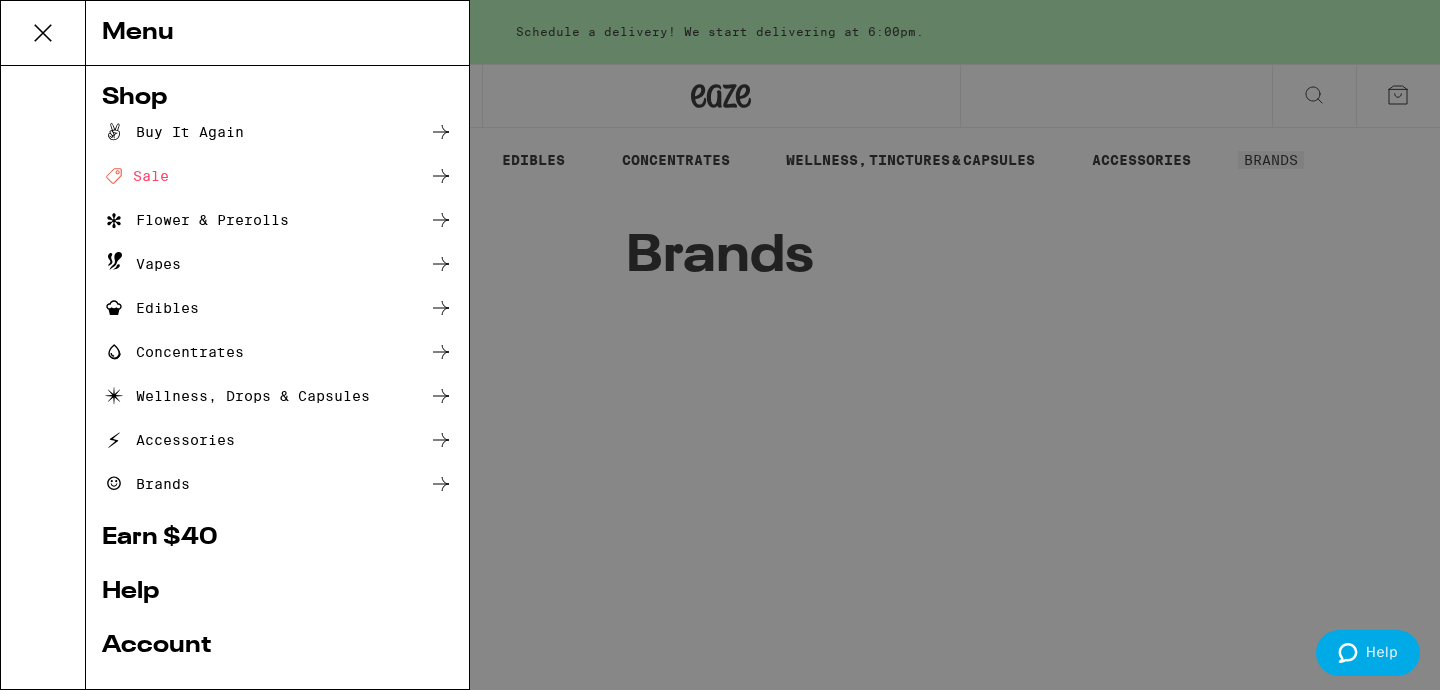 scroll, scrollTop: 175, scrollLeft: 0, axis: vertical 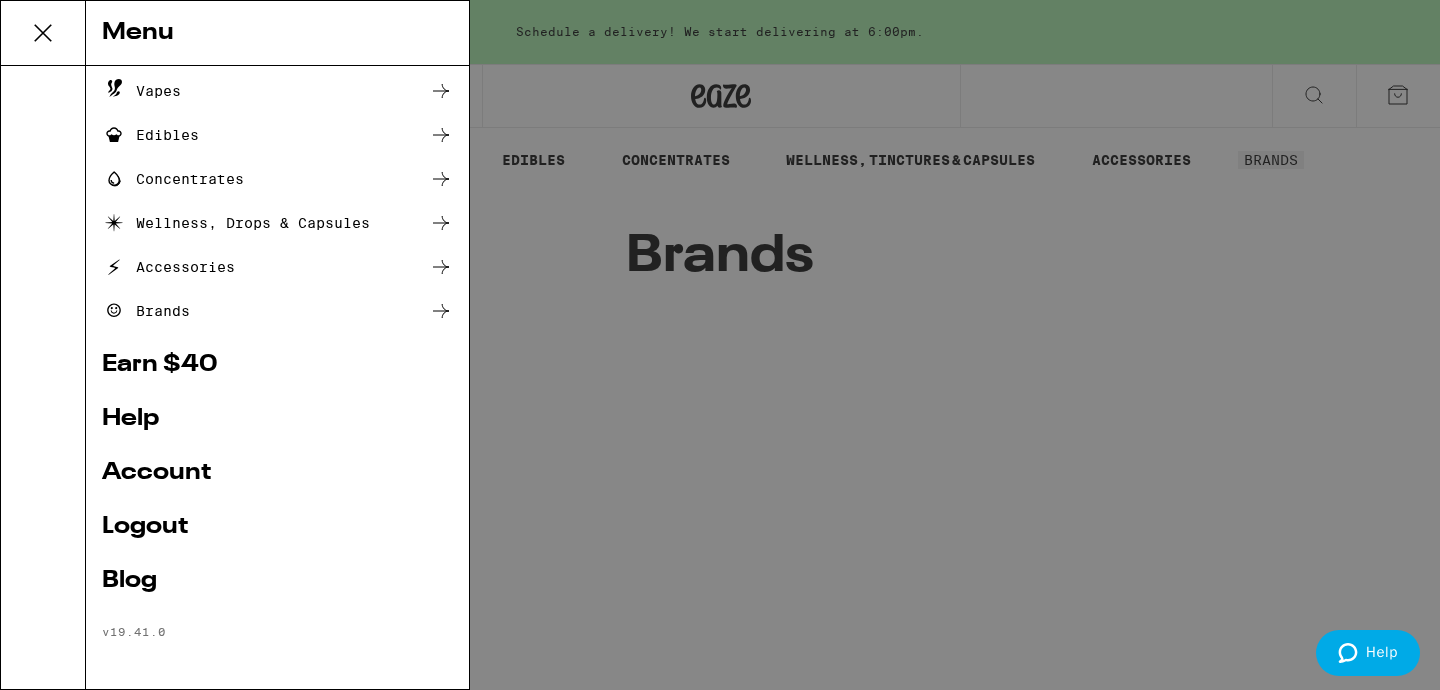 click on "Account" at bounding box center (277, 473) 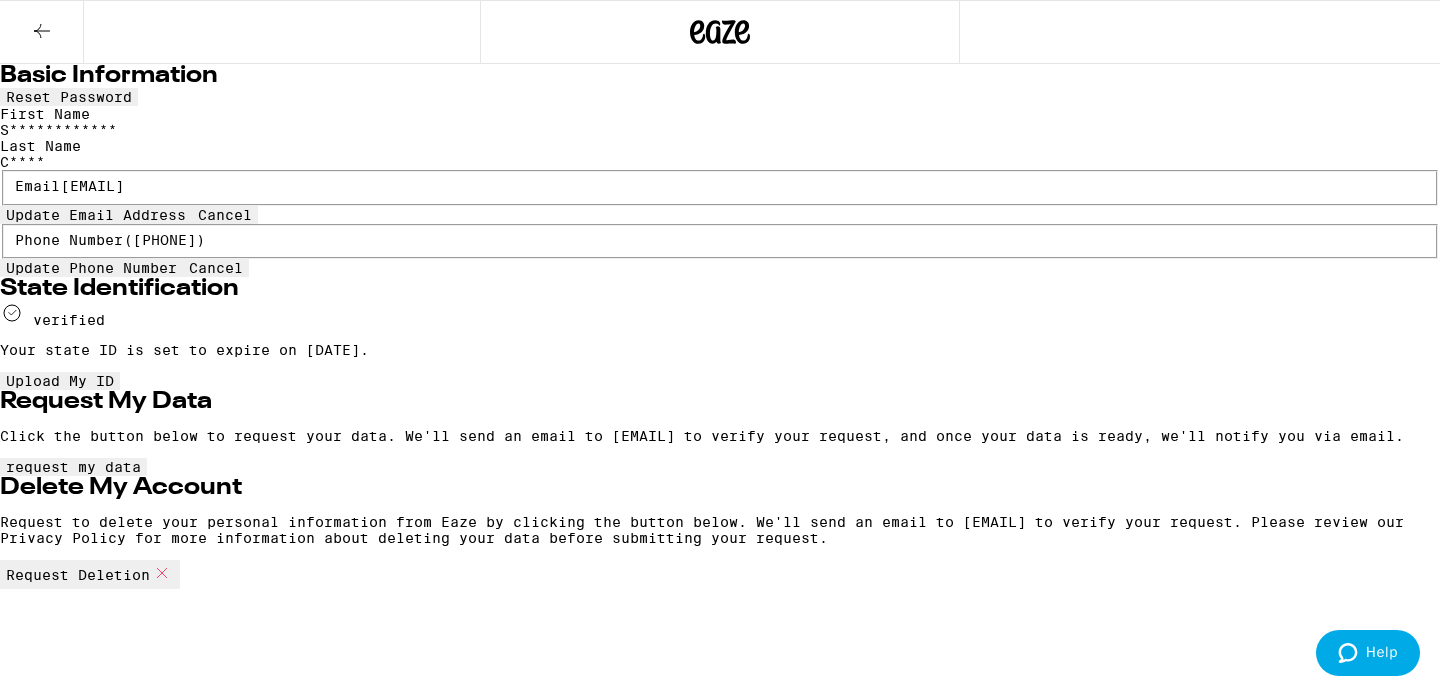 scroll, scrollTop: 265, scrollLeft: 0, axis: vertical 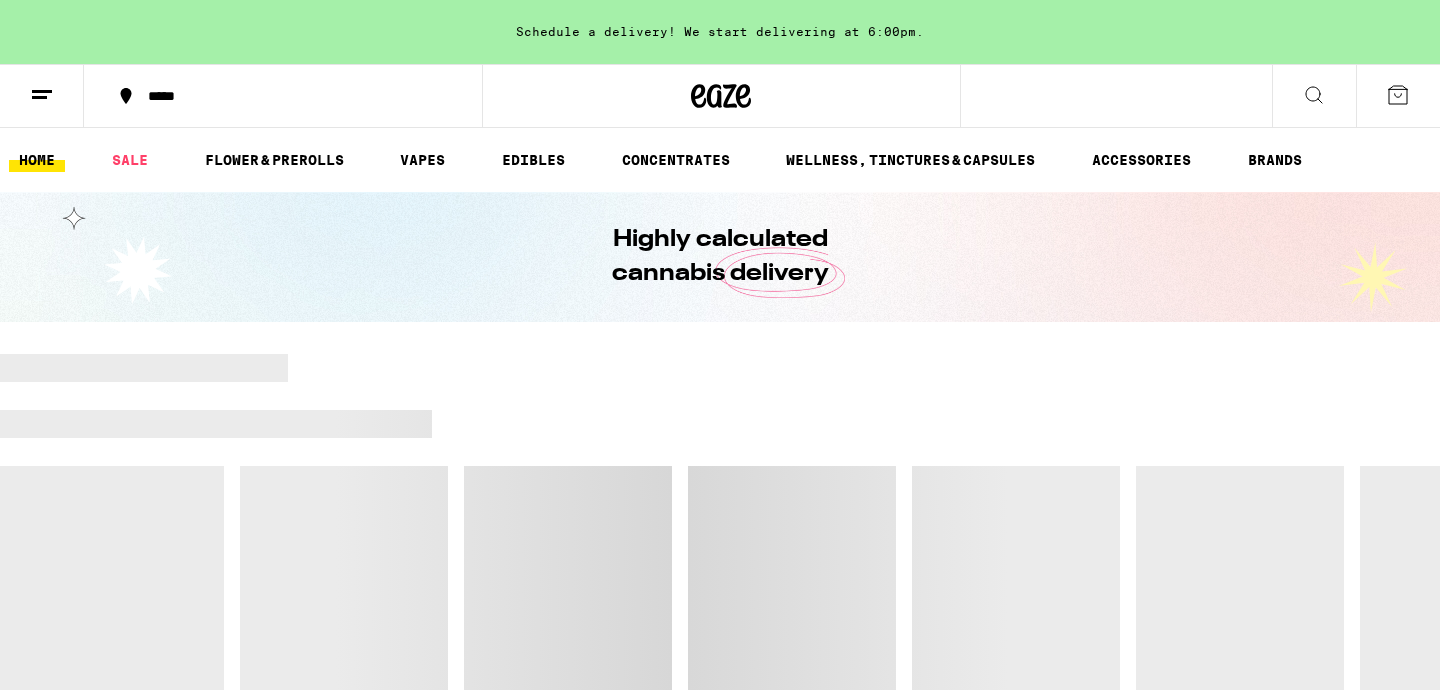 click at bounding box center (42, 96) 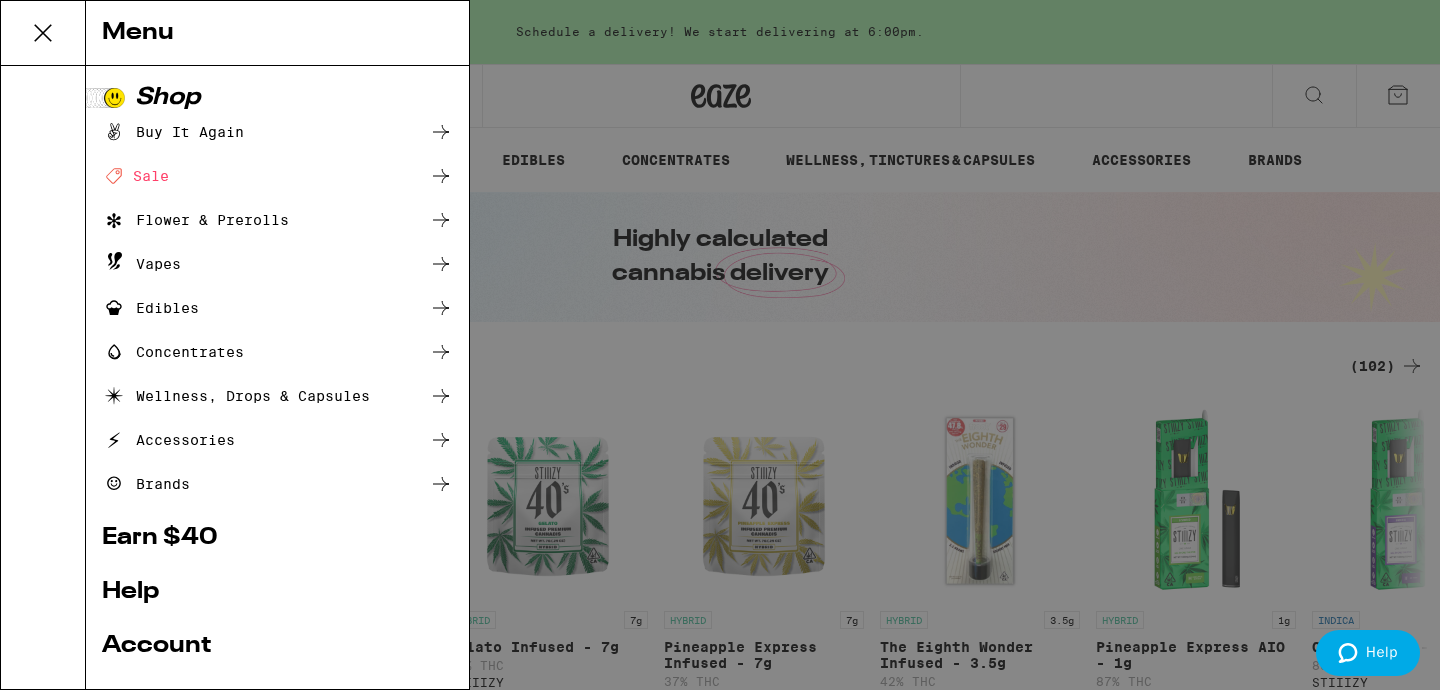 click on "Menu Shop Buy It Again Deal Created with Sketch. Sale Flower & Prerolls Vapes Edibles Concentrates Wellness, Drops & Capsules Accessories Brands Earn $ 40 Help Account Logout Blog v  19.41.0" at bounding box center [720, 345] 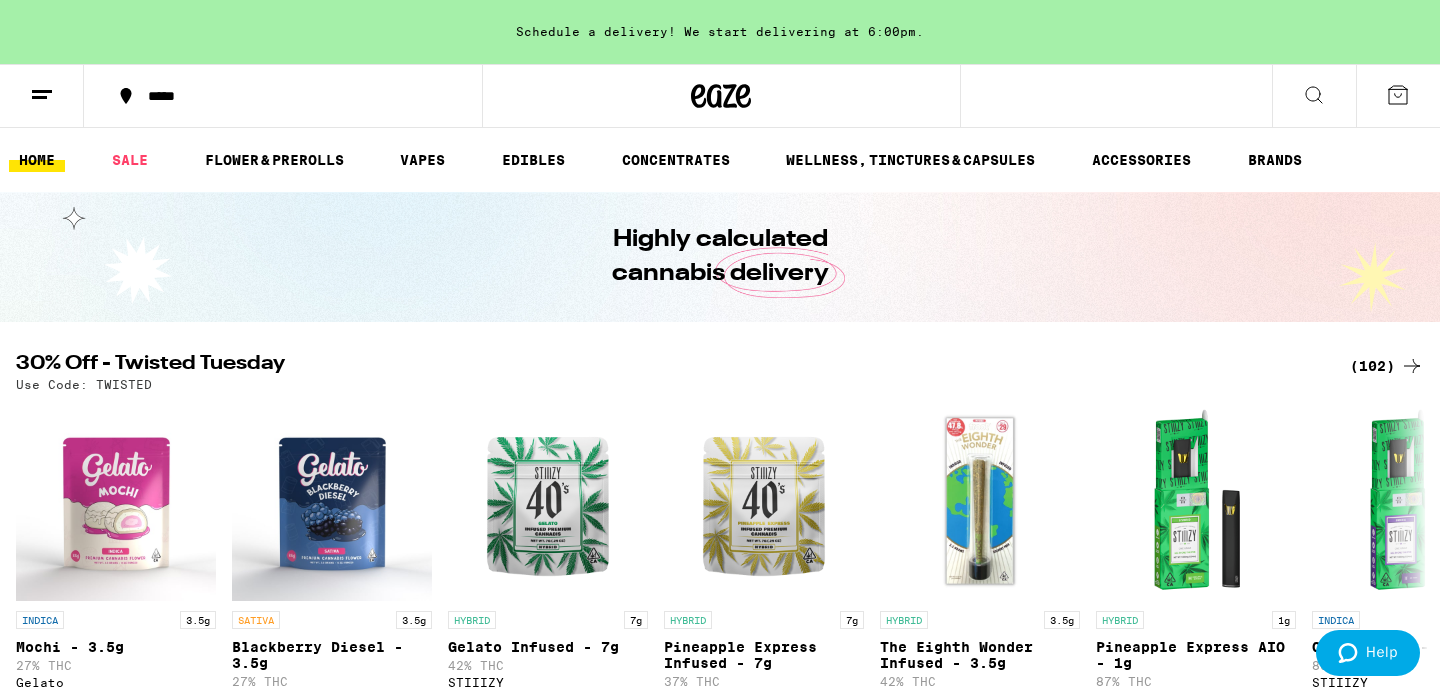 scroll, scrollTop: 0, scrollLeft: 0, axis: both 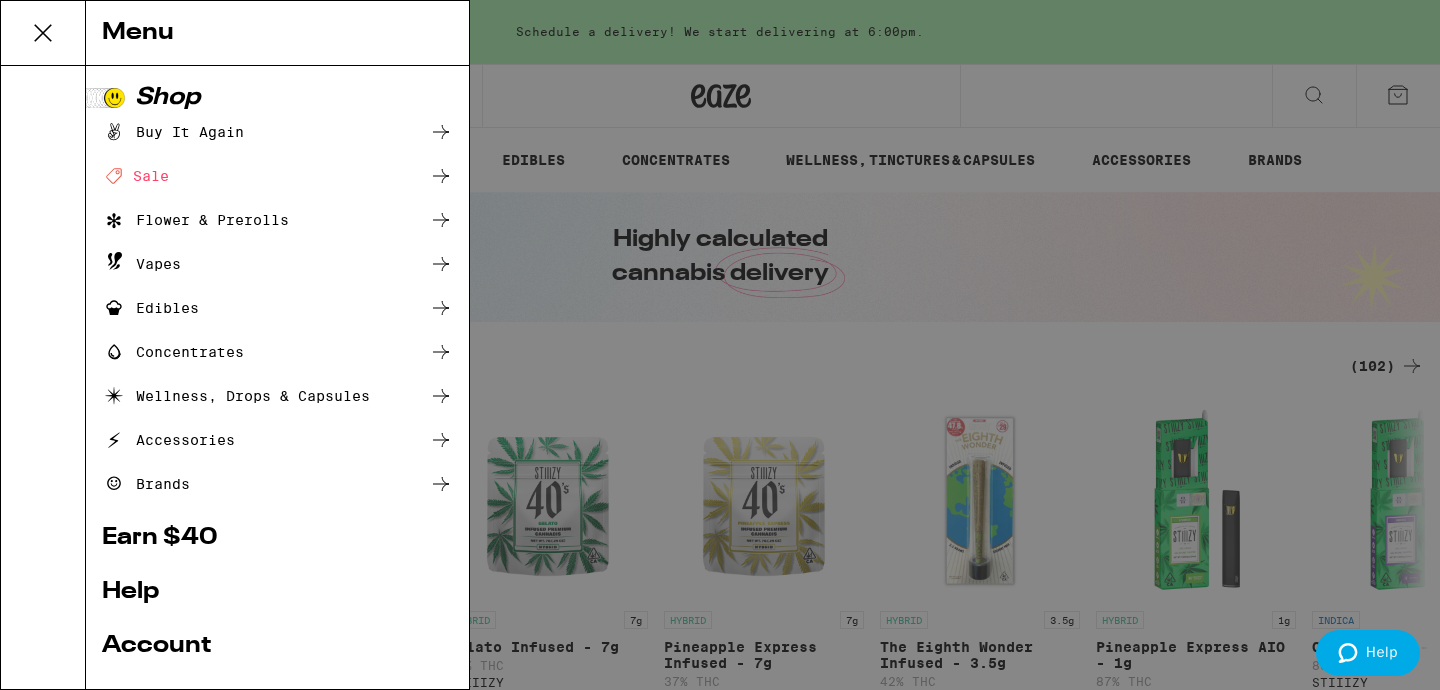 click on "Buy It Again" at bounding box center (173, 132) 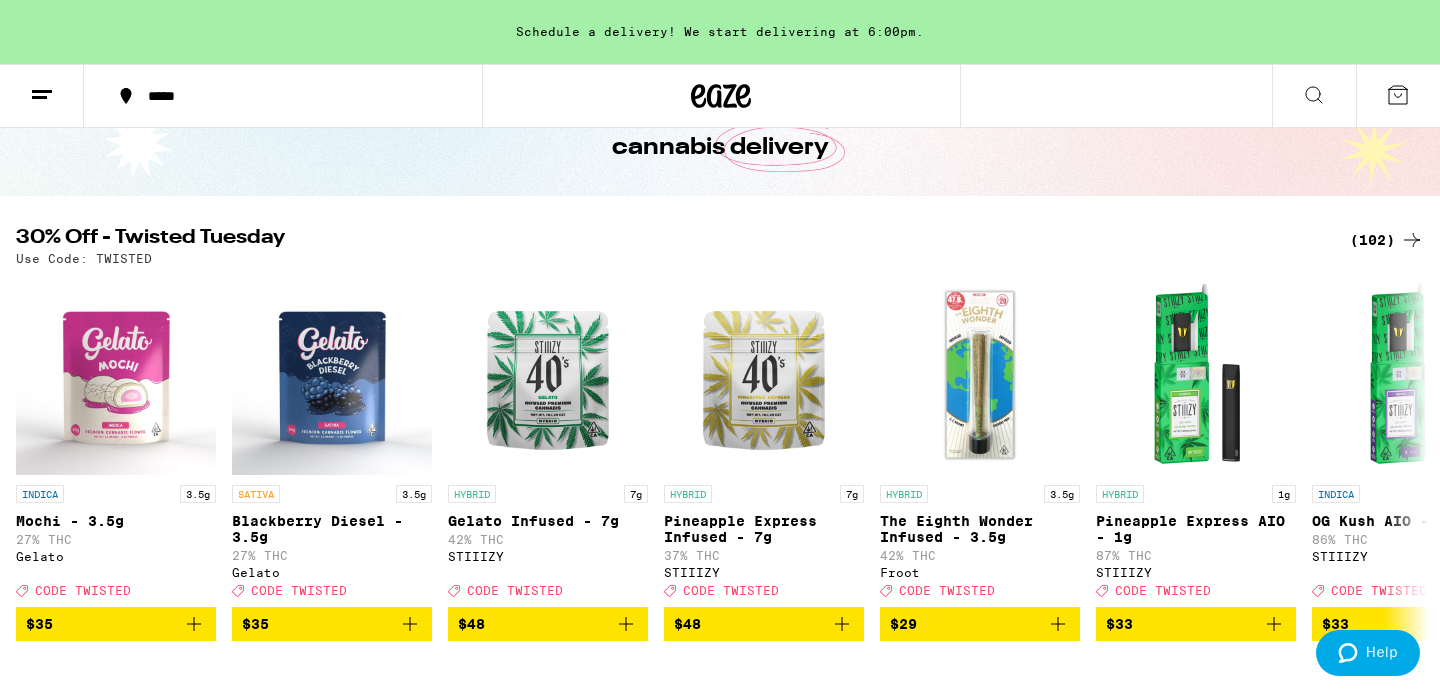 scroll, scrollTop: 446, scrollLeft: 0, axis: vertical 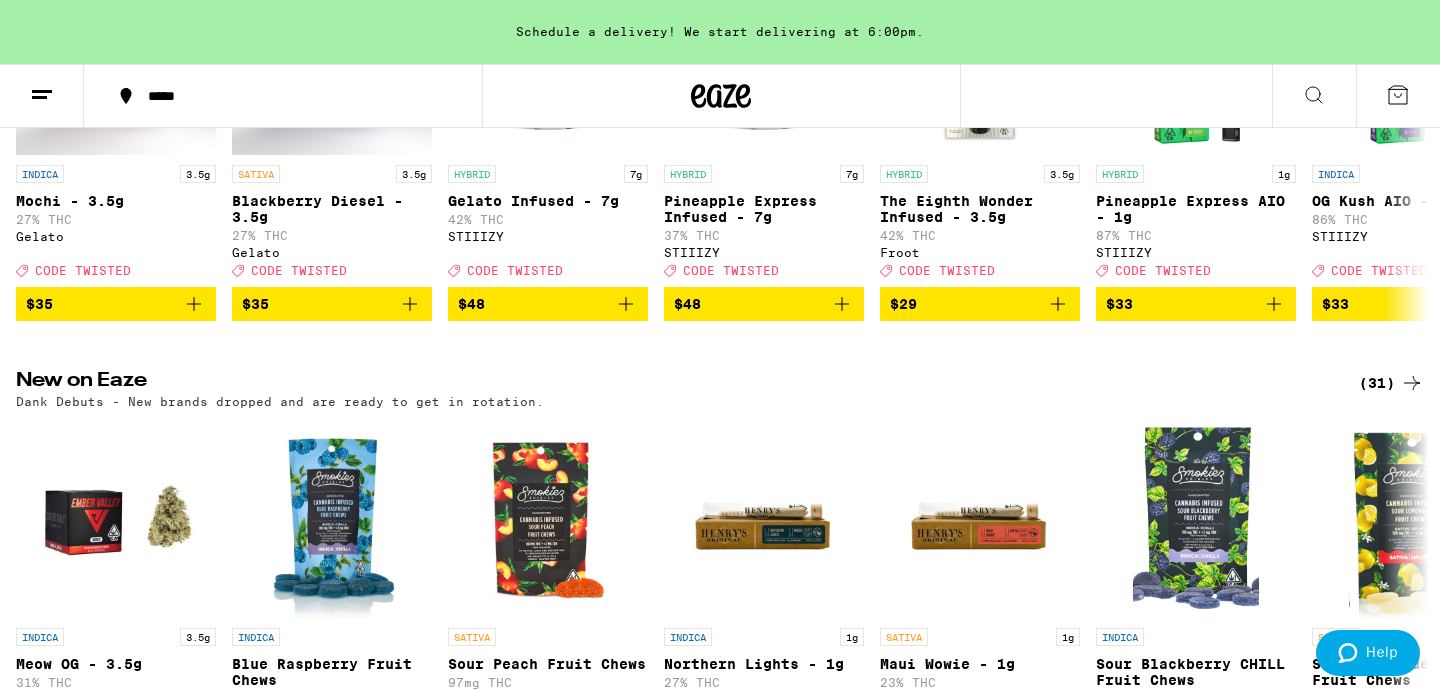 click at bounding box center (1314, 96) 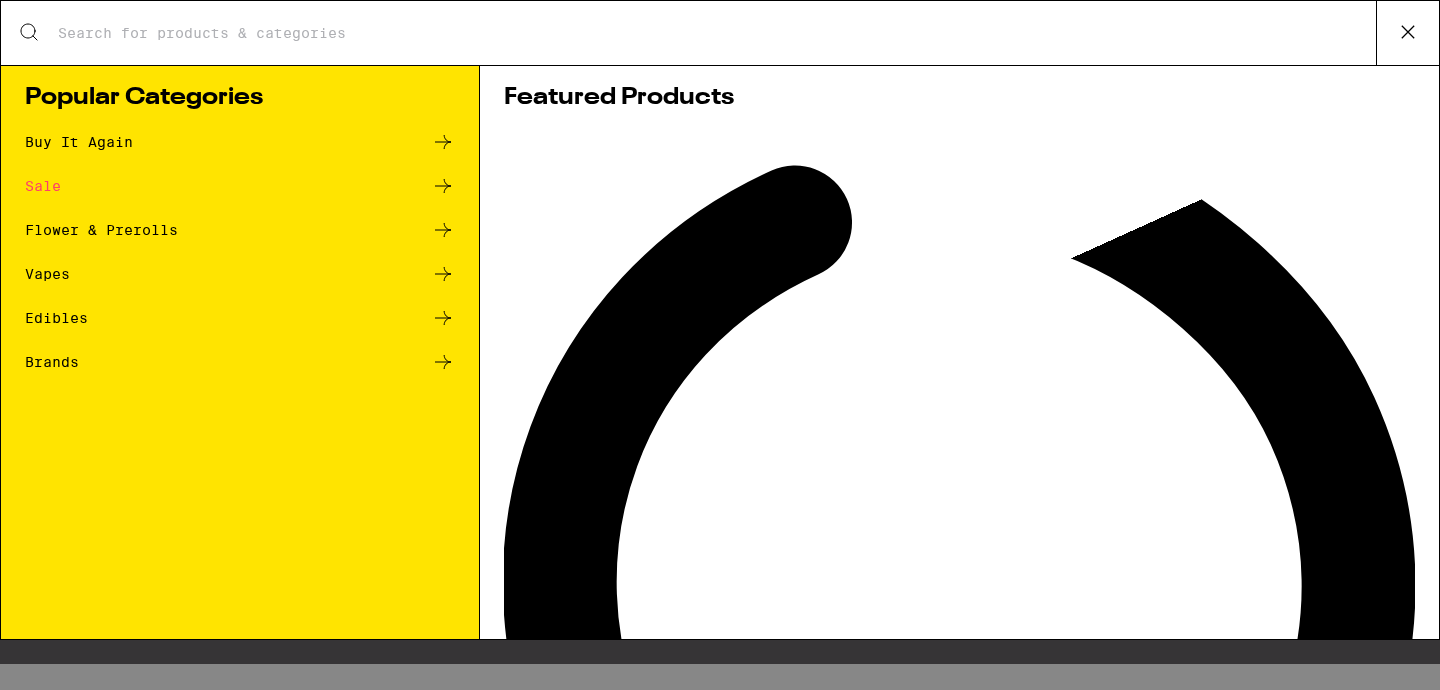 scroll, scrollTop: 0, scrollLeft: 0, axis: both 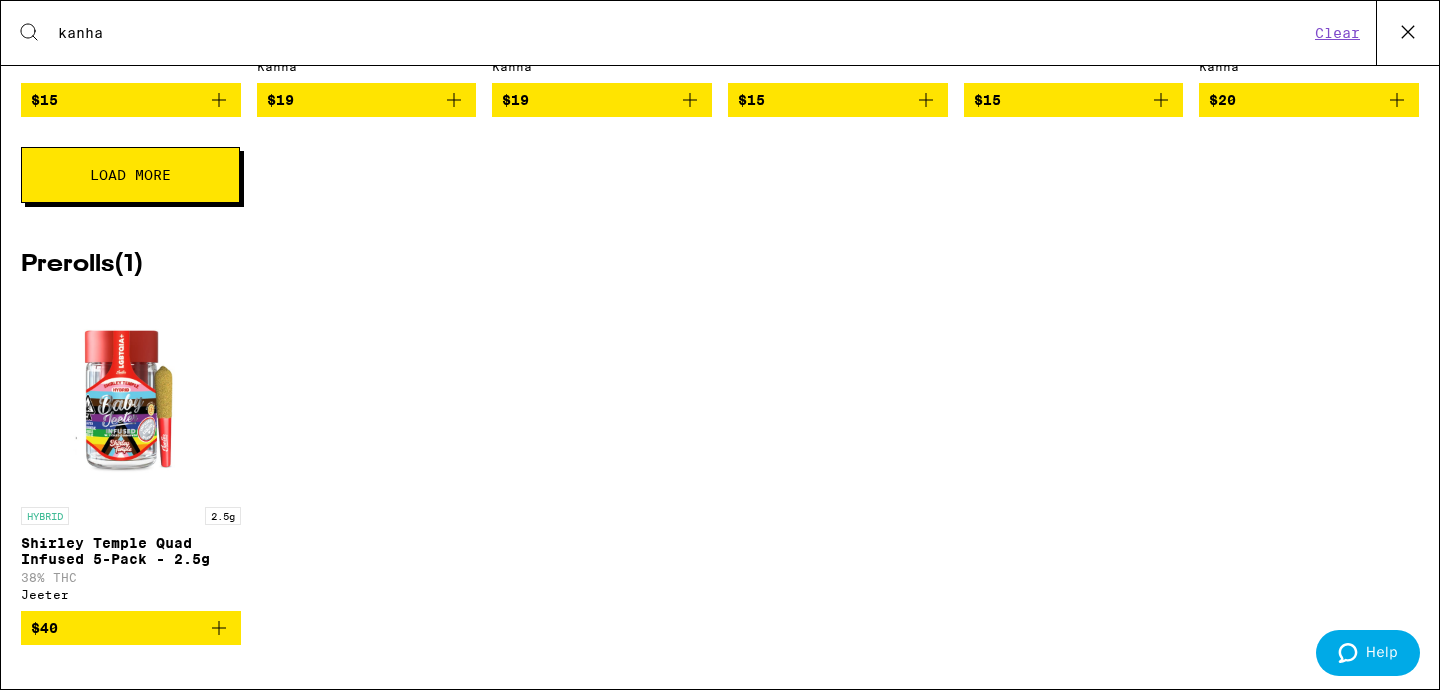 type on "kanha" 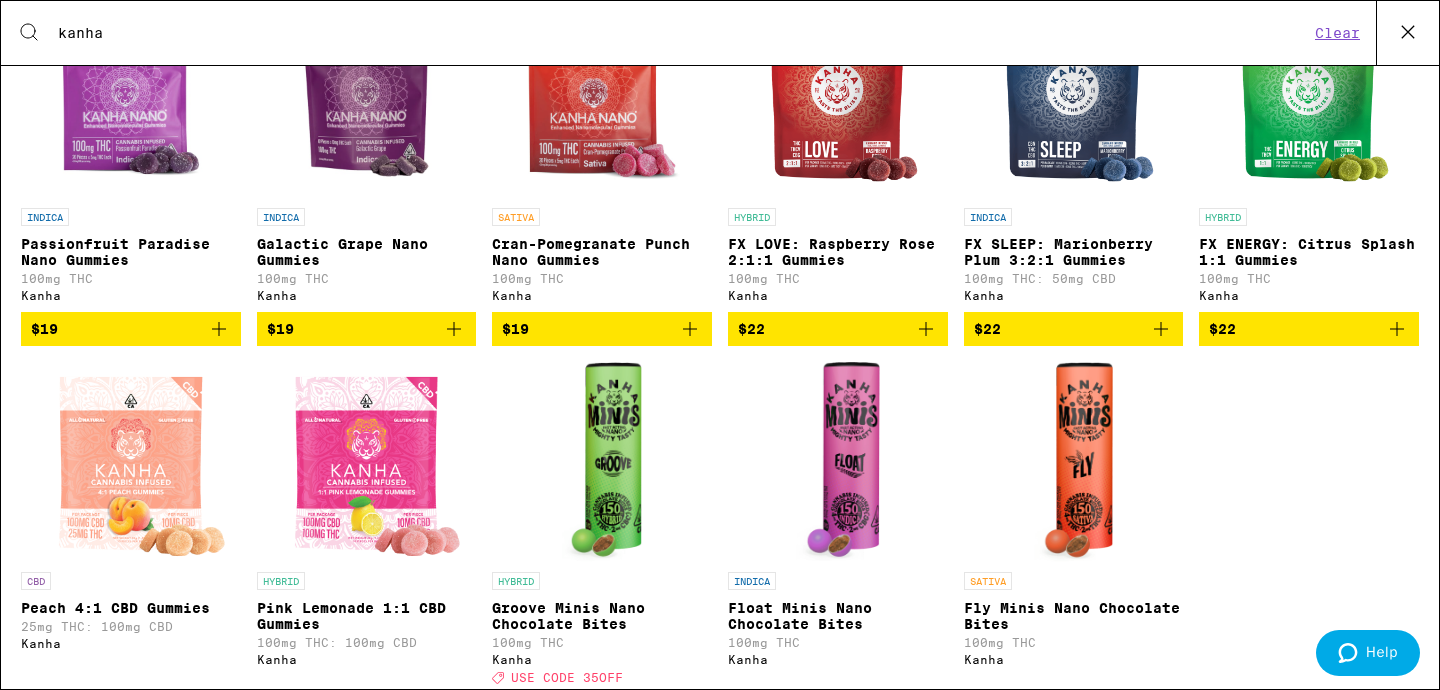 click at bounding box center (602, 98) 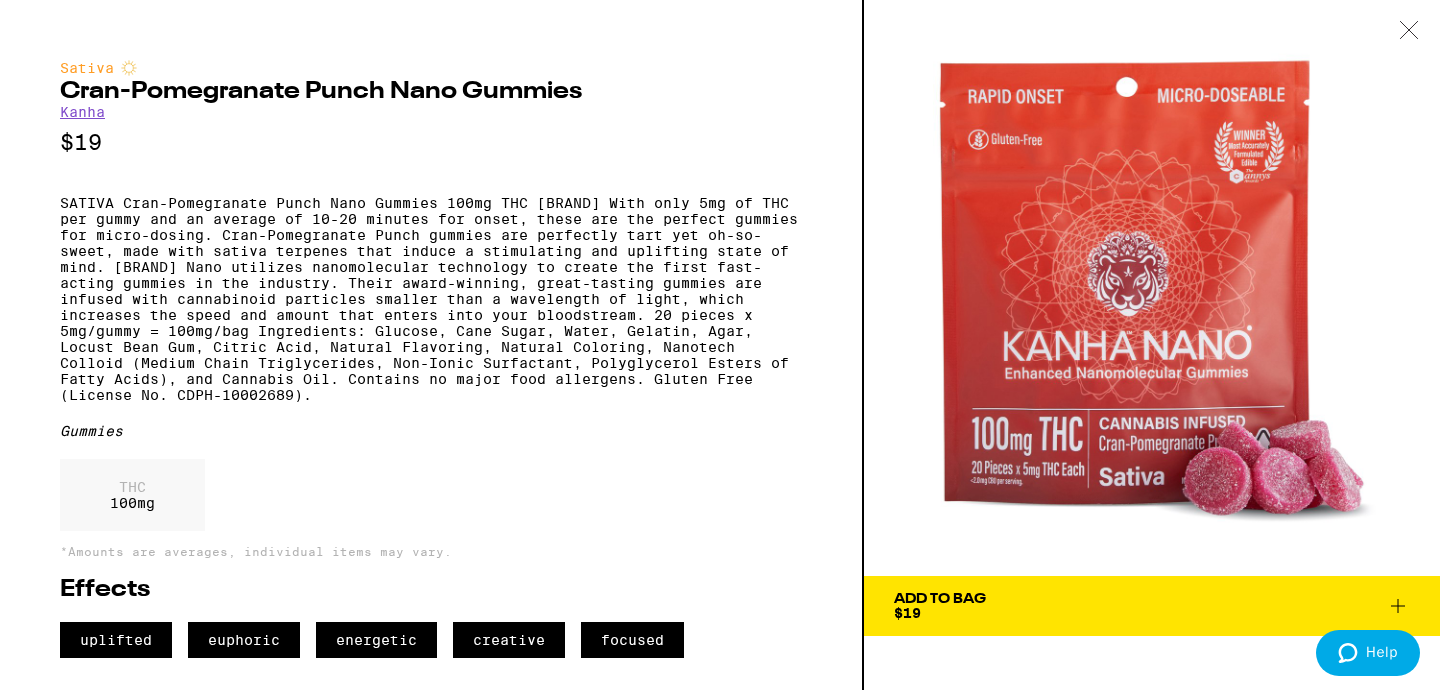 click 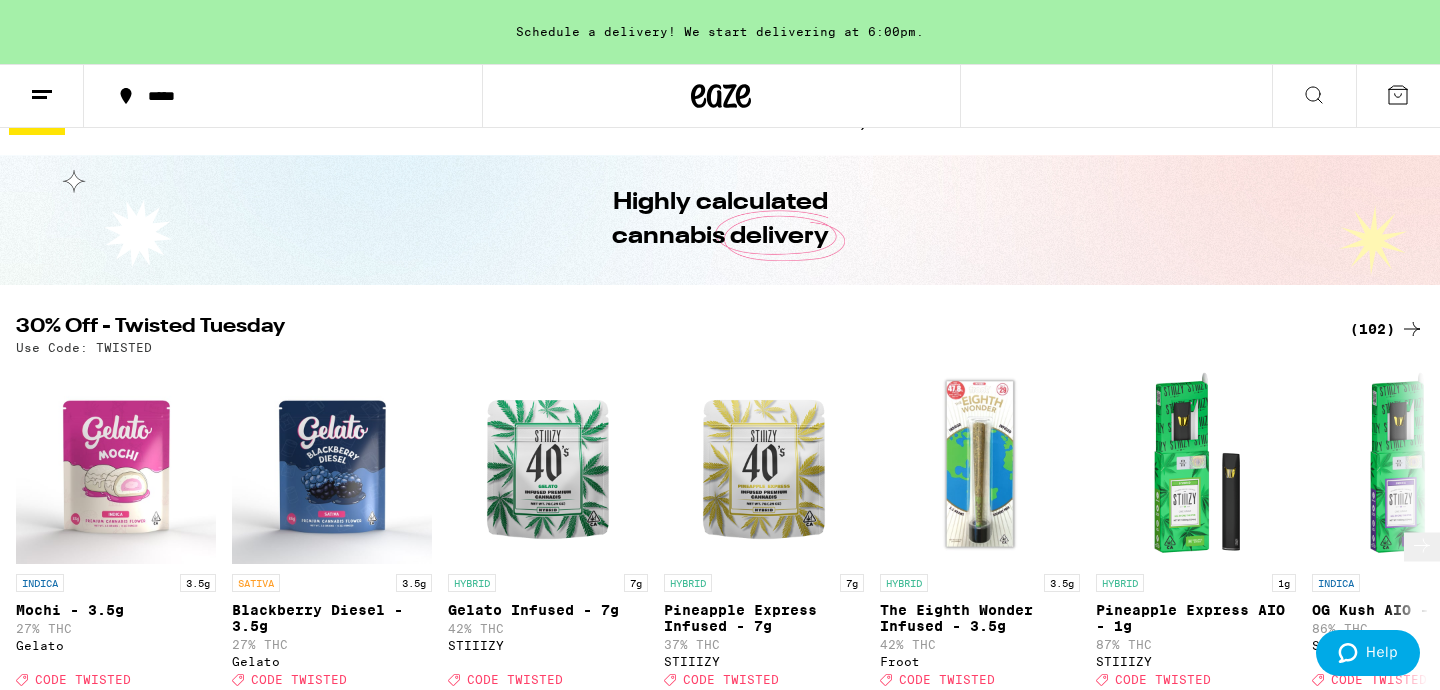 scroll, scrollTop: 313, scrollLeft: 0, axis: vertical 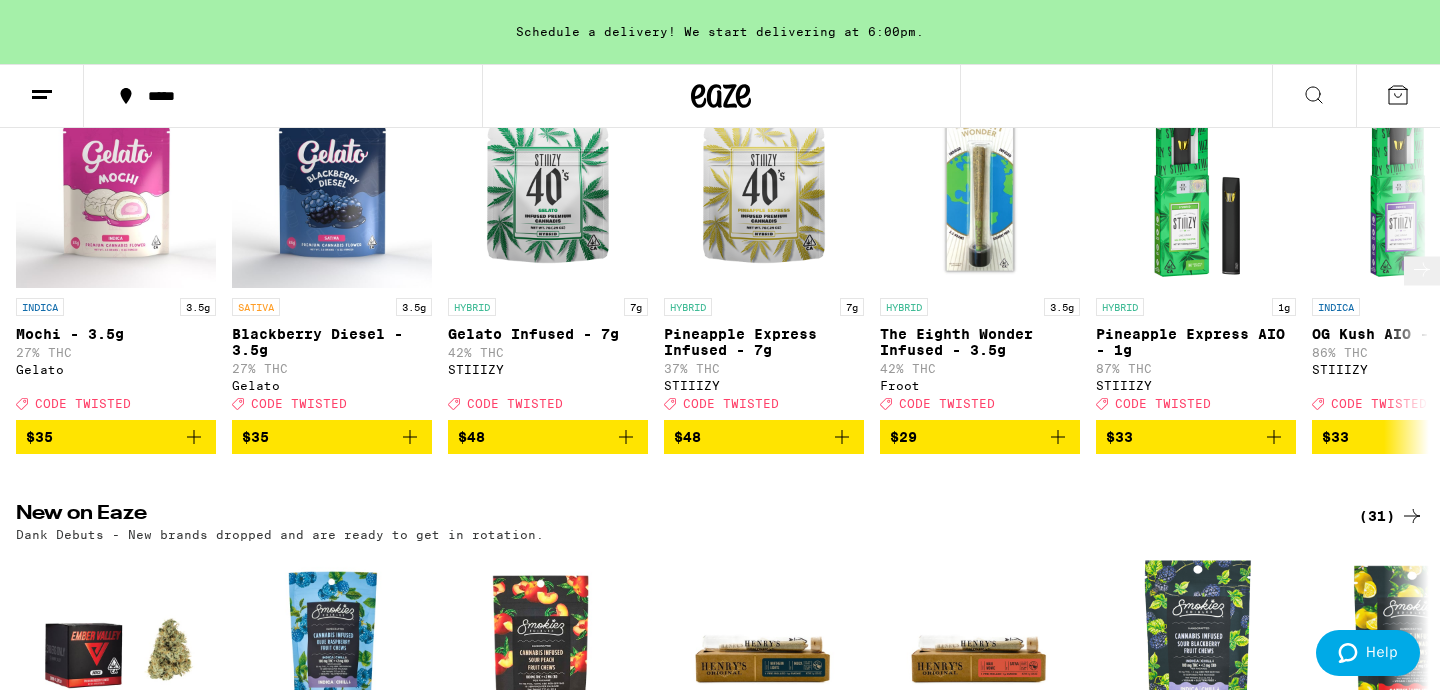 click on "Schedule a delivery! We start delivering at 6:00pm." at bounding box center (720, 32) 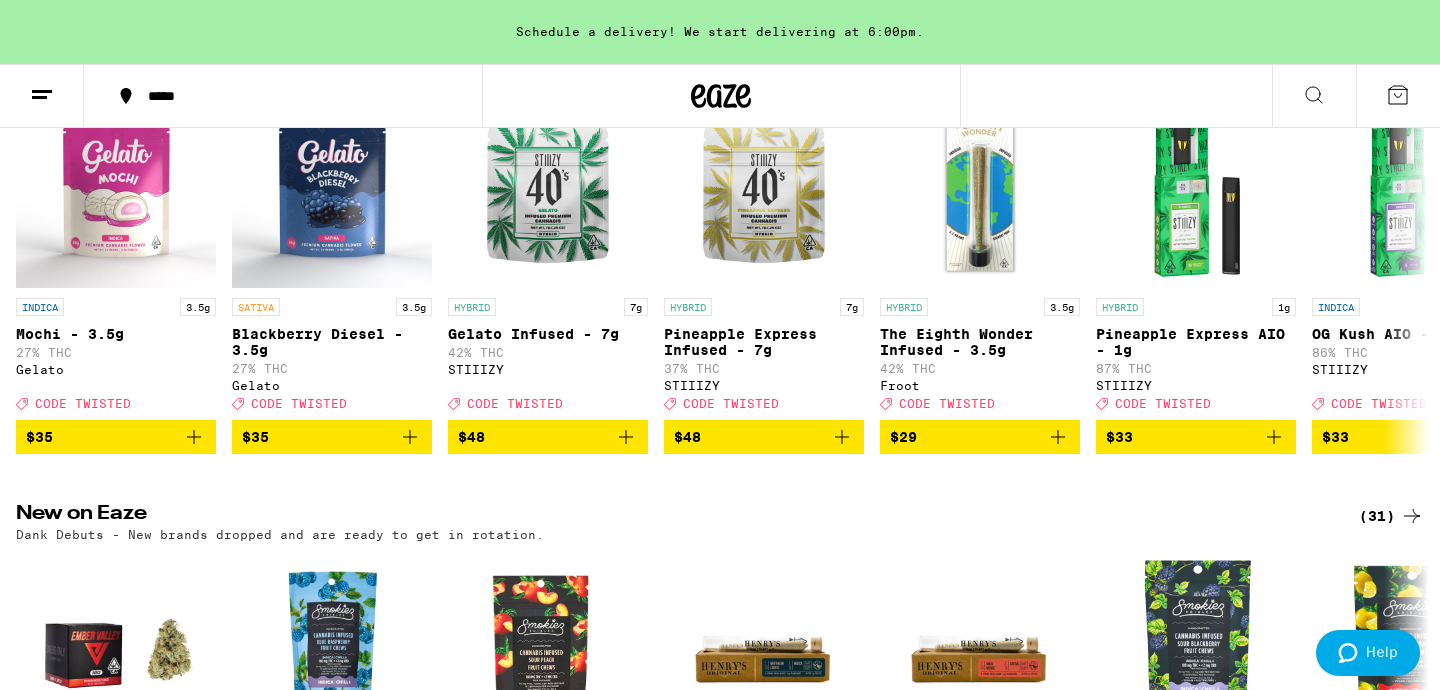 scroll, scrollTop: 0, scrollLeft: 0, axis: both 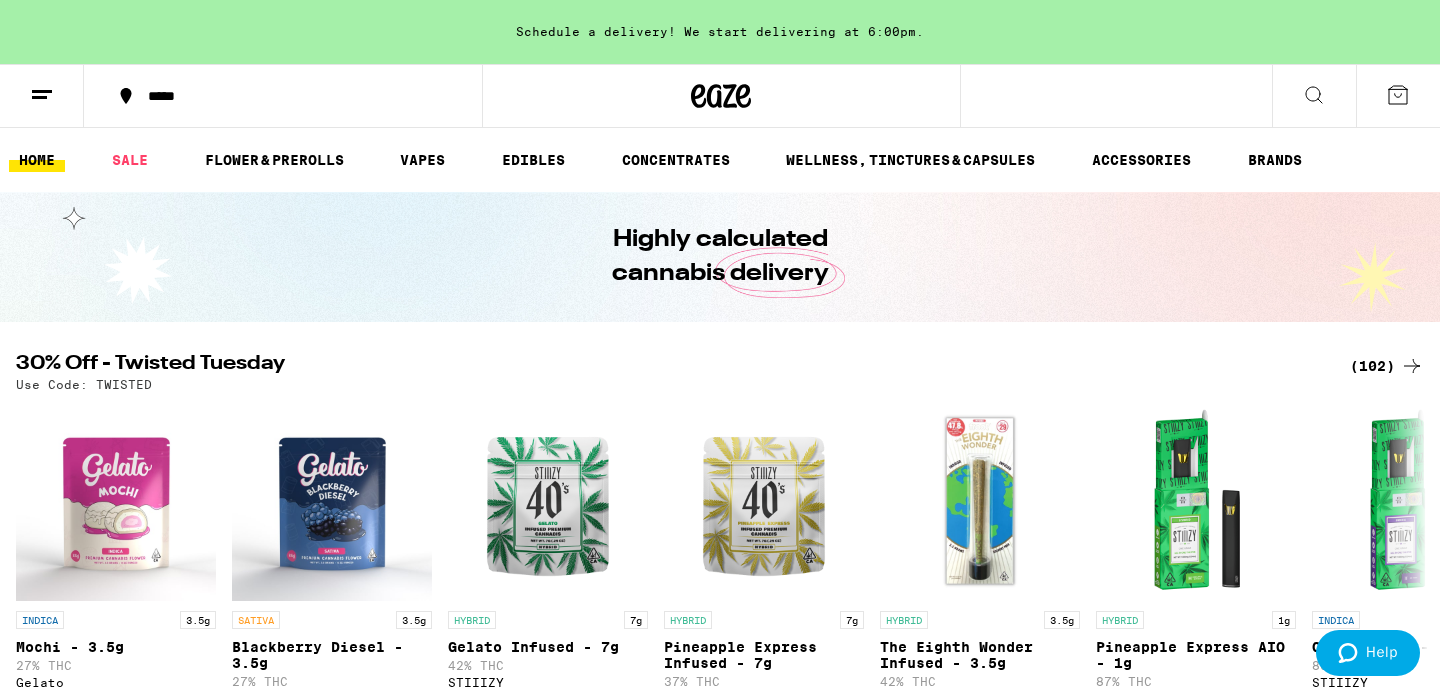 click 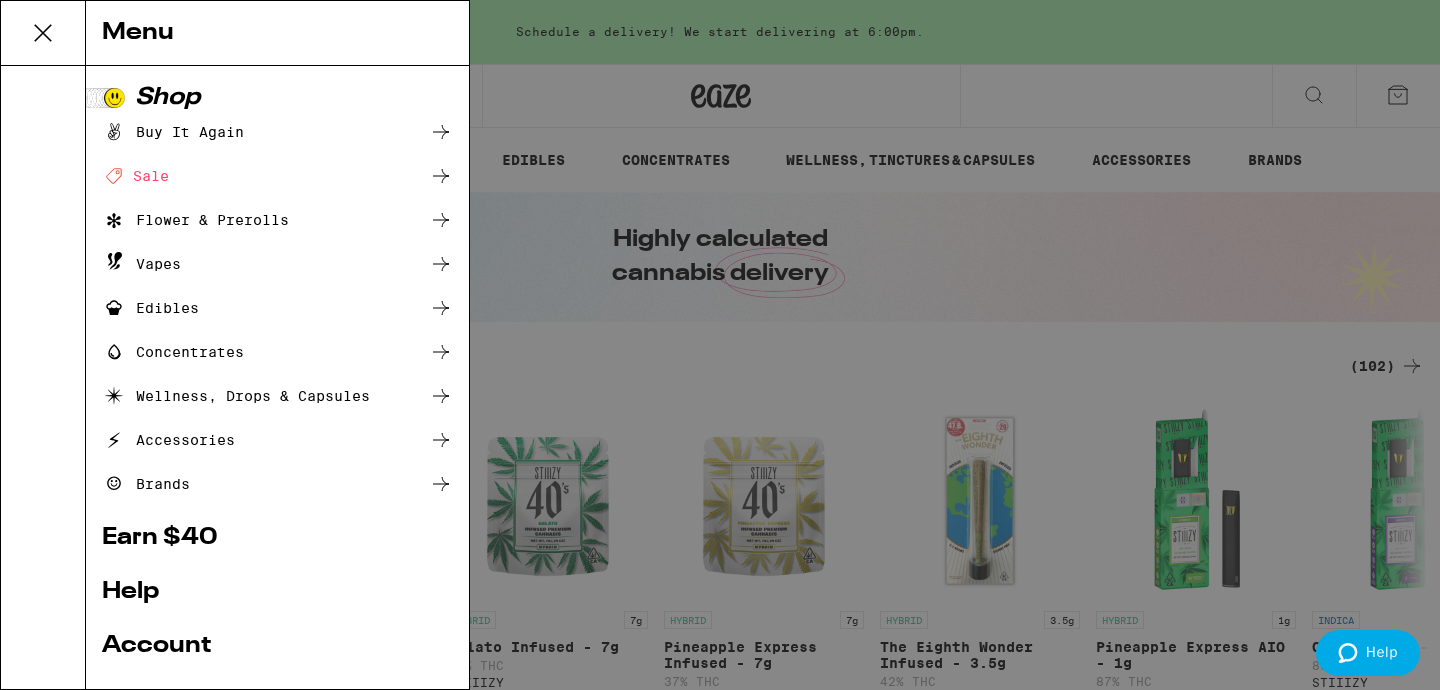 click 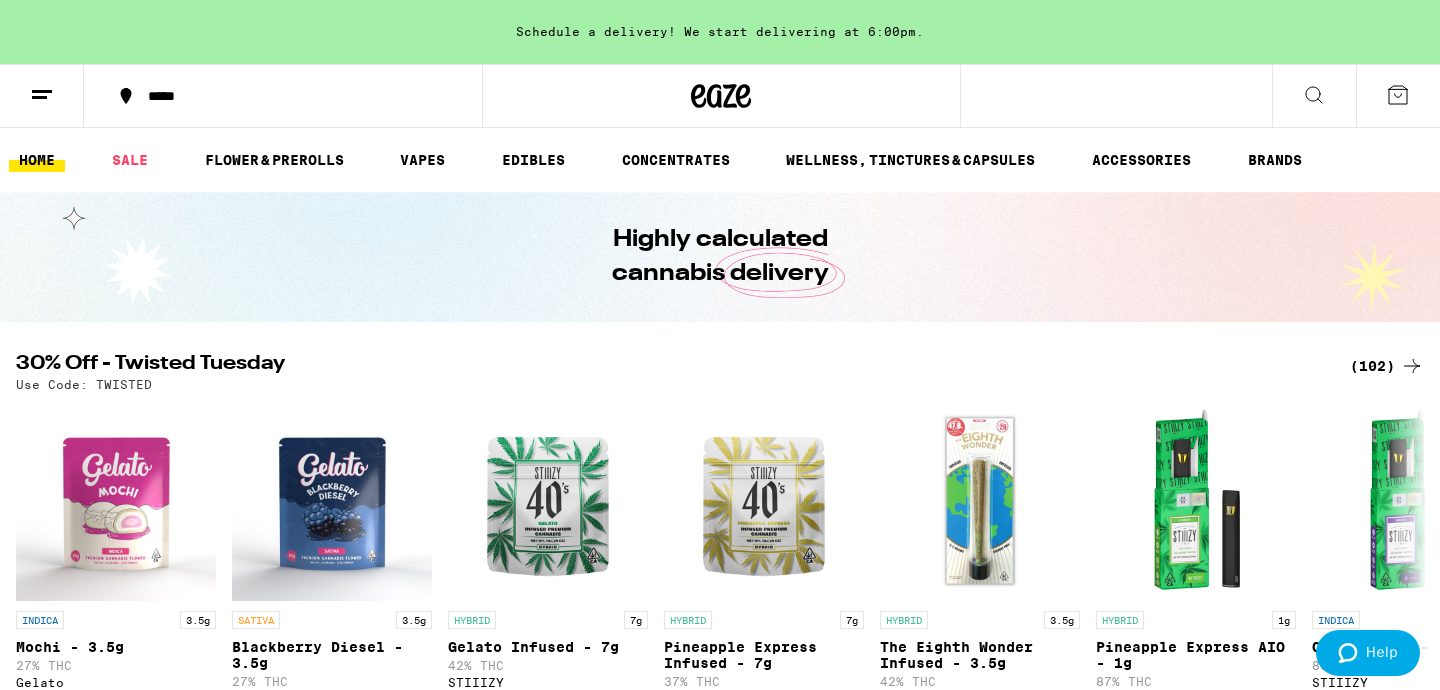 click 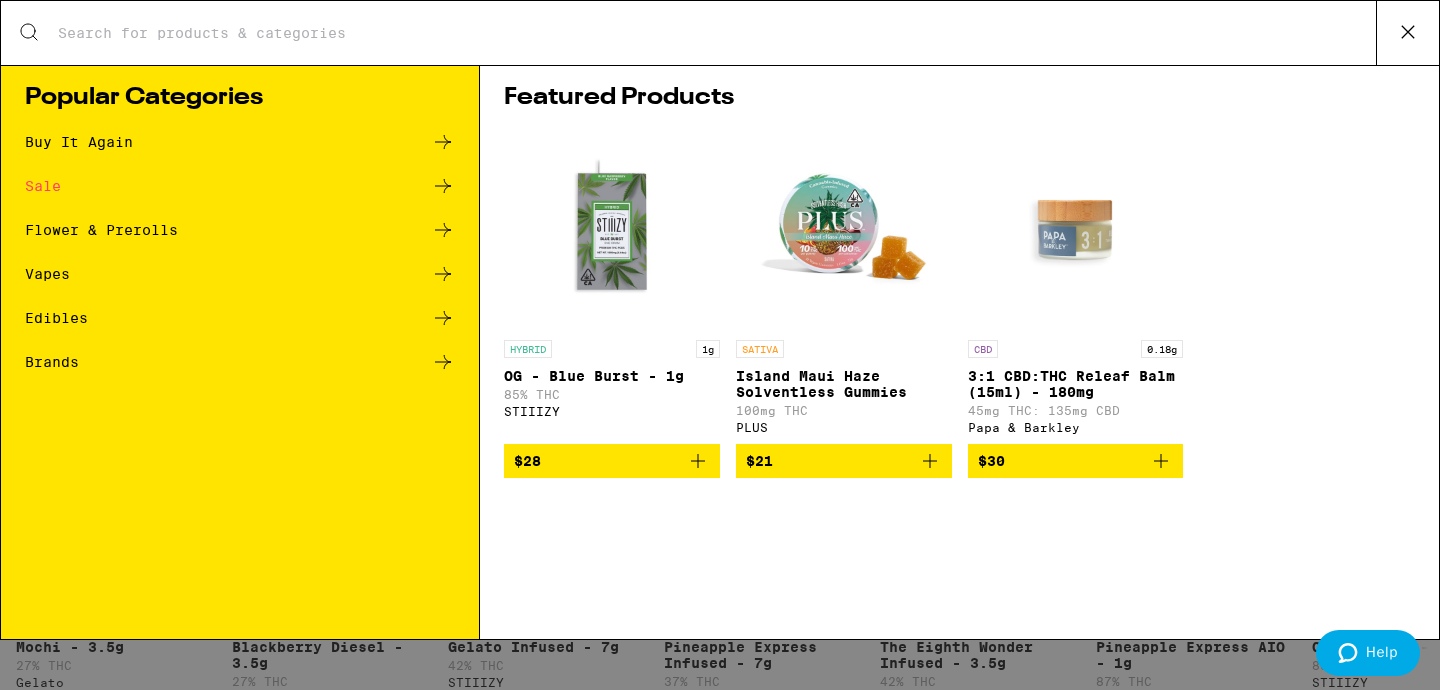 type on "a" 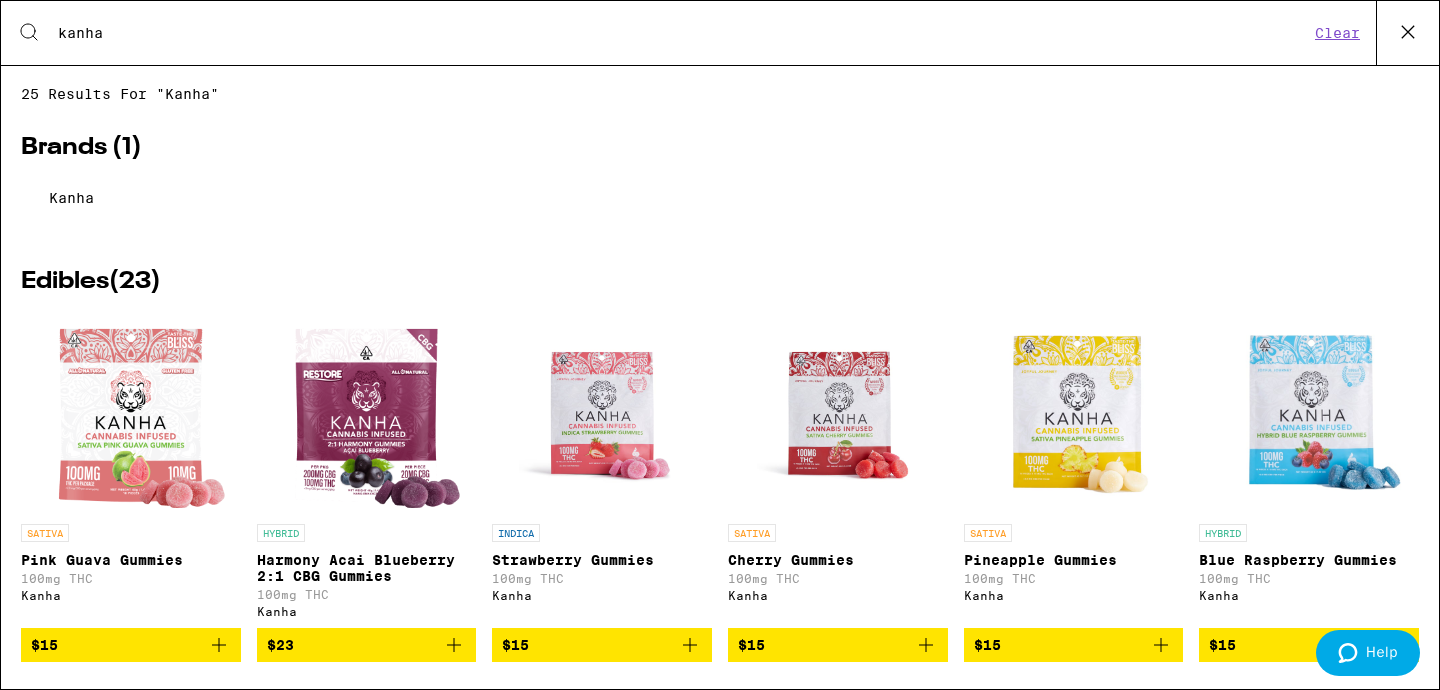 type on "kanha" 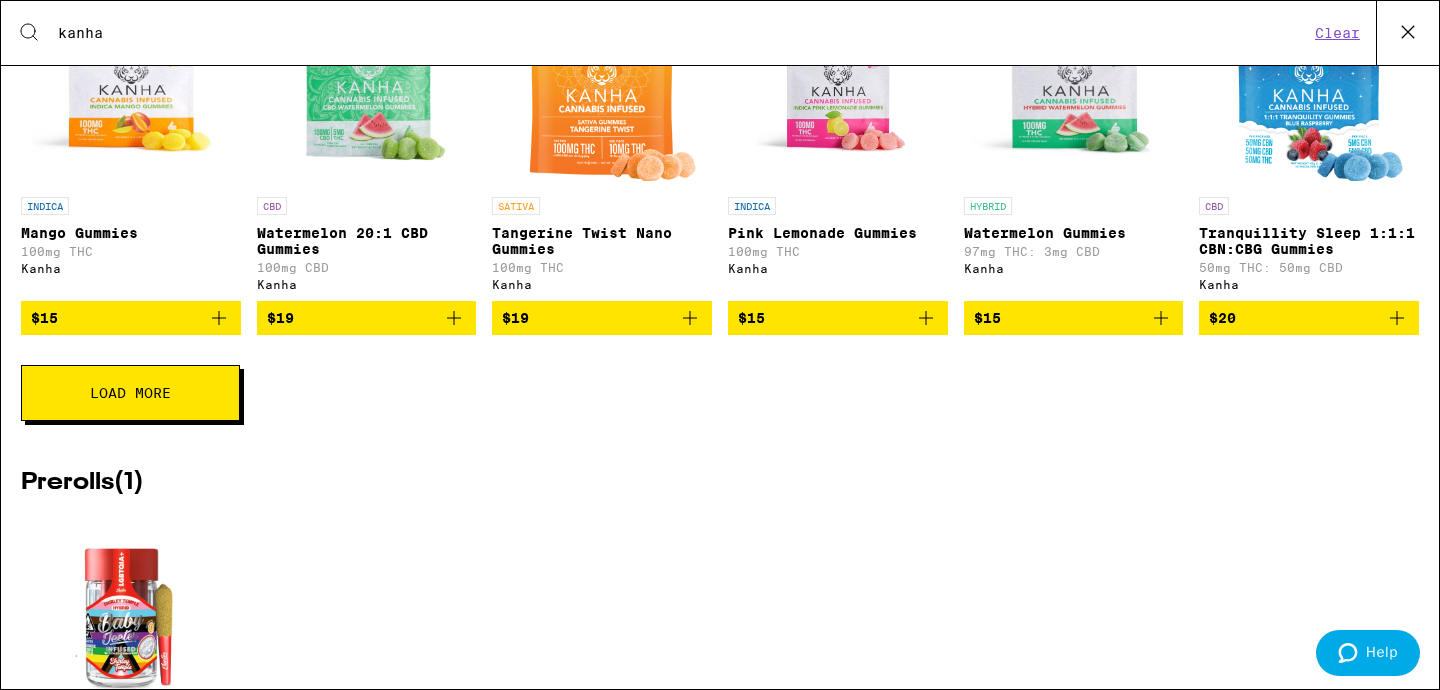 scroll, scrollTop: 828, scrollLeft: 0, axis: vertical 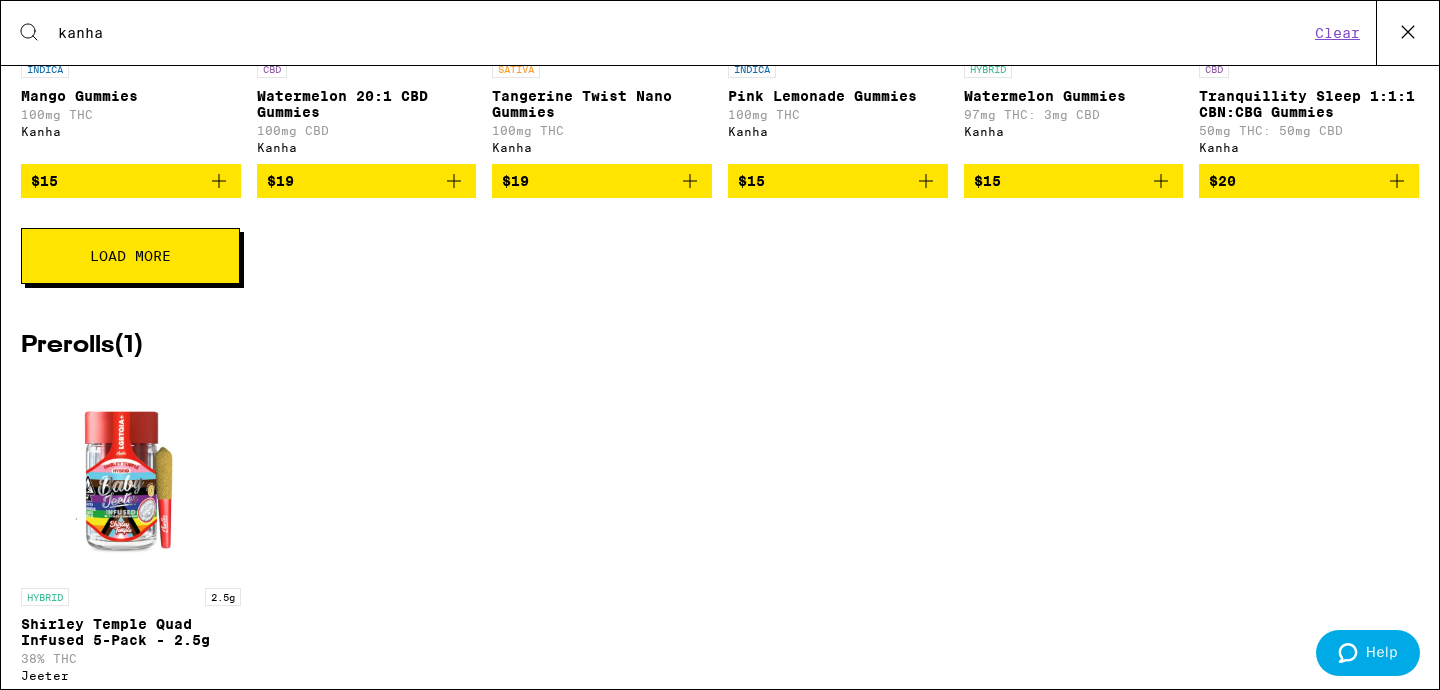 click on "Load More" at bounding box center (130, 256) 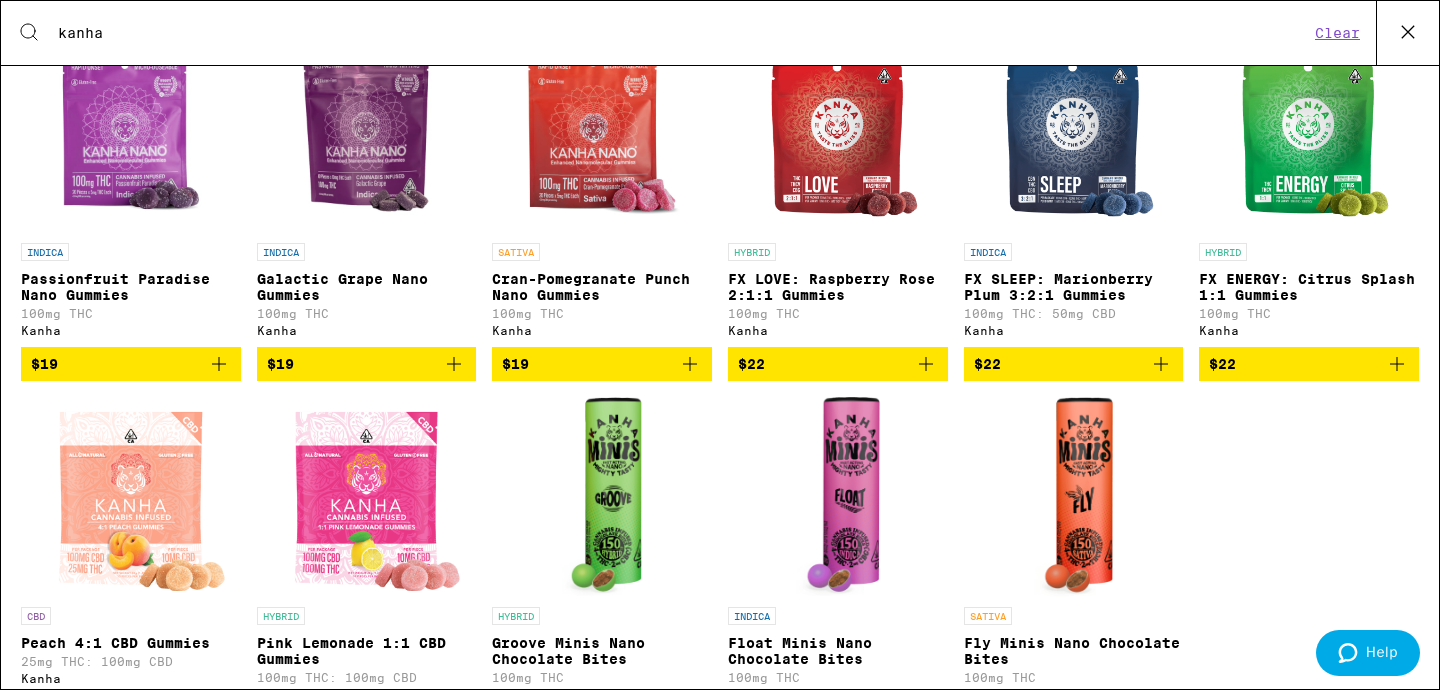 scroll, scrollTop: 1039, scrollLeft: 0, axis: vertical 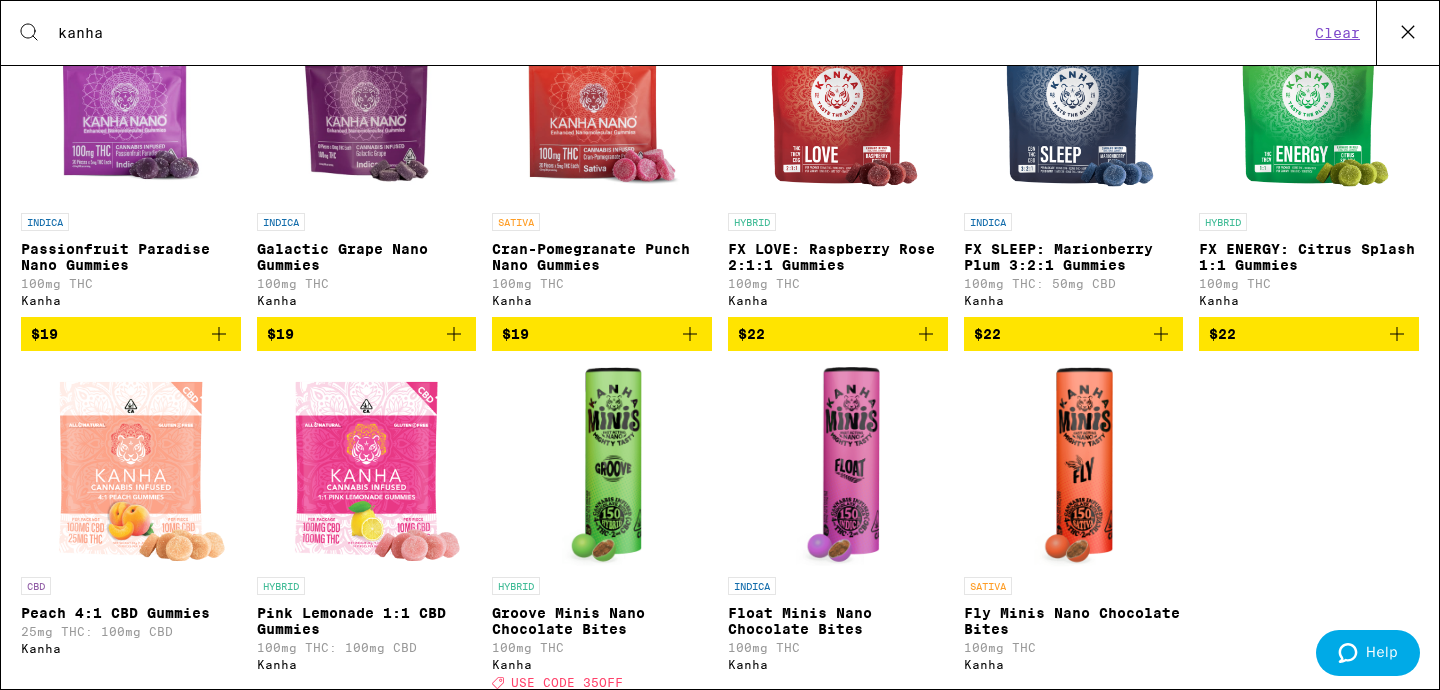 click at bounding box center [1073, 103] 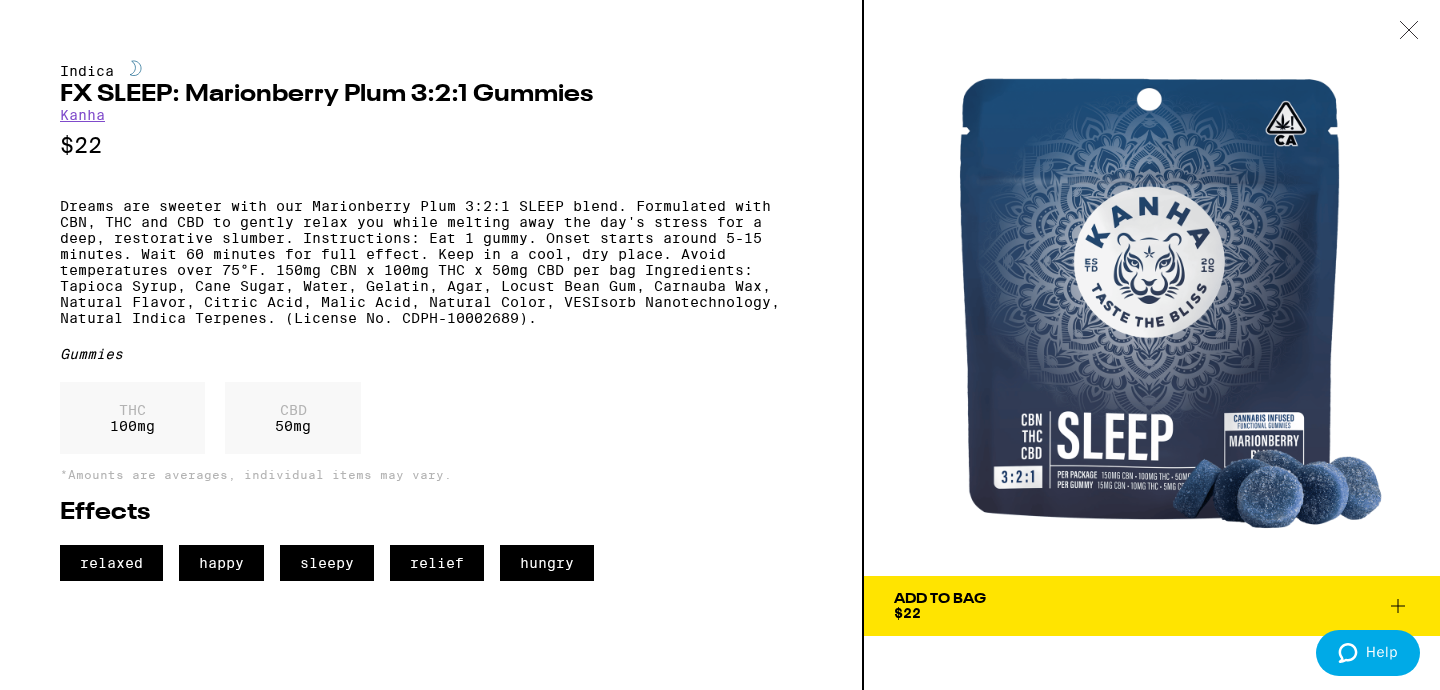 click on "Indica FX SLEEP: Marionberry Plum 3:2:1 Gummies [BRAND] $22 Dreams are sweeter with our Marionberry Plum 3:2:1 SLEEP blend. Formulated with CBN, THC and CBD to gently relax you while melting away the day's stress for a deep, restorative slumber.
Instructions: Eat 1 gummy. Onset starts around 5-15 minutes. Wait 60 minutes for full effect. Keep in a cool, dry place. Avoid temperatures over 75°F.
150mg CBN x 100mg THC x 50mg CBD per bag
Ingredients: Tapioca Syrup, Cane Sugar, Water, Gelatin, Agar, Locust Bean Gum, Carnauba Wax, Natural Flavor, Citric Acid, Malic Acid, Natural Color, VESIsorb Nanotechnology, Natural Indica Terpenes.
(License No. CDPH-10002689). Gummies THC 100 mg CBD 50 mg *Amounts are averages, individual items may vary. Effects relaxed happy sleepy relief hungry Add To Bag $22" at bounding box center [720, 345] 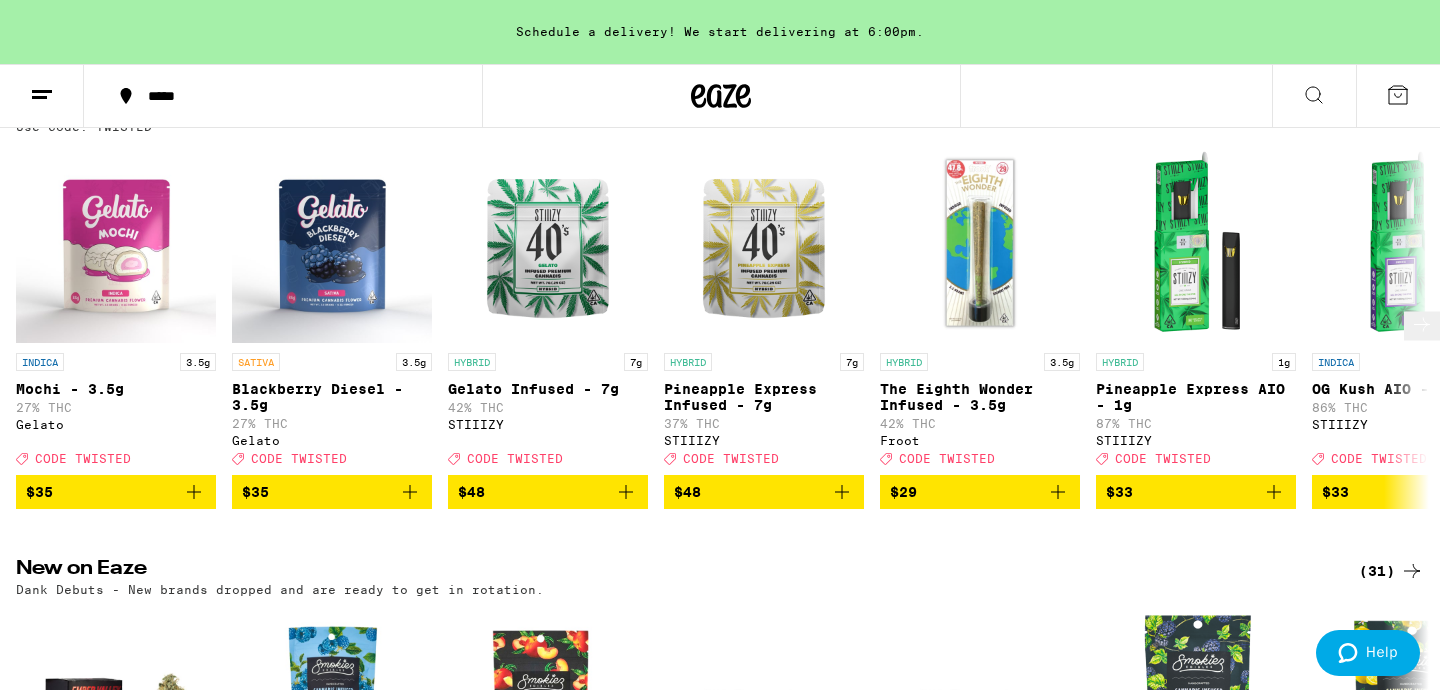 scroll, scrollTop: 633, scrollLeft: 0, axis: vertical 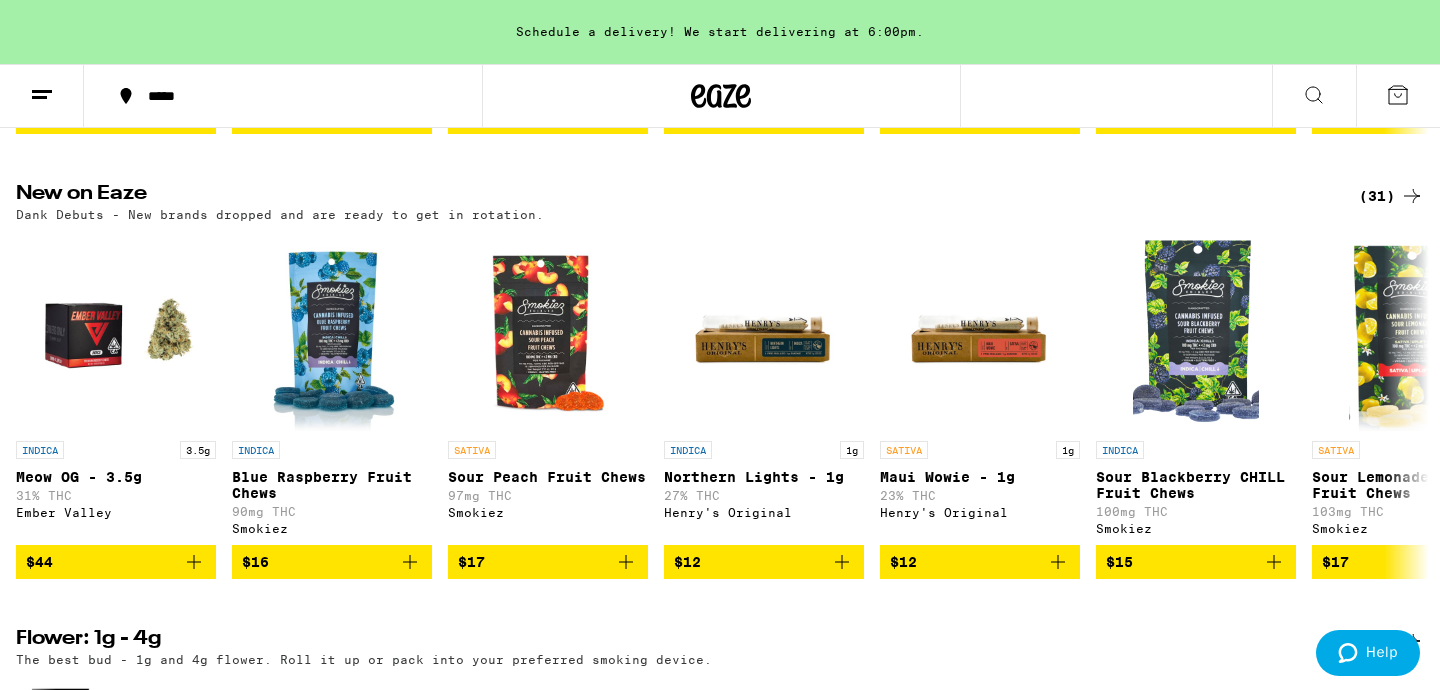 click at bounding box center (42, 96) 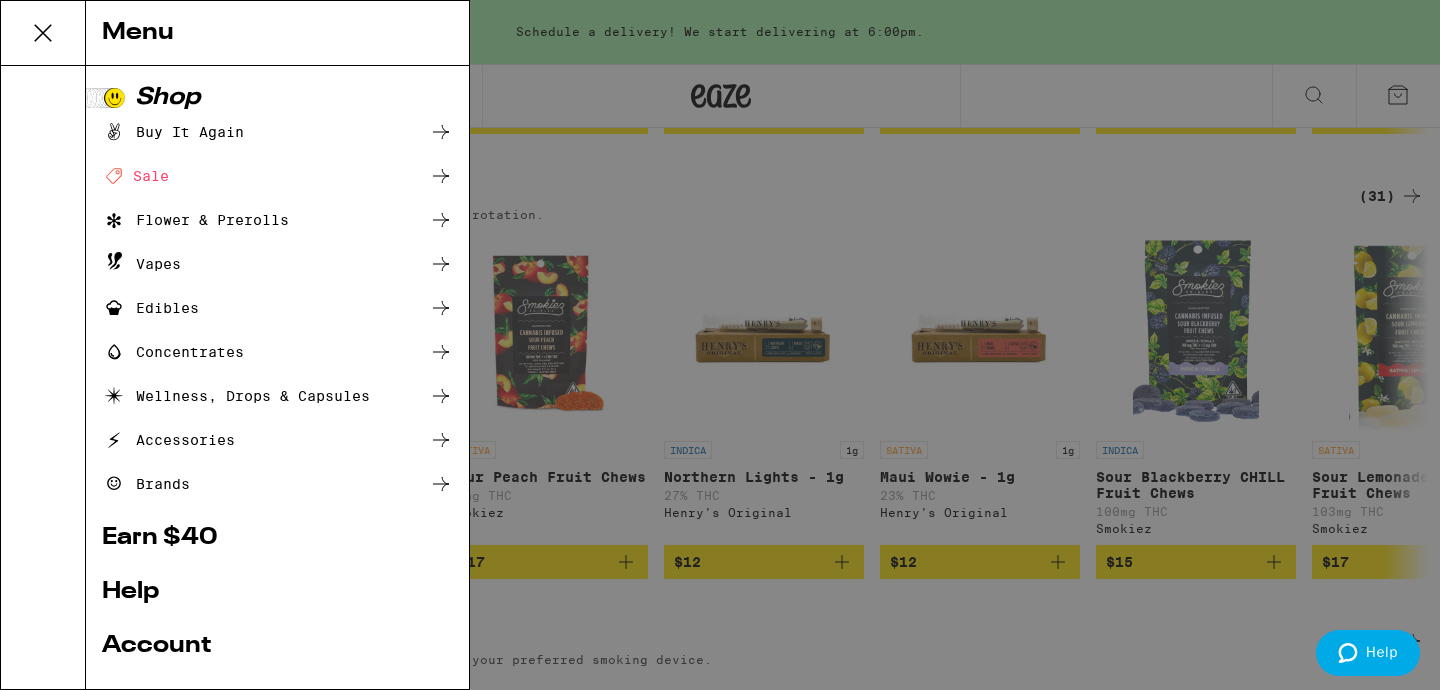 click 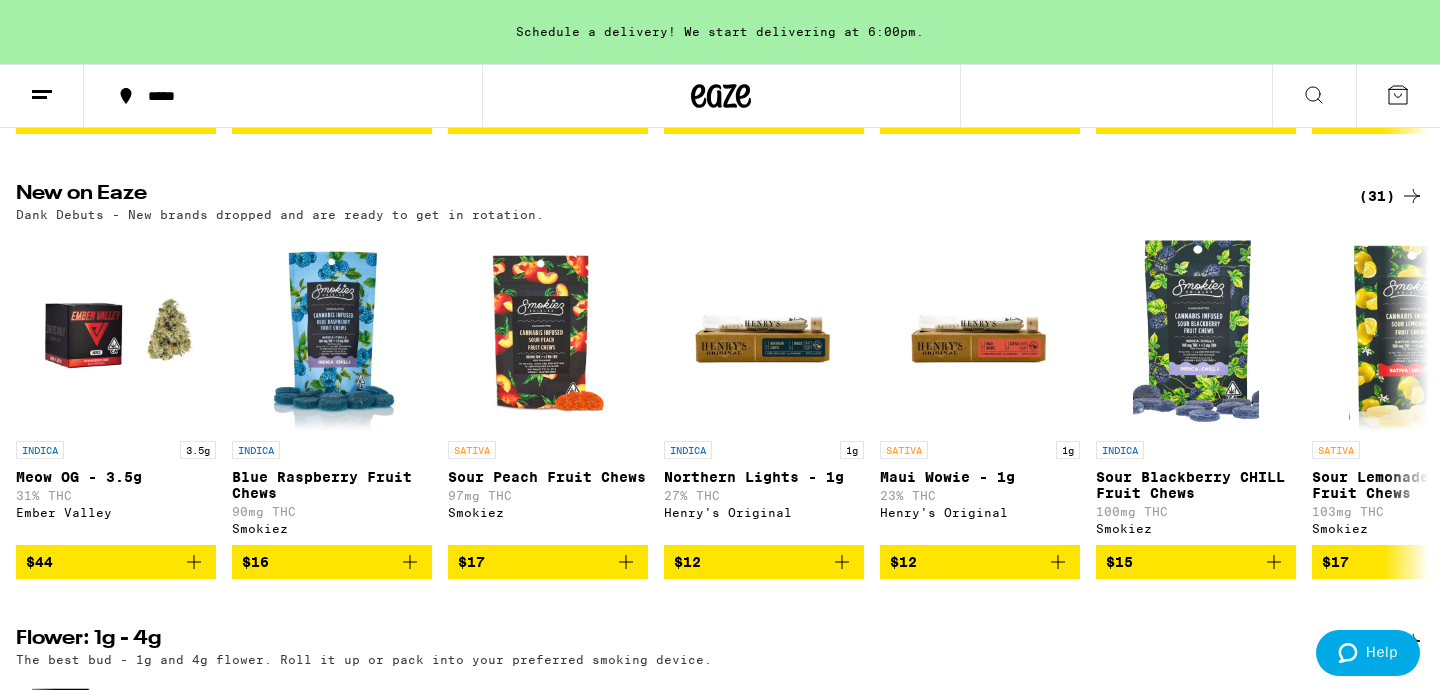 click 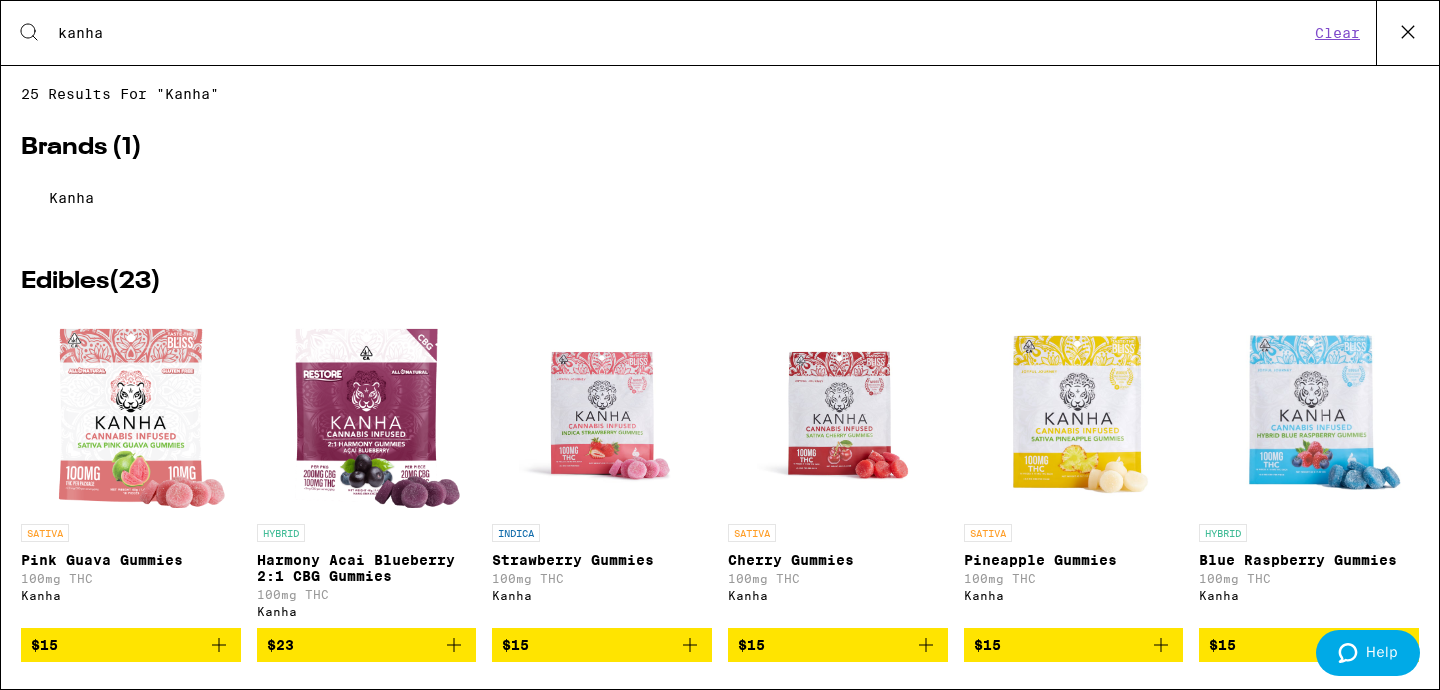 scroll, scrollTop: 0, scrollLeft: 0, axis: both 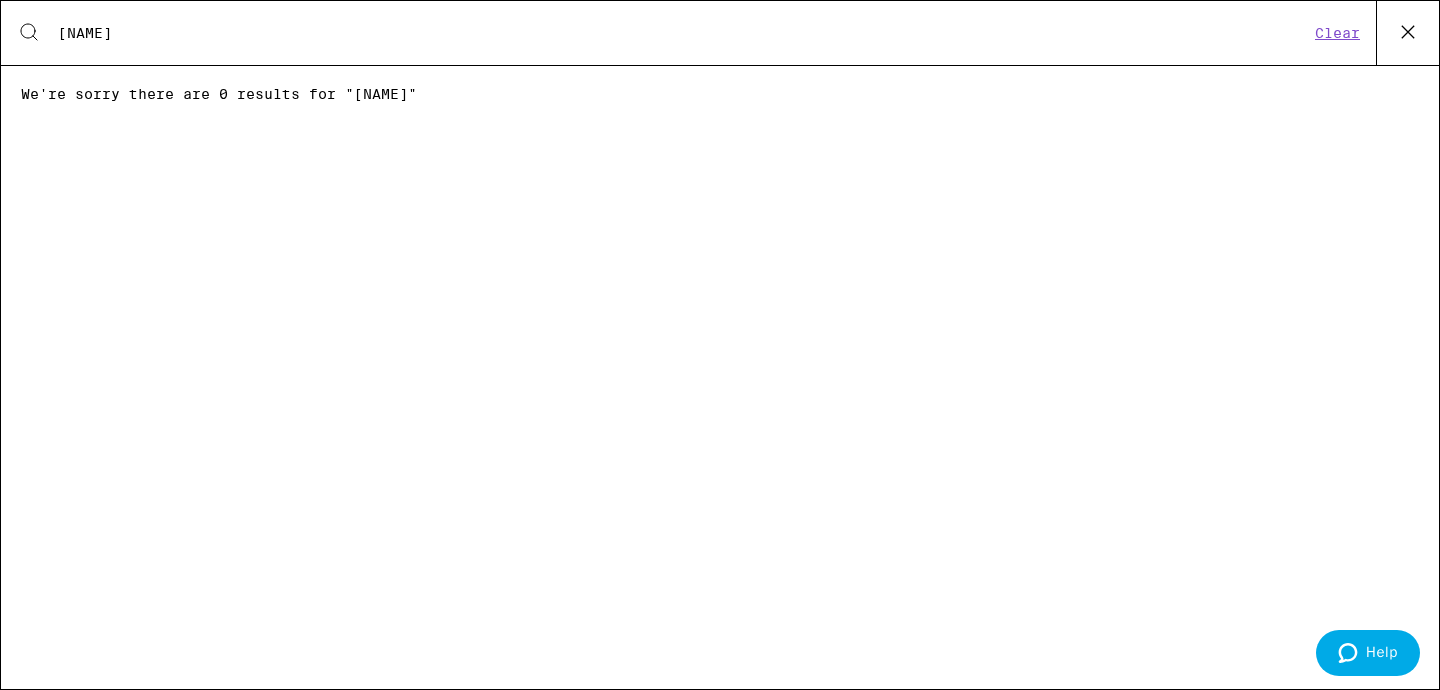 type on "kanha" 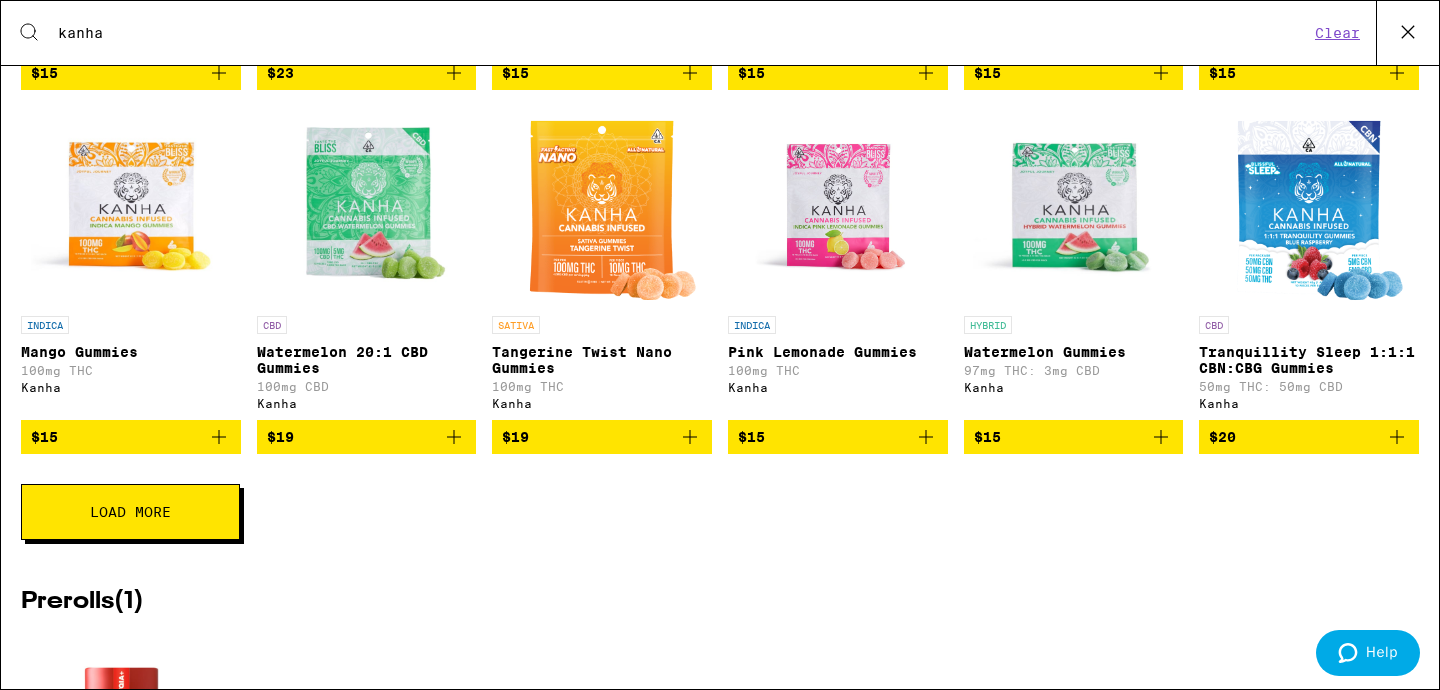 scroll, scrollTop: 1044, scrollLeft: 0, axis: vertical 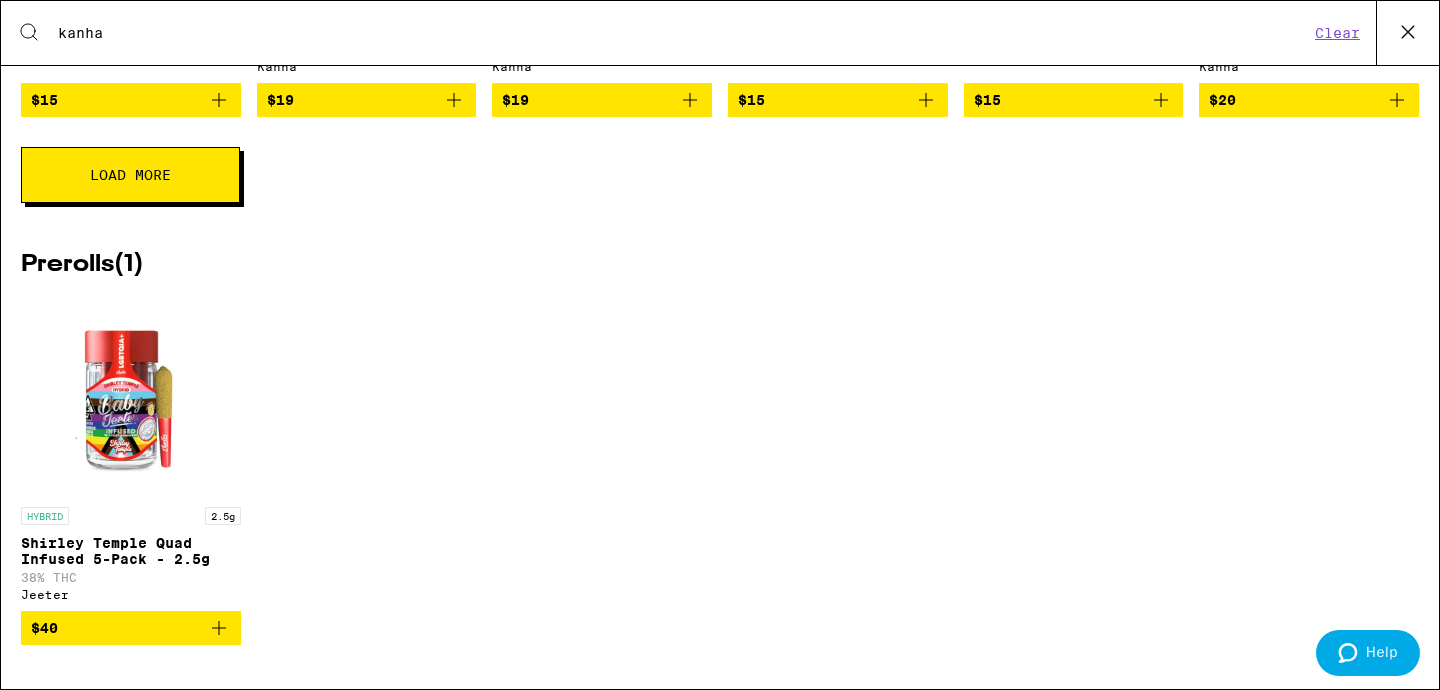 click on "Load More" at bounding box center [130, 175] 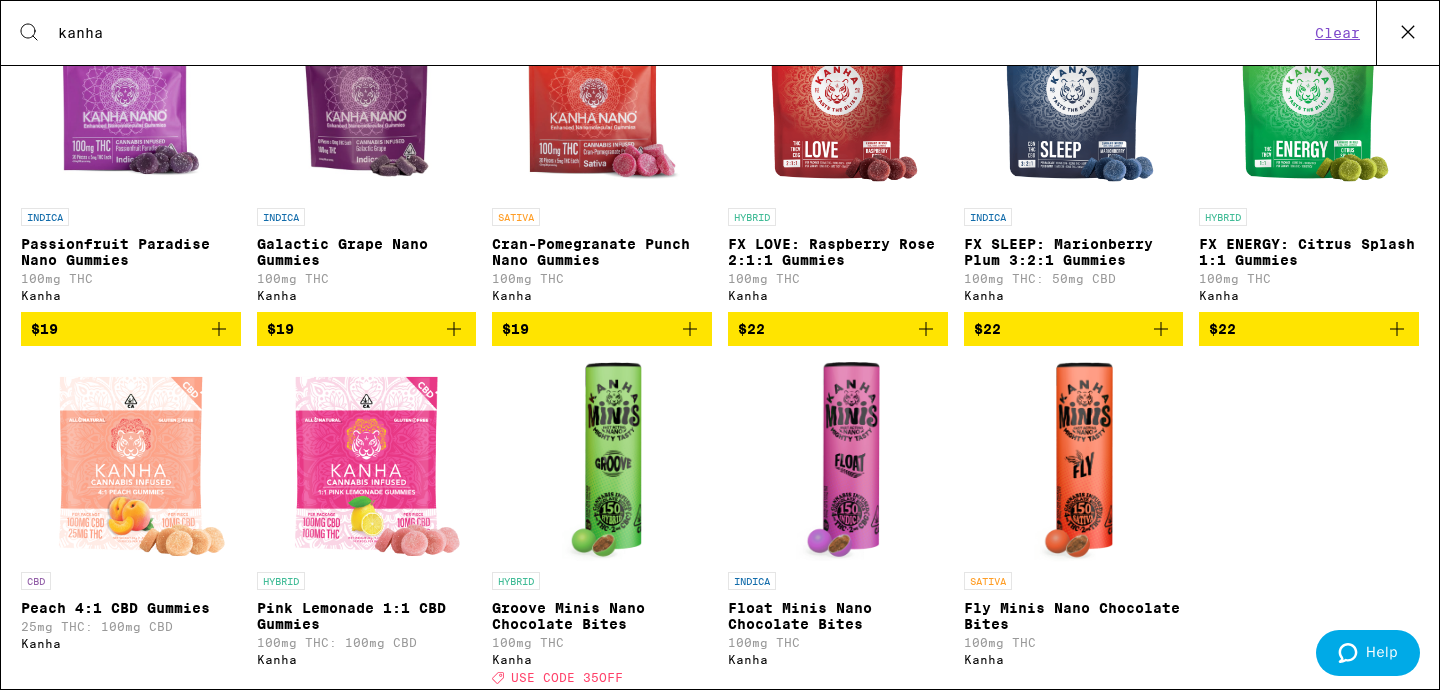 click at bounding box center (602, 98) 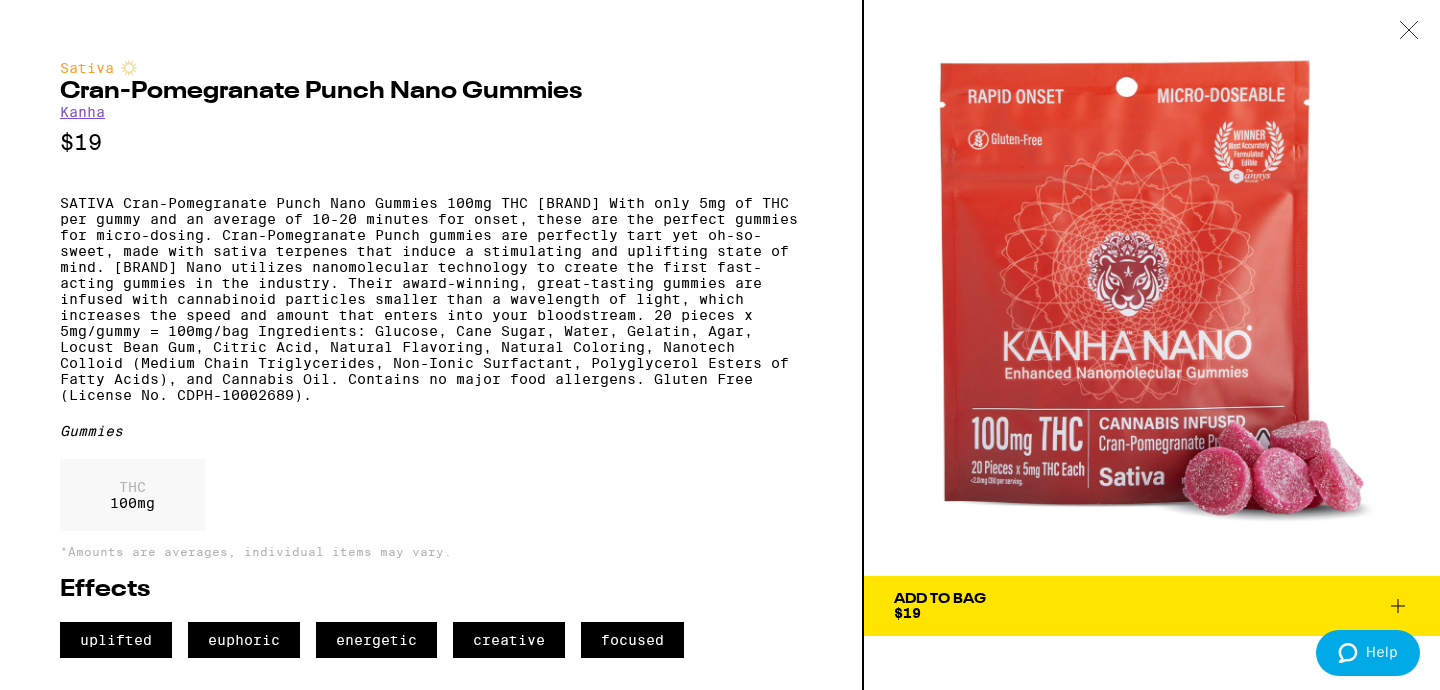 click 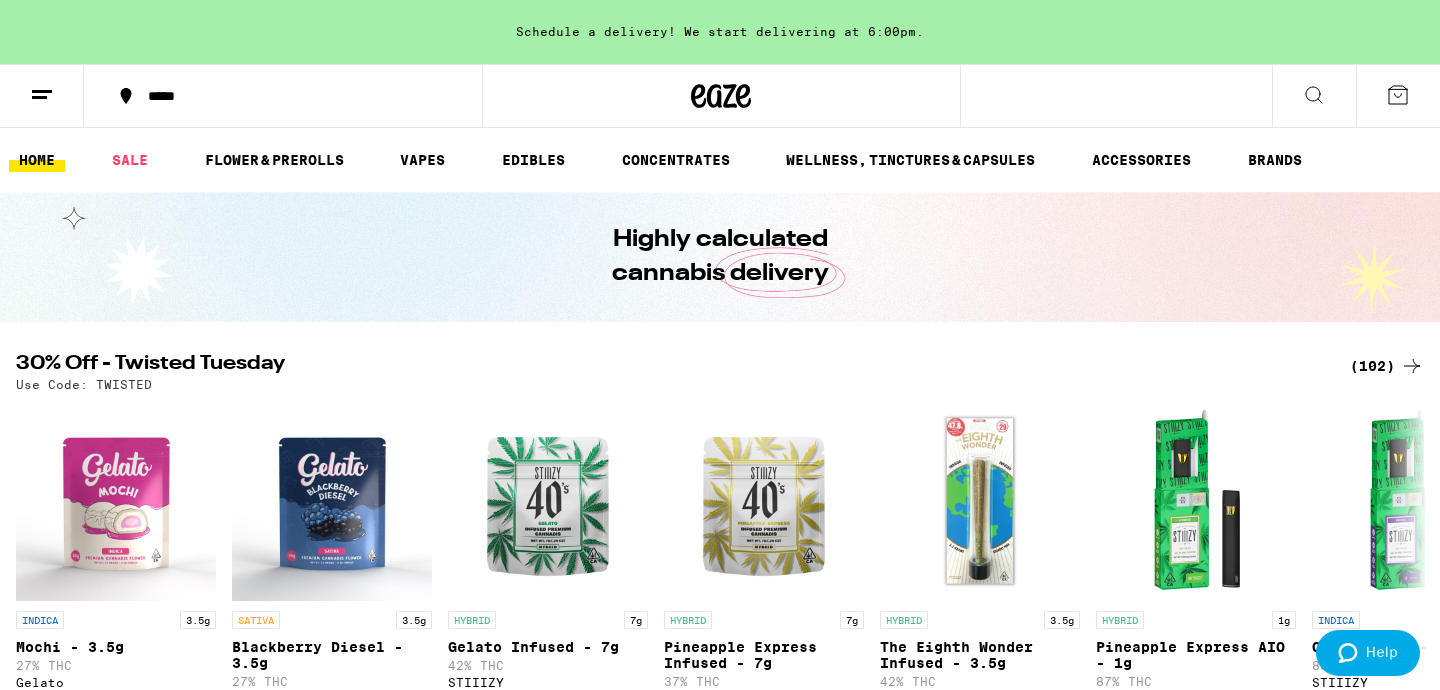 click 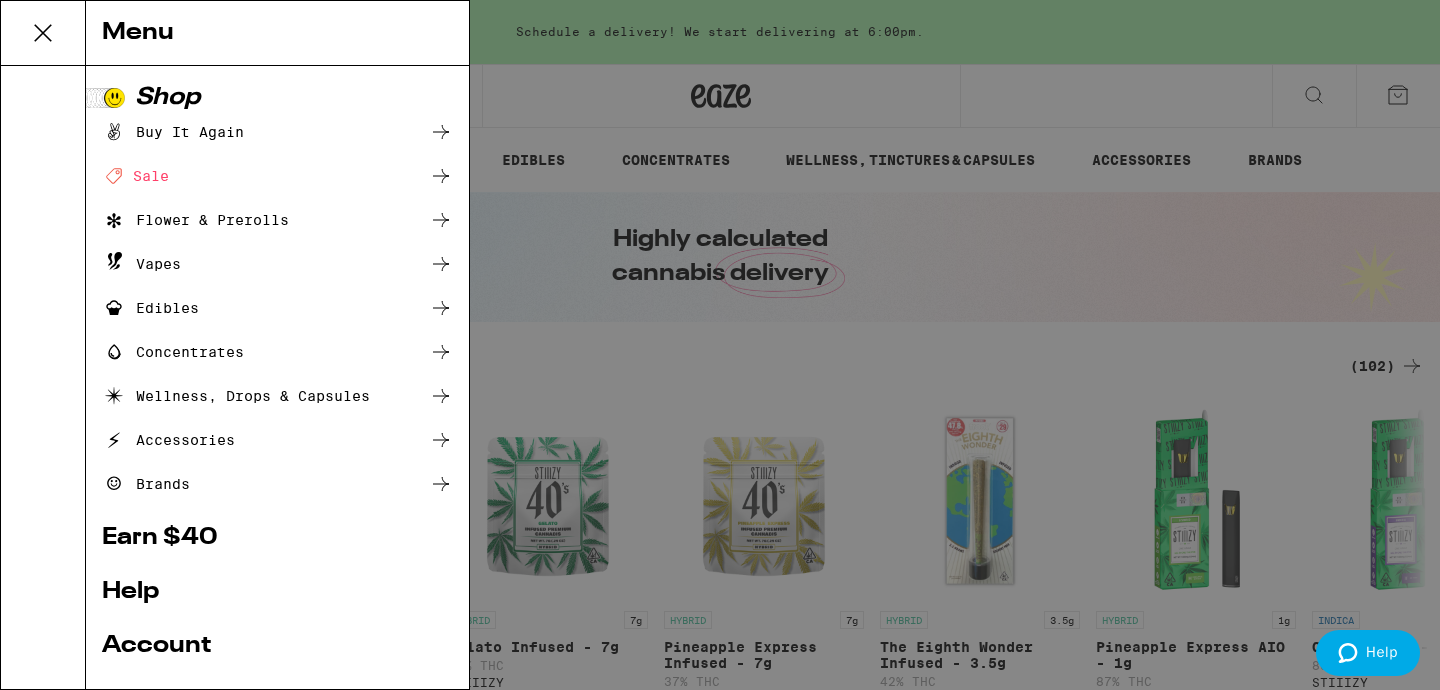 click 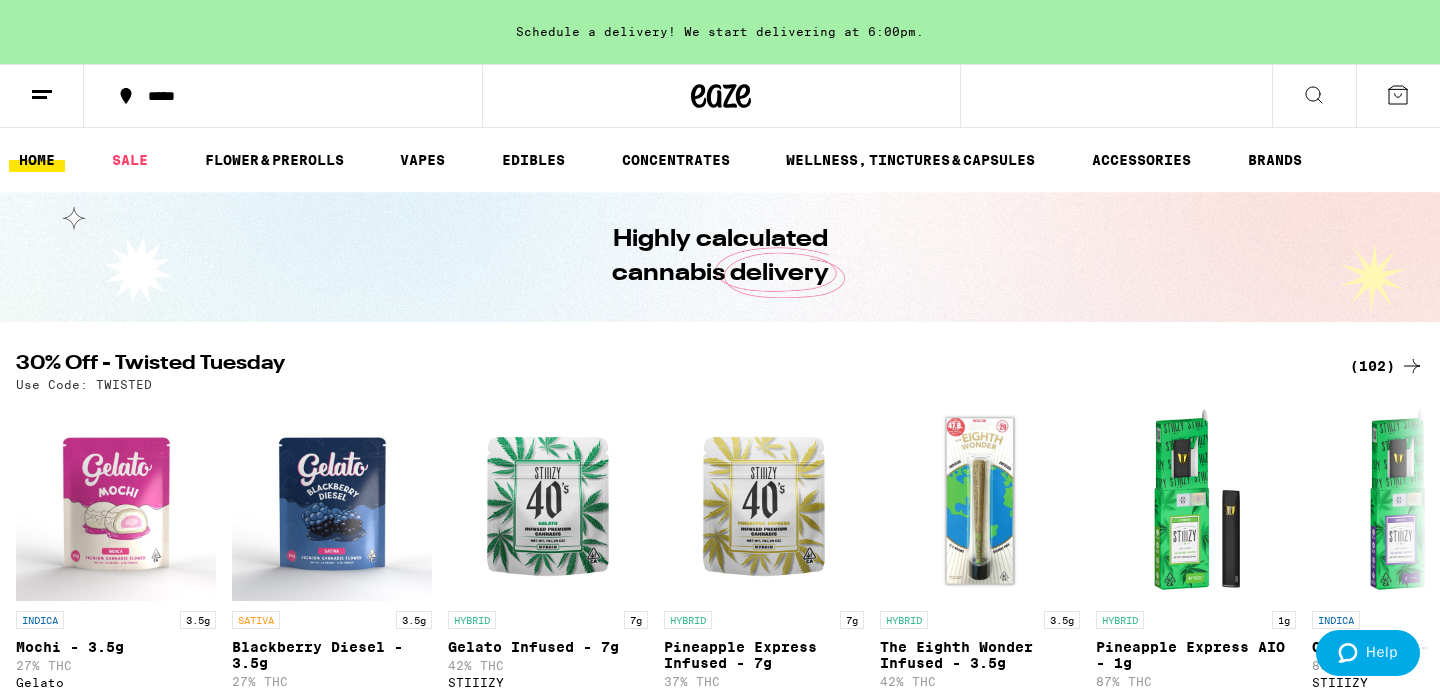 click 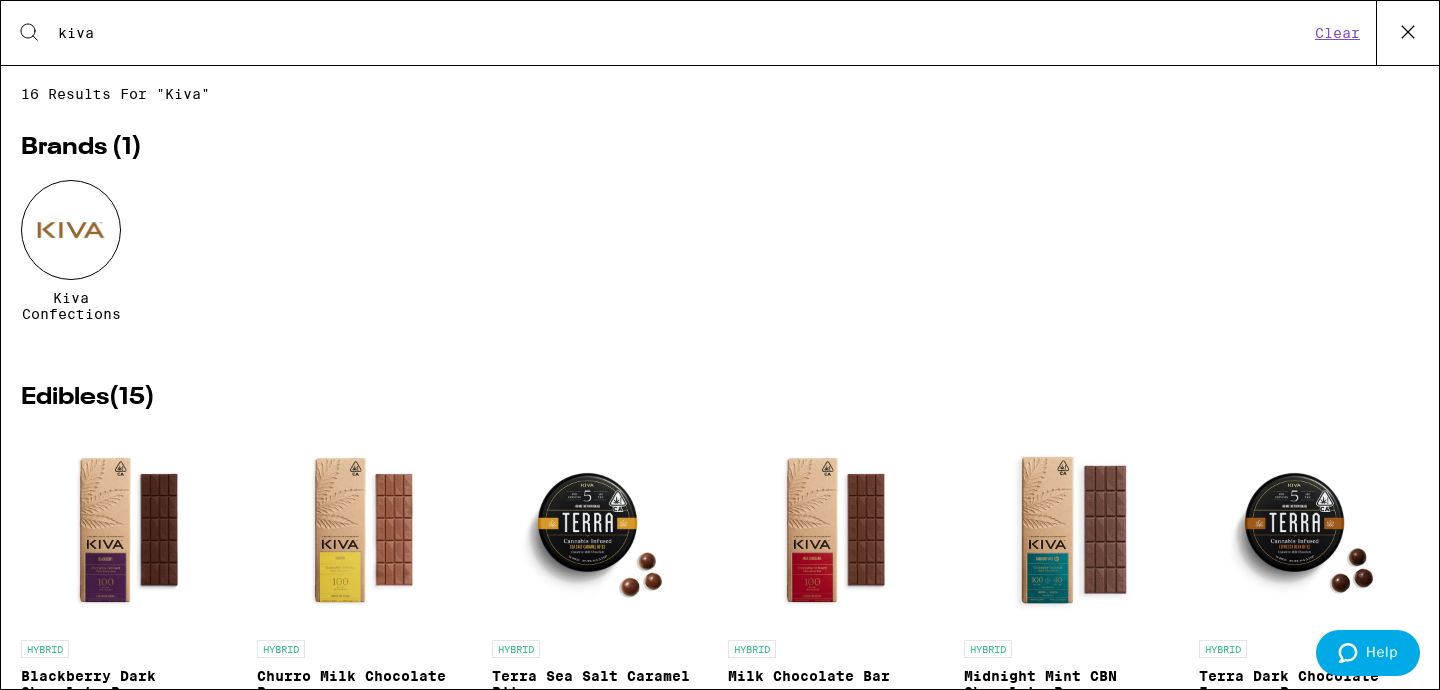 type on "kiva" 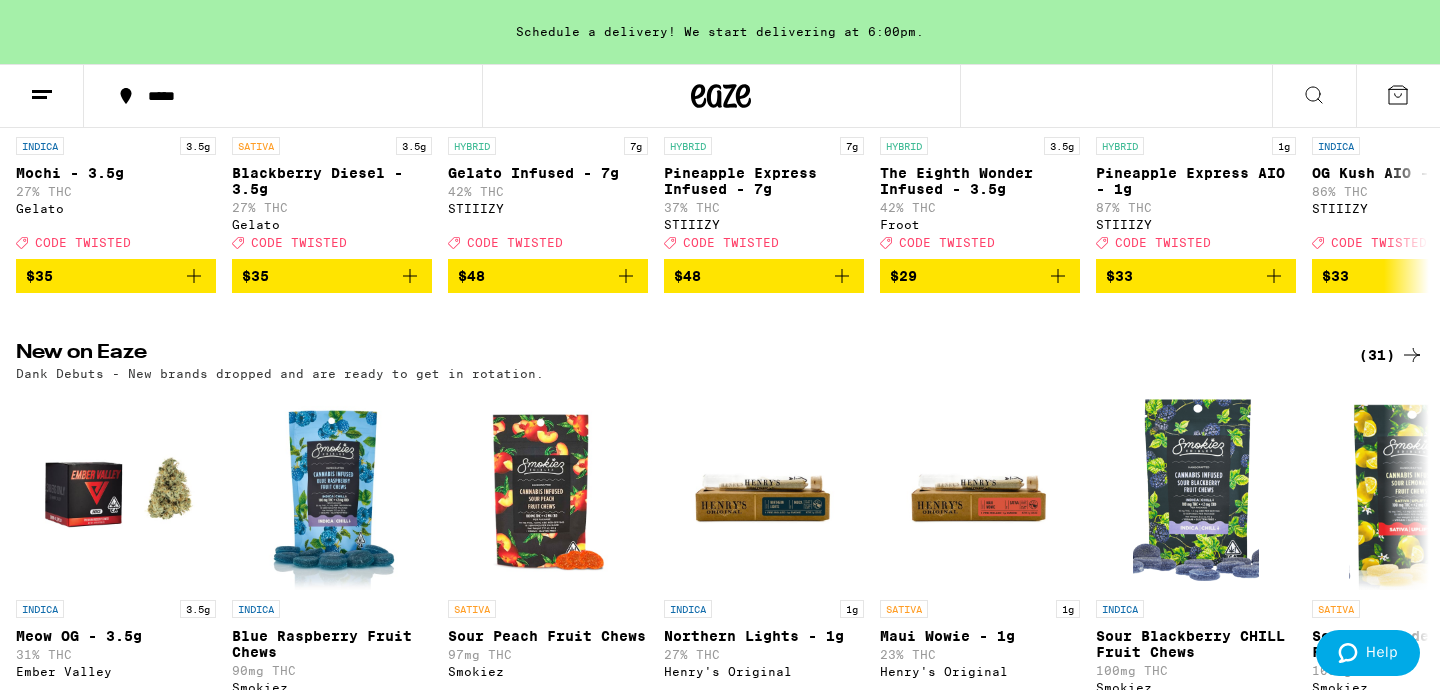 scroll, scrollTop: 602, scrollLeft: 0, axis: vertical 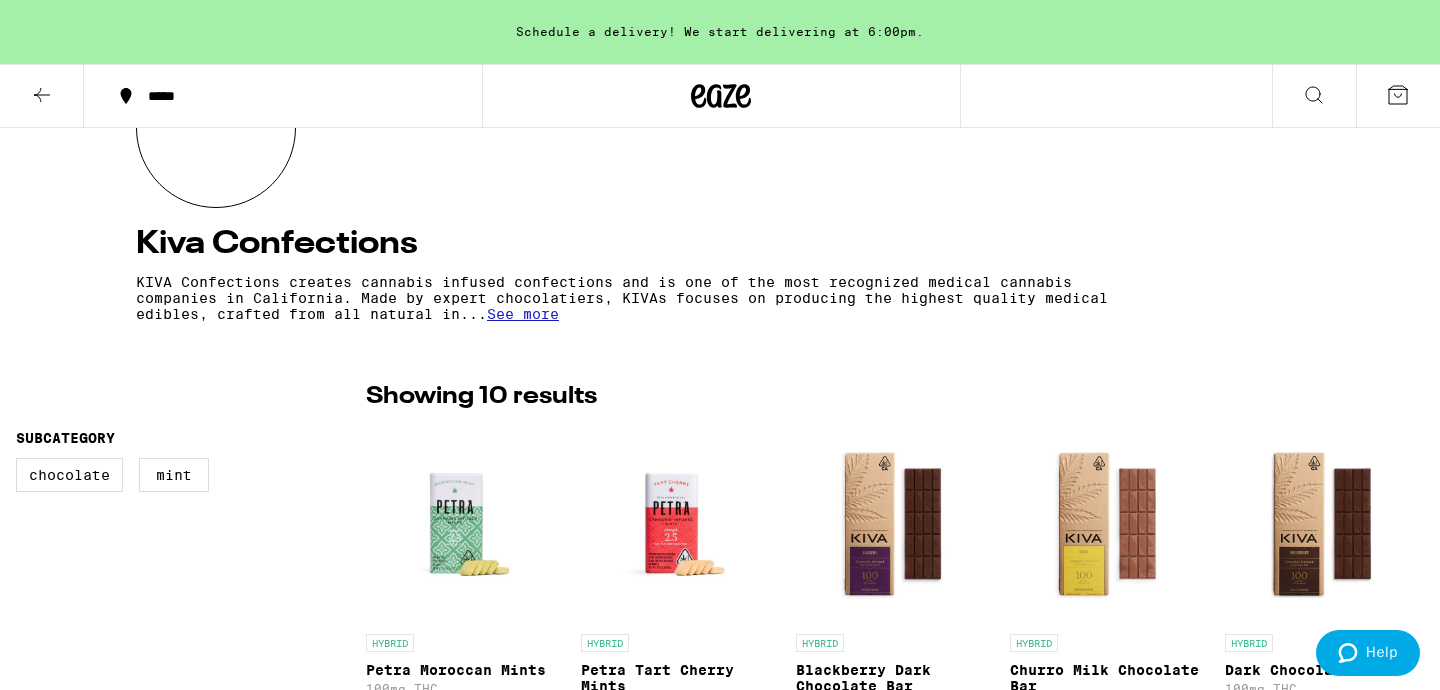click at bounding box center [42, 96] 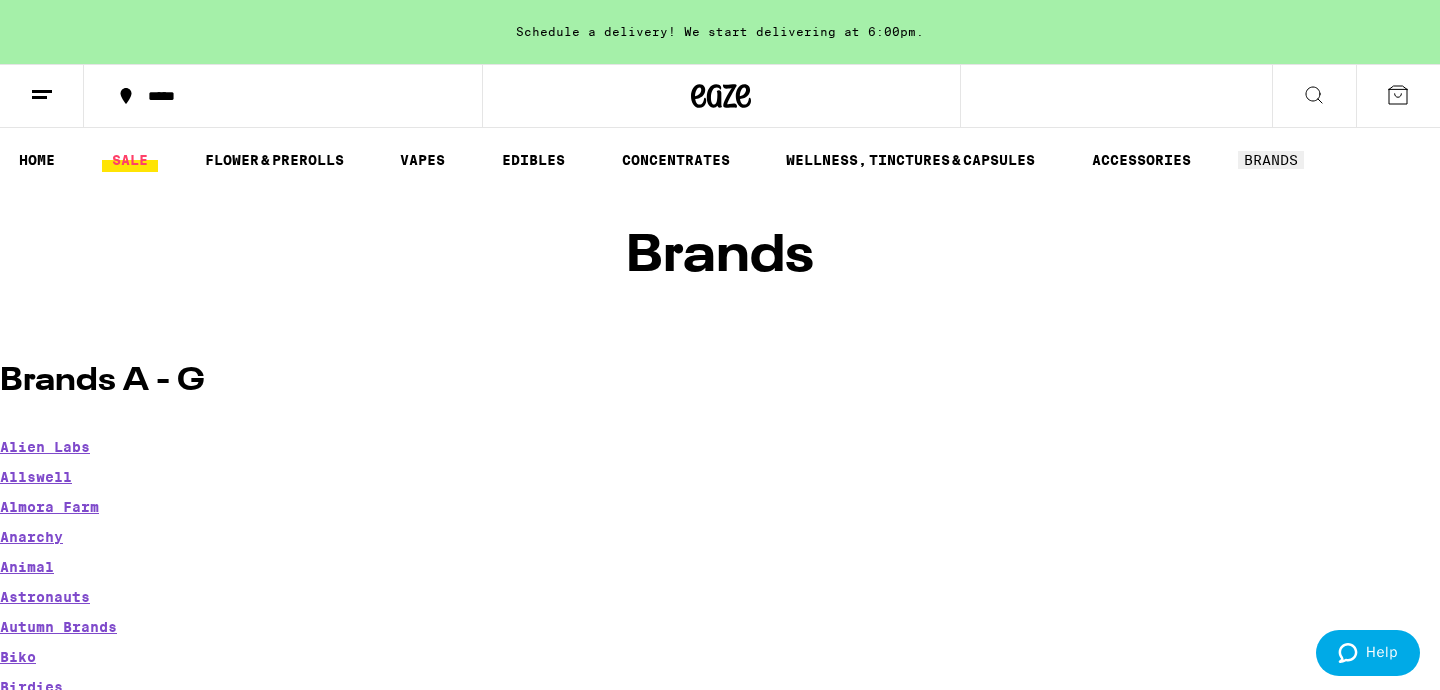 click on "SALE" at bounding box center (130, 160) 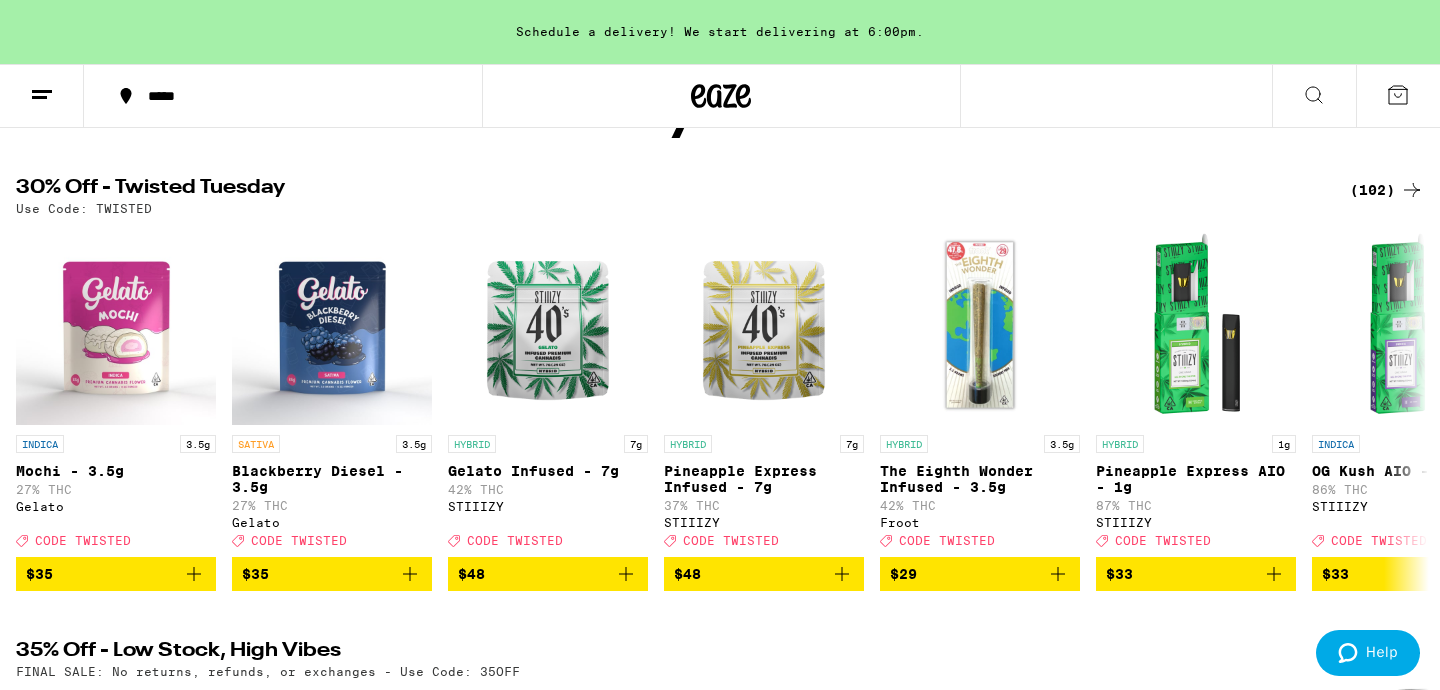 scroll, scrollTop: 167, scrollLeft: 0, axis: vertical 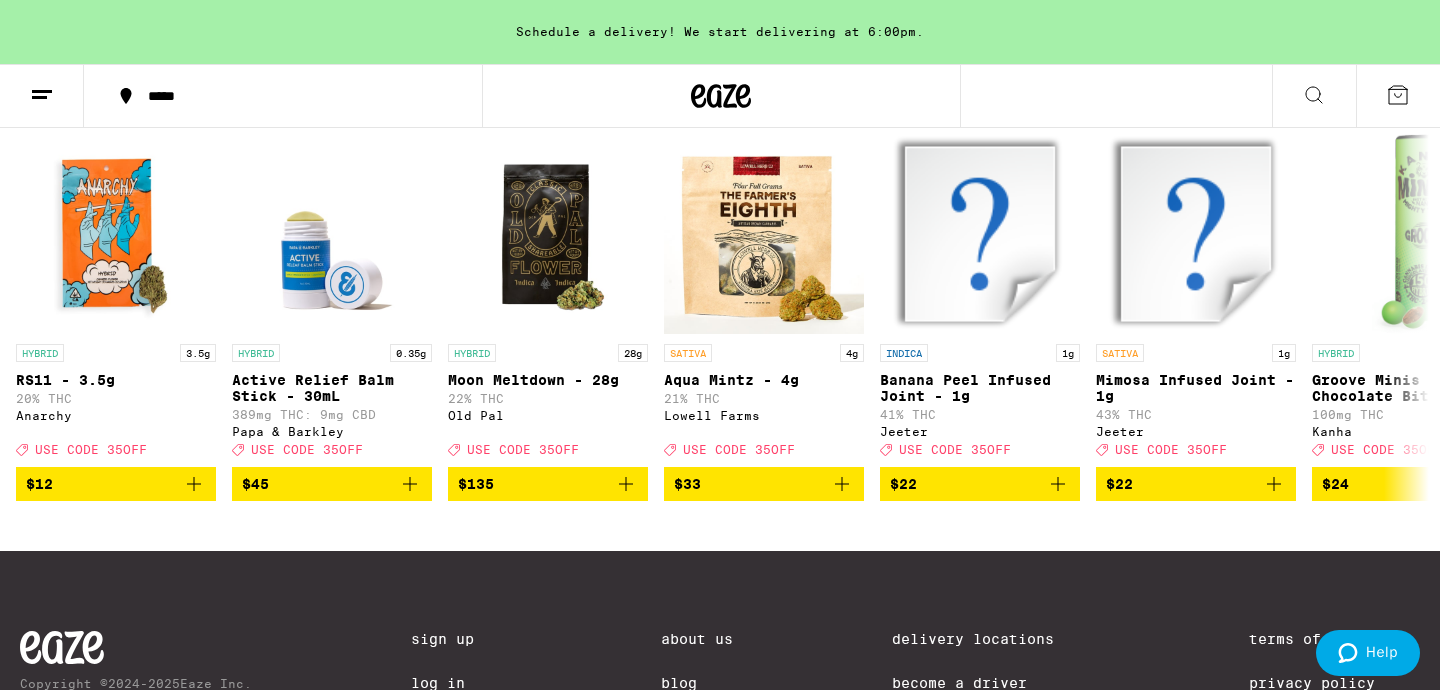 click 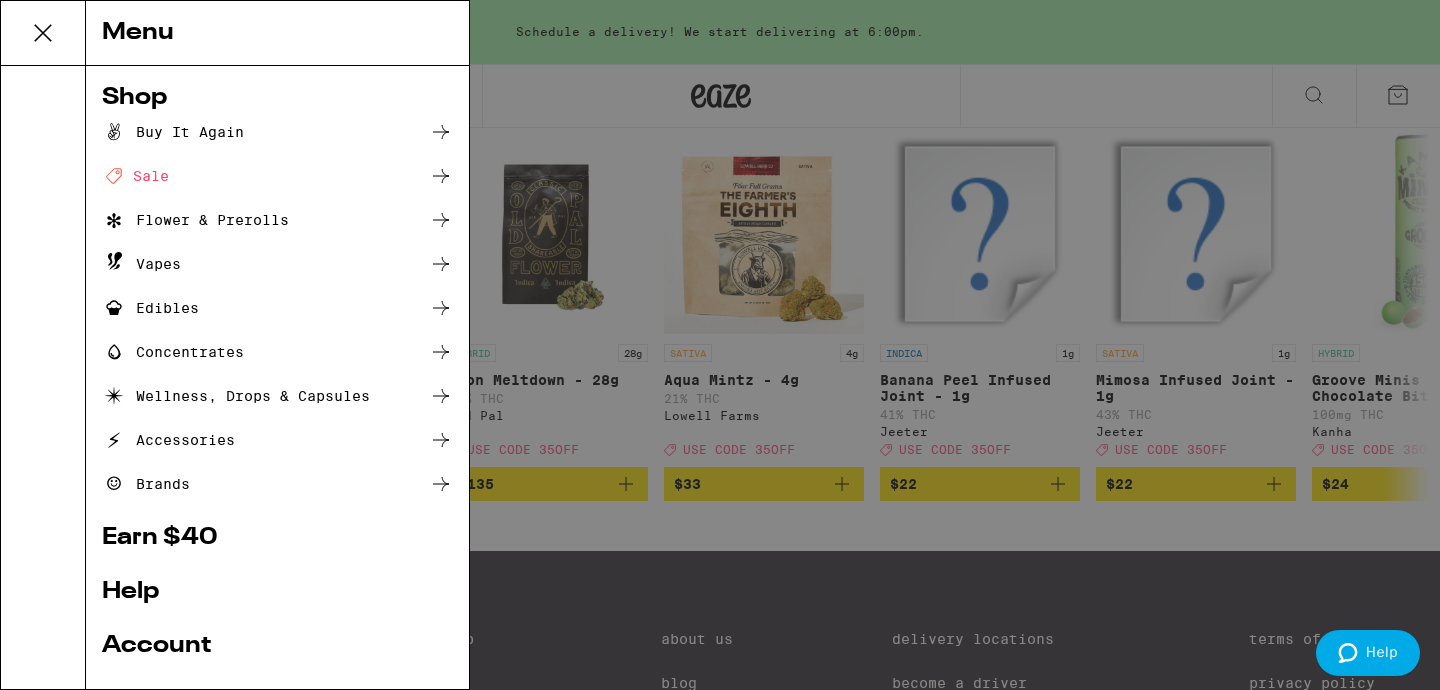 click on "Buy It Again" at bounding box center [277, 132] 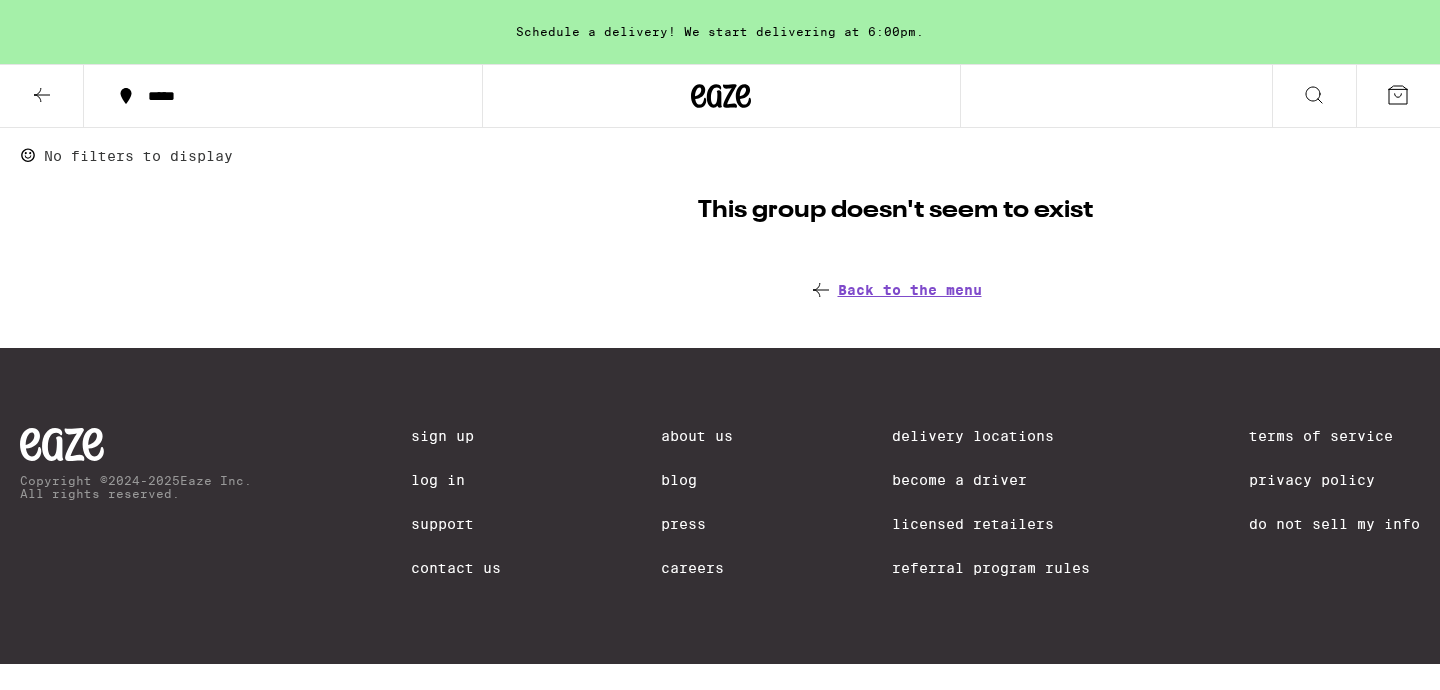 scroll, scrollTop: 0, scrollLeft: 0, axis: both 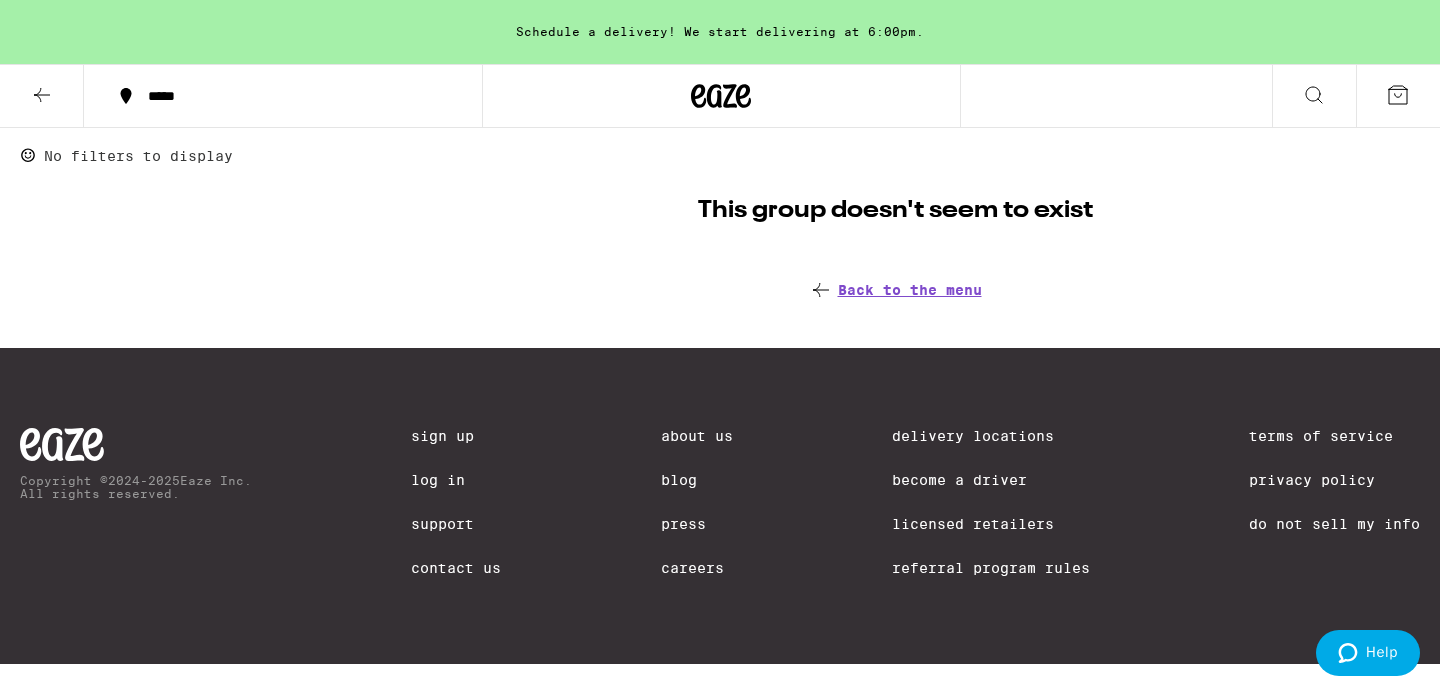 click on "*****" at bounding box center [295, 96] 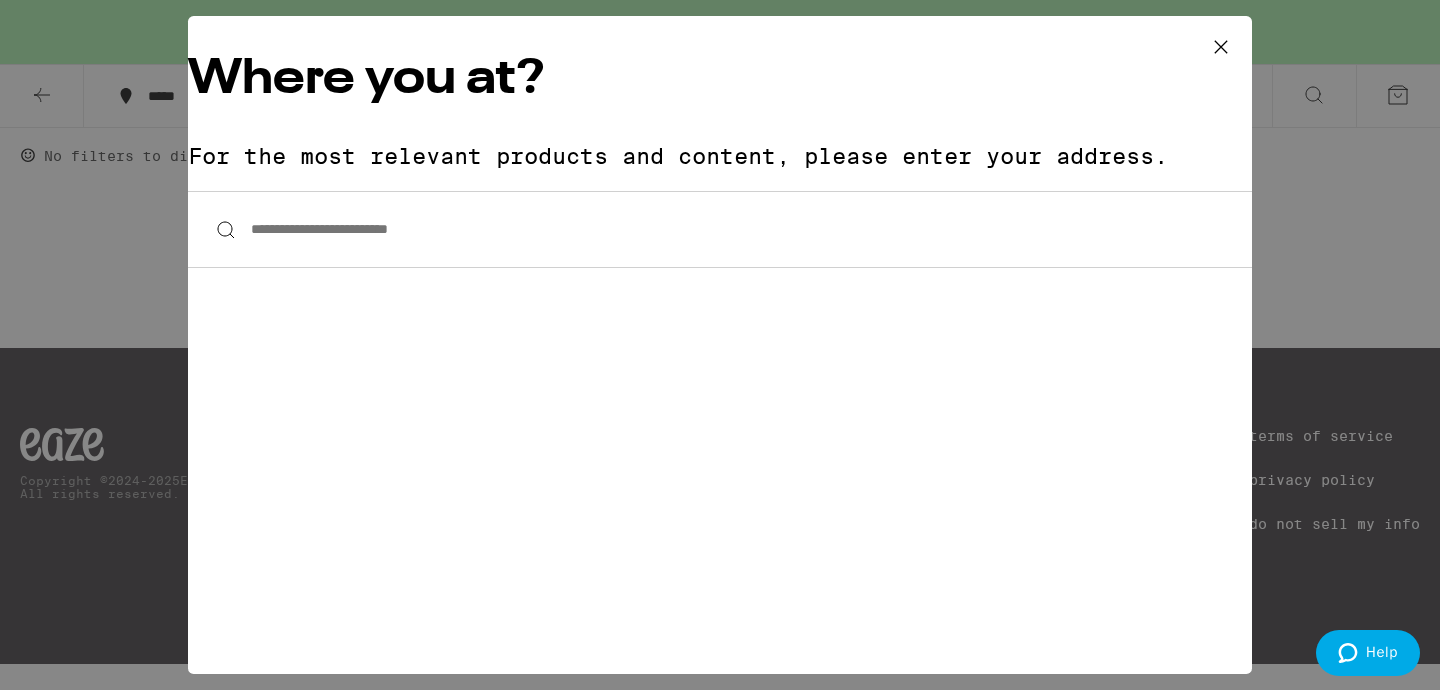 click on "**********" at bounding box center (720, 229) 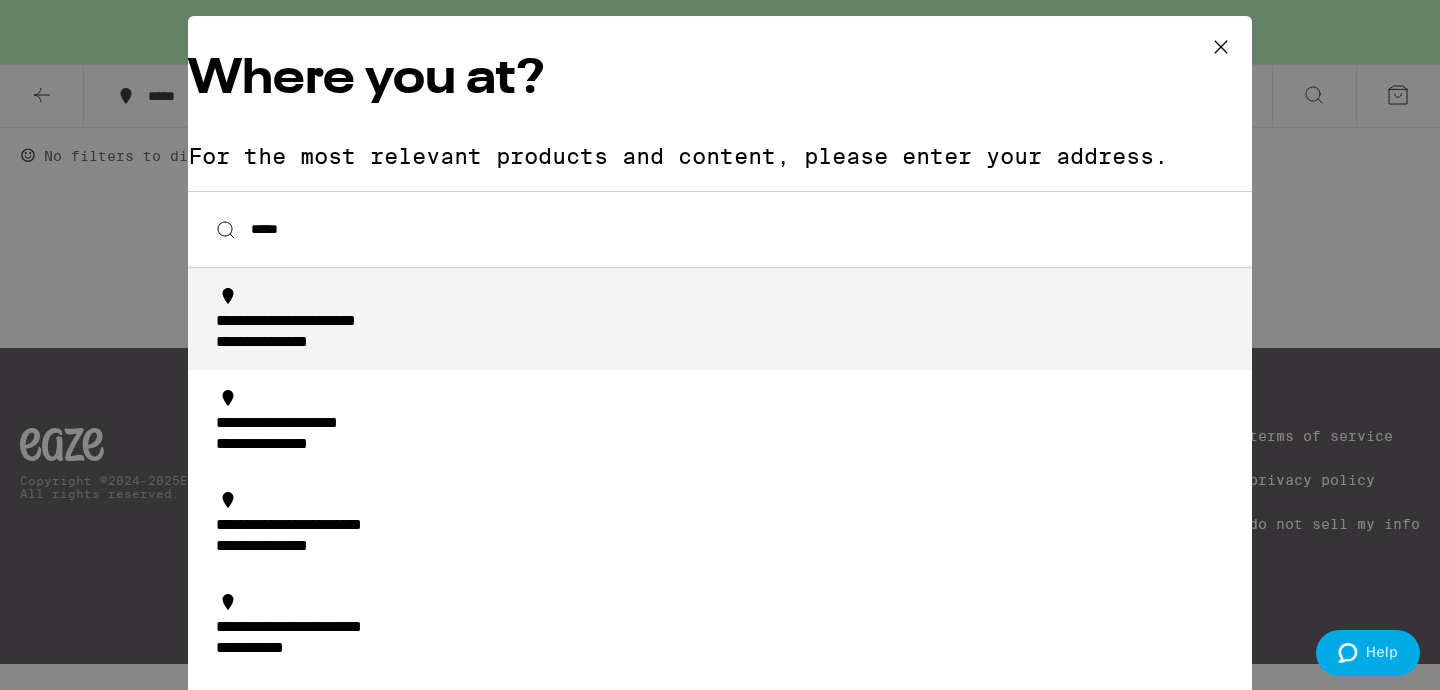 click on "**********" at bounding box center (726, 333) 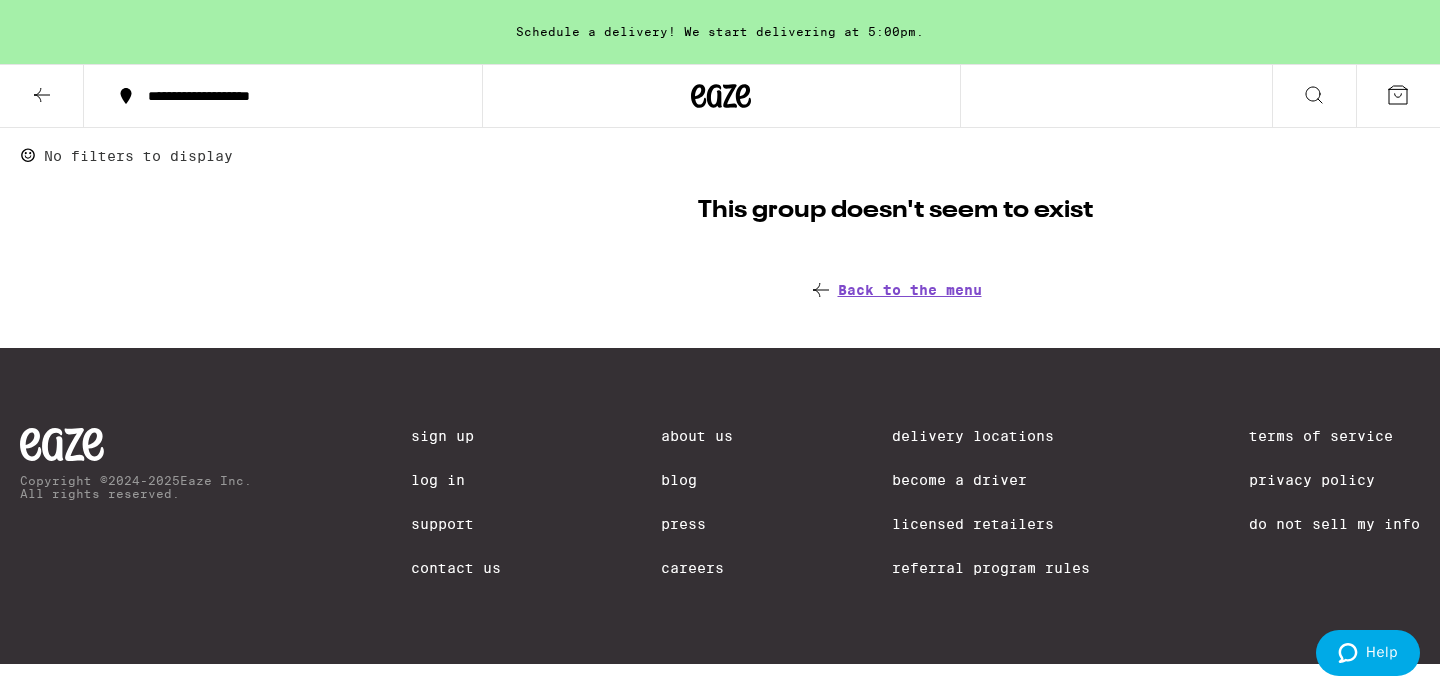click at bounding box center [42, 96] 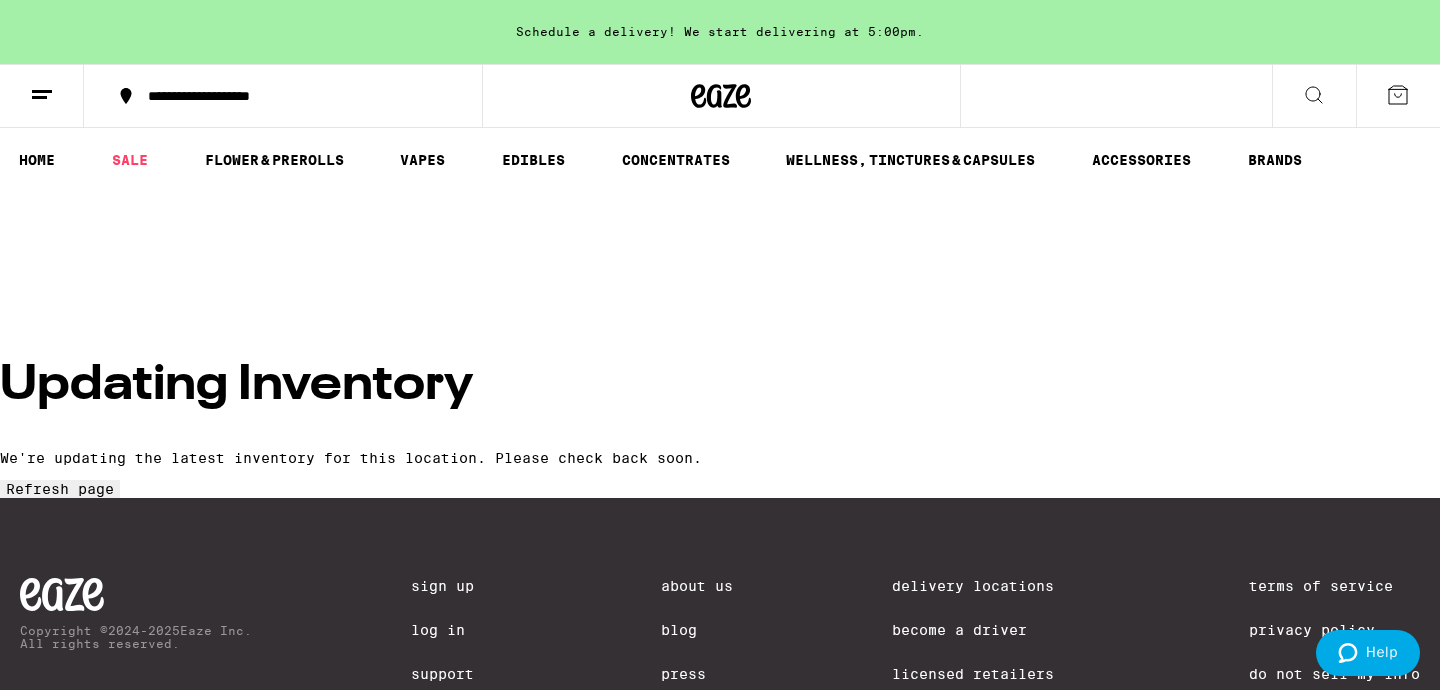 click on "Refresh page" at bounding box center [60, 489] 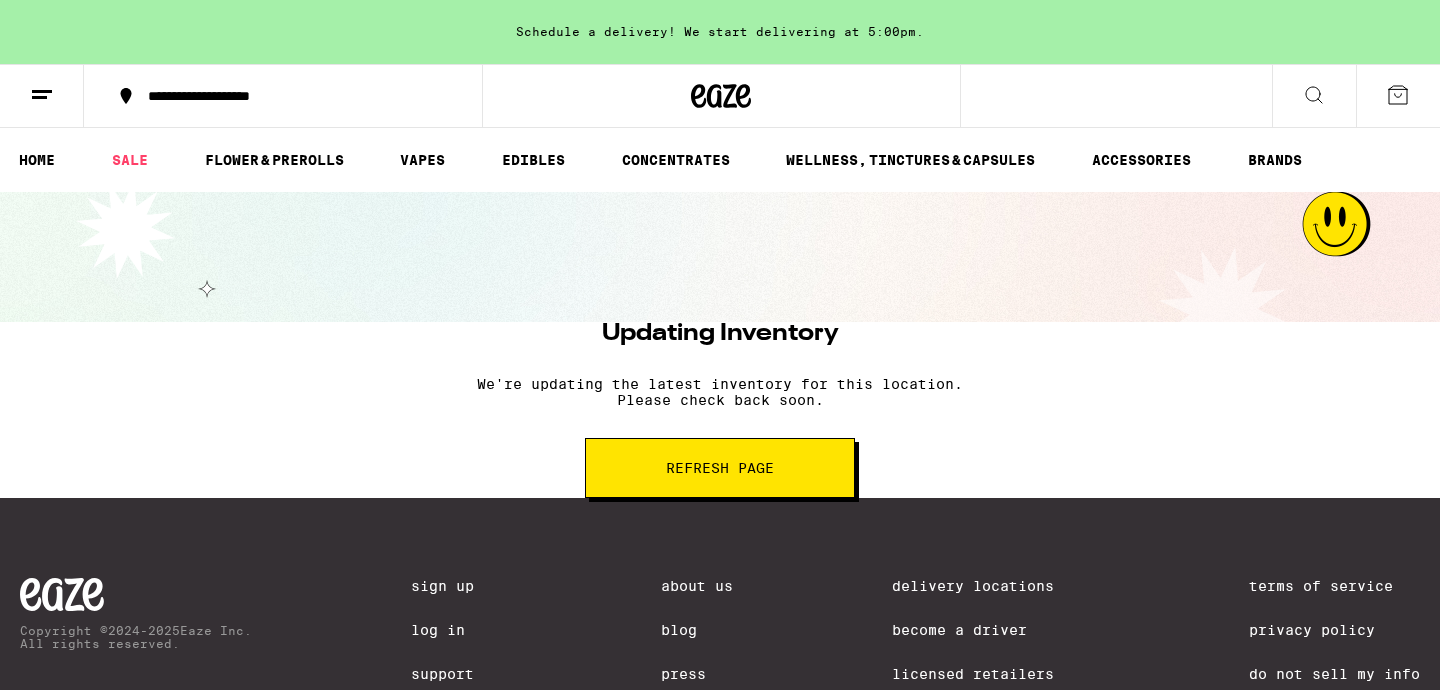 scroll, scrollTop: 0, scrollLeft: 0, axis: both 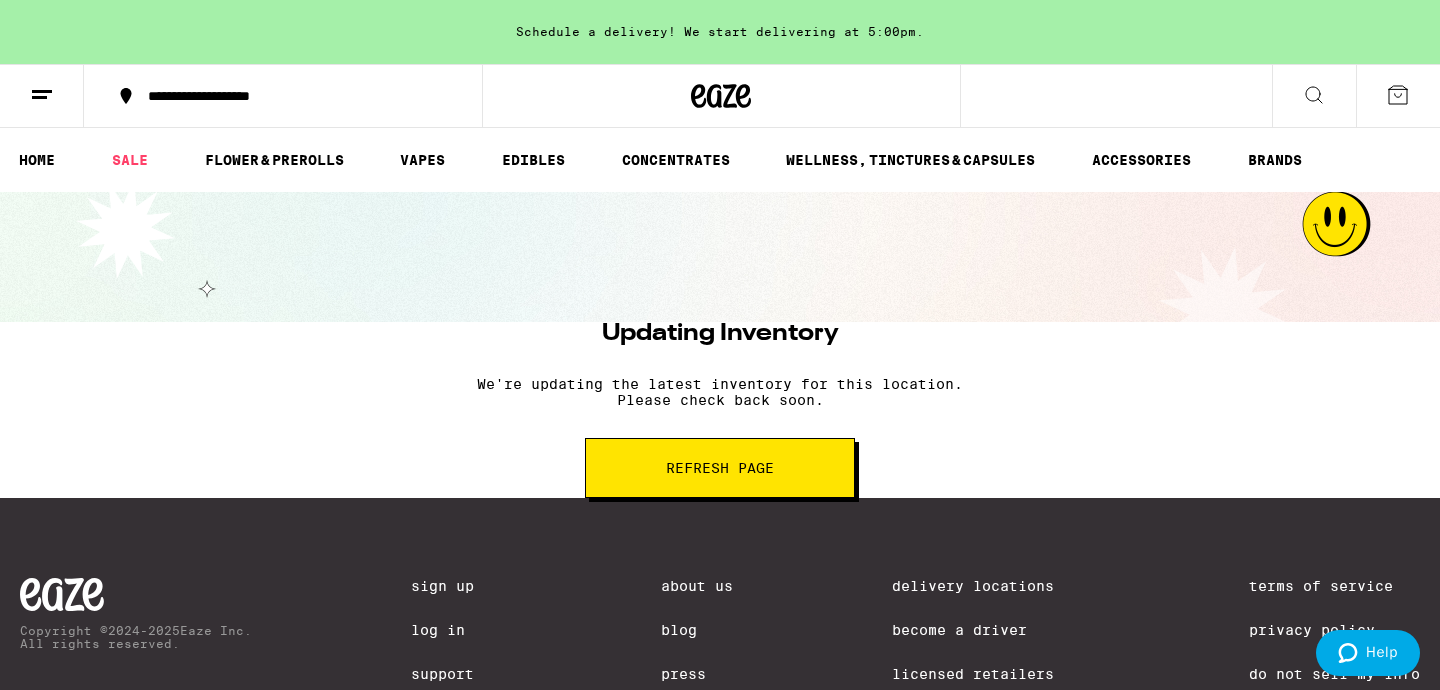 click 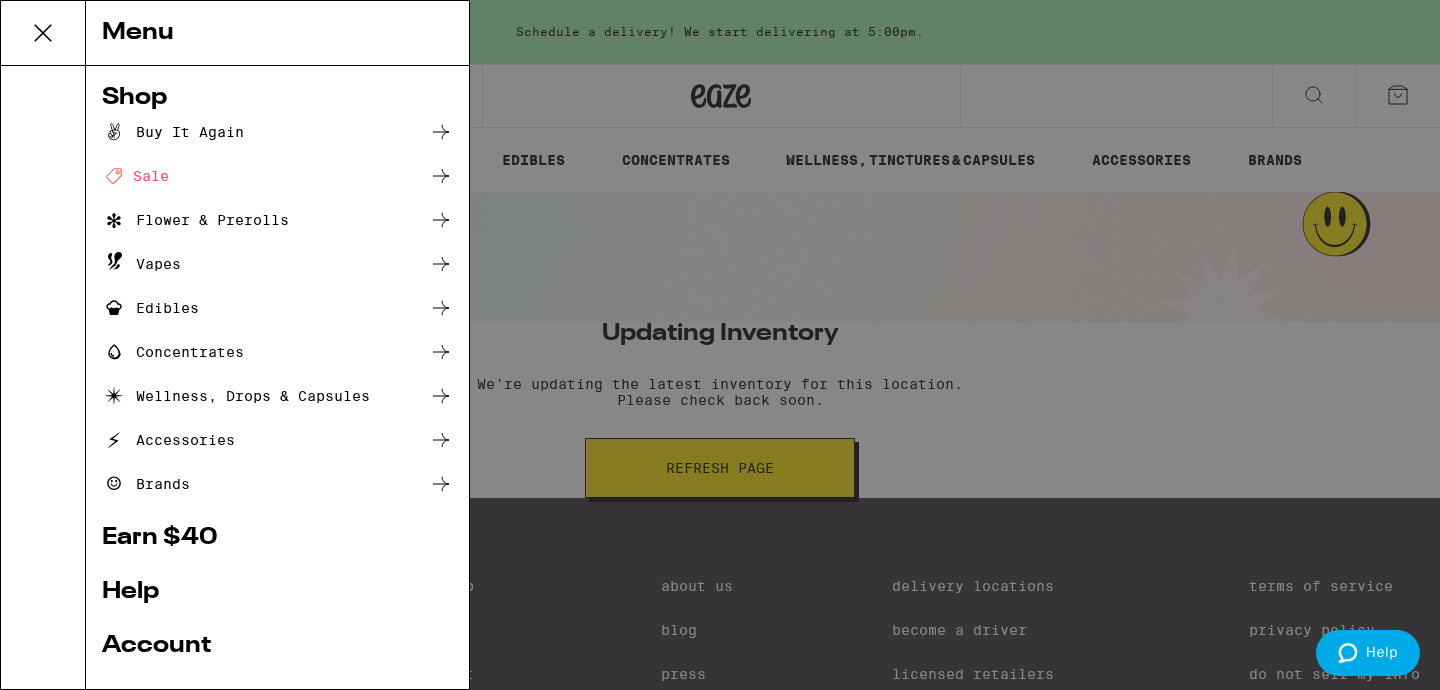 scroll, scrollTop: 0, scrollLeft: 0, axis: both 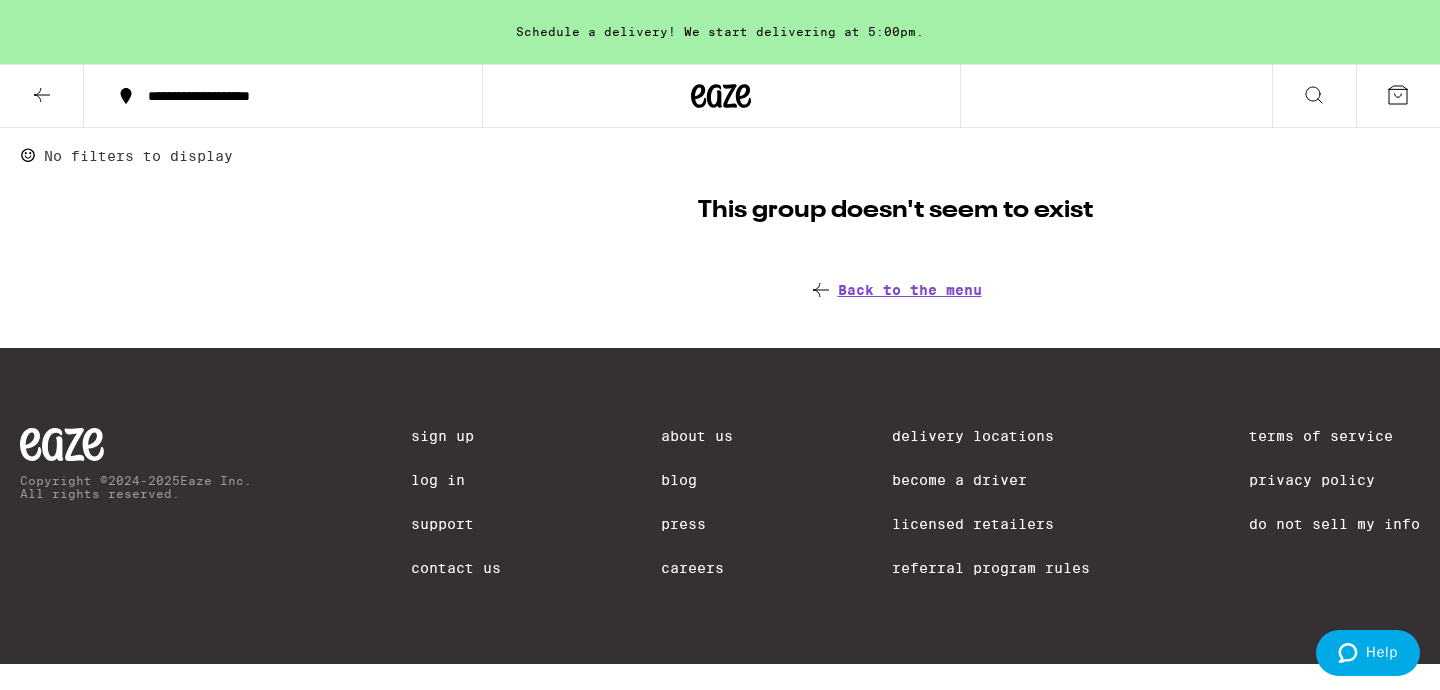 click at bounding box center [42, 96] 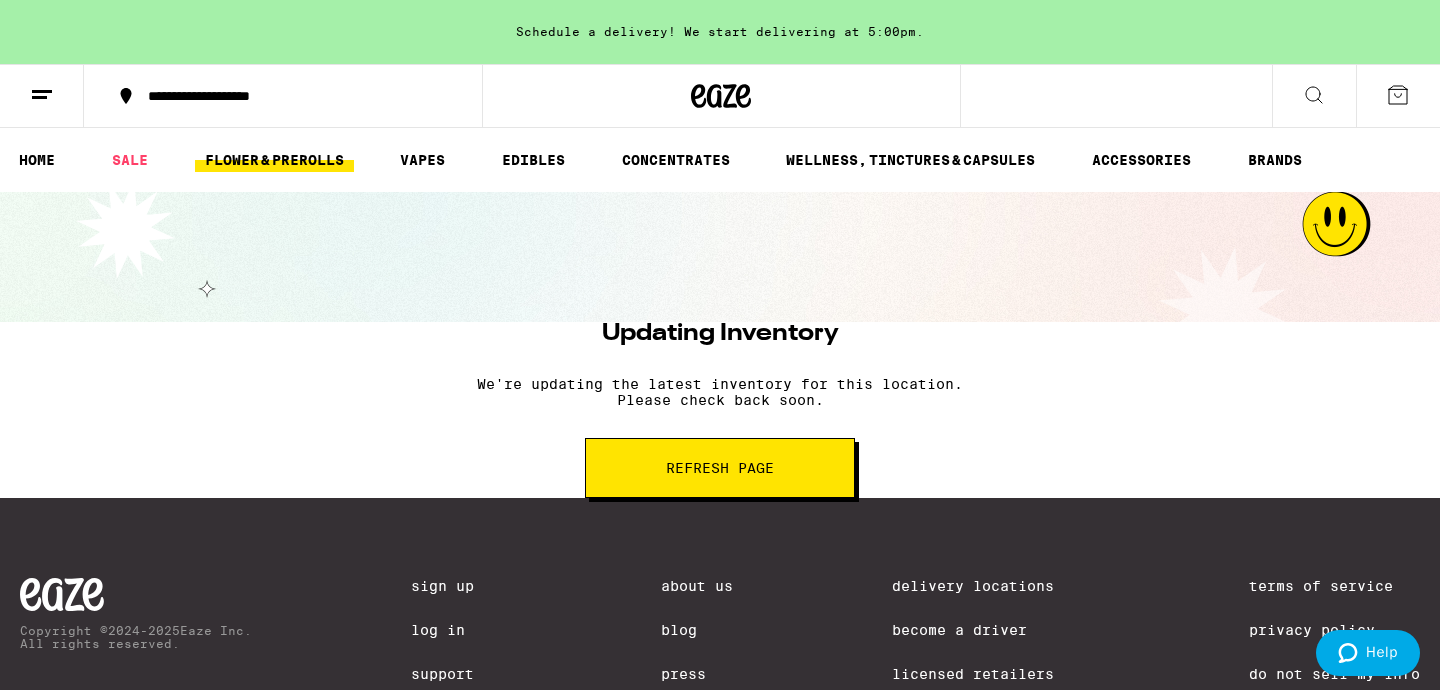 click on "FLOWER & PREROLLS" at bounding box center [274, 160] 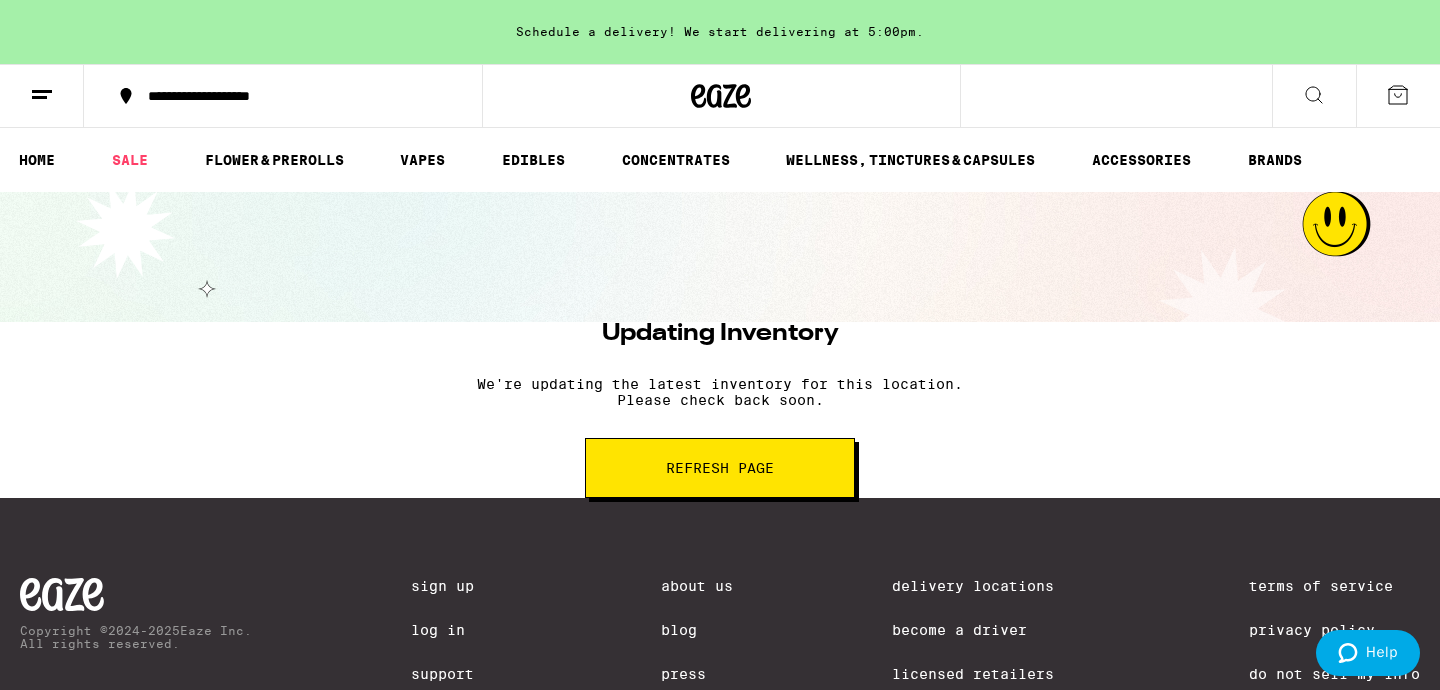 click on "HOME SALE FLOWER & PREROLLS VAPES EDIBLES CONCENTRATES WELLNESS, TINCTURES & CAPSULES ACCESSORIES BRANDS" at bounding box center [720, 160] 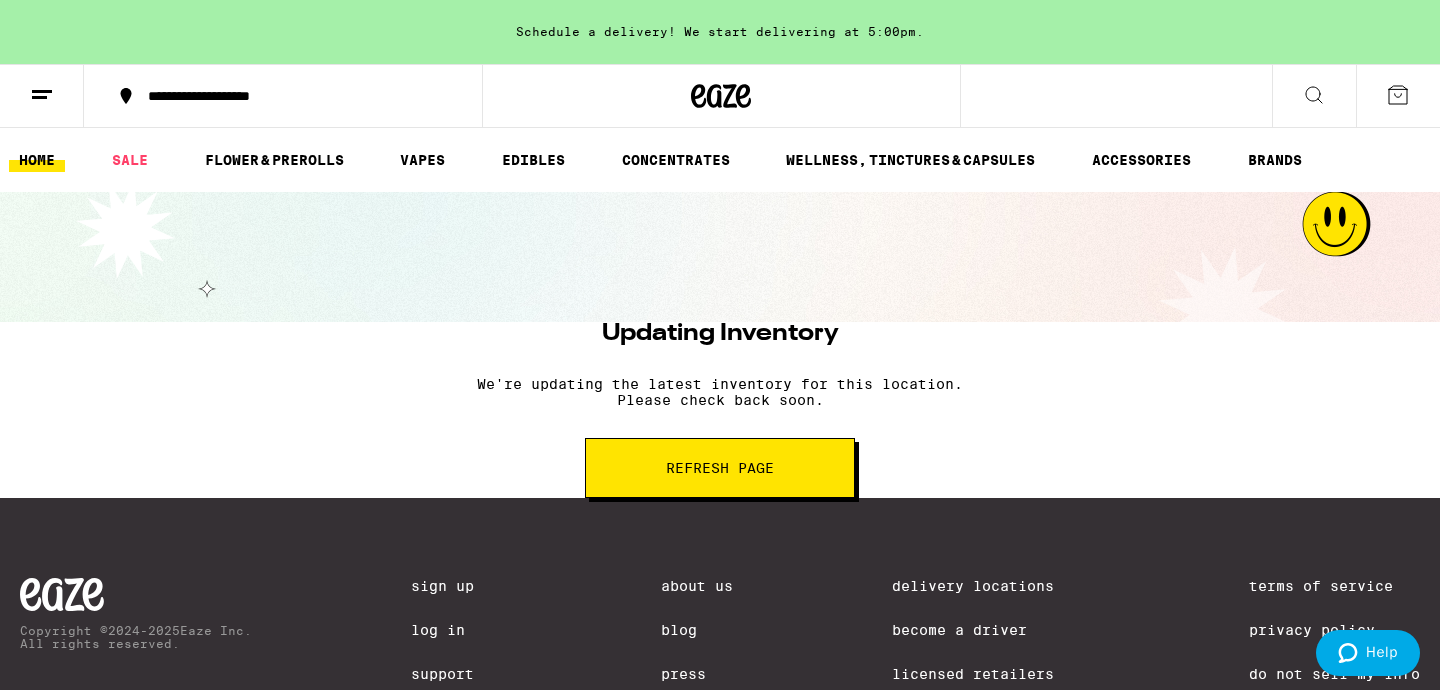 click on "HOME" at bounding box center (37, 160) 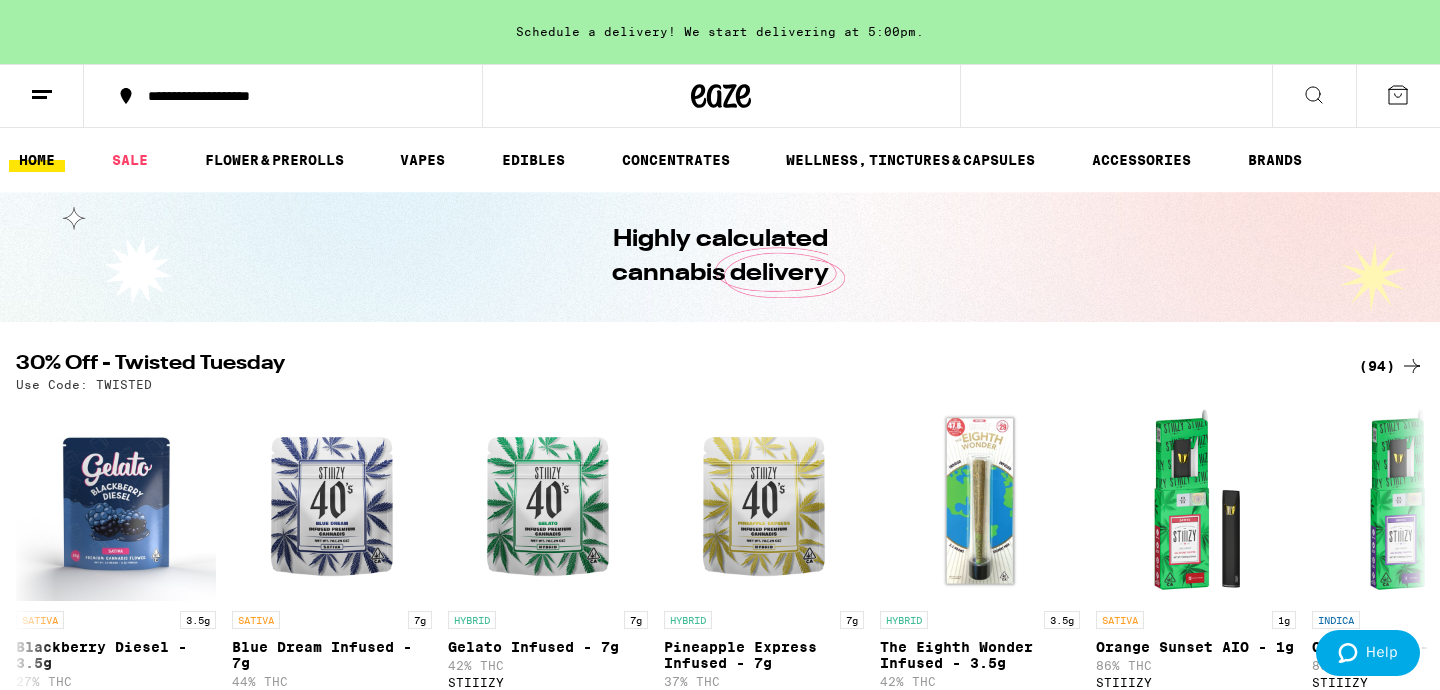 scroll, scrollTop: 2311, scrollLeft: 0, axis: vertical 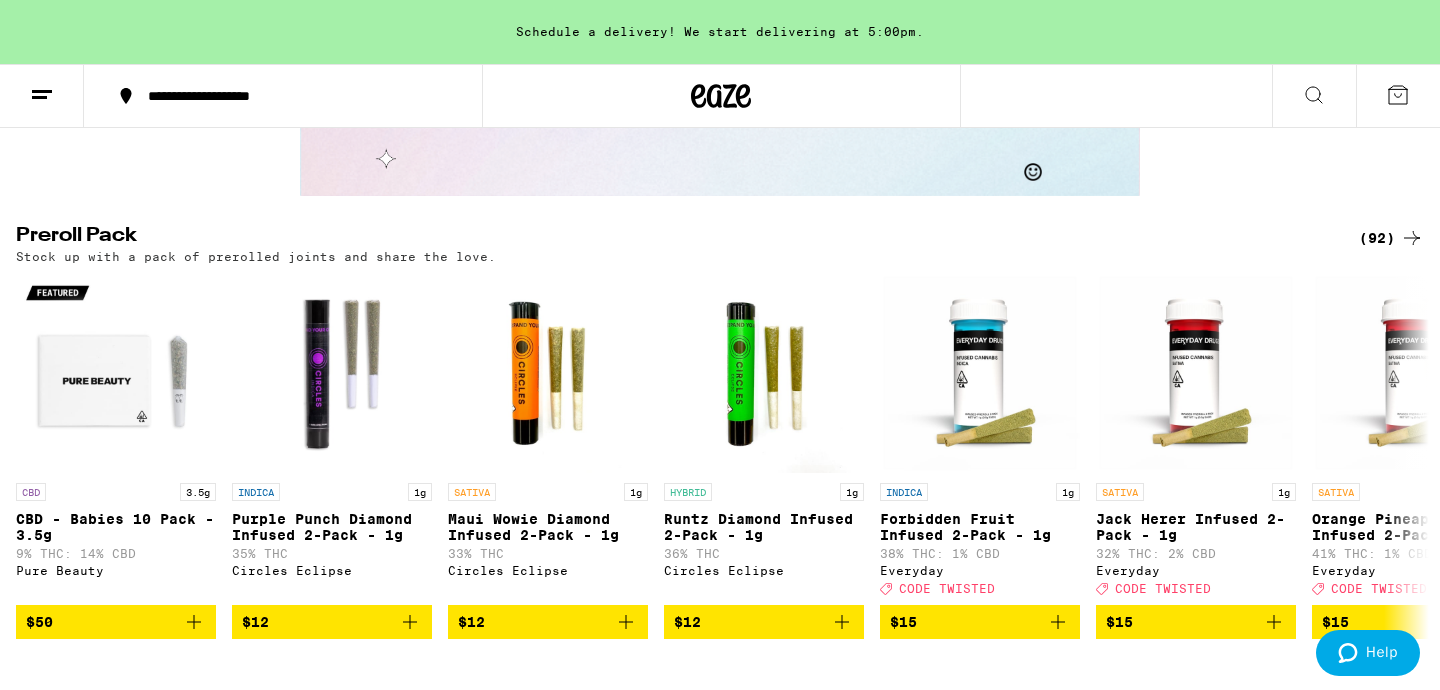 click 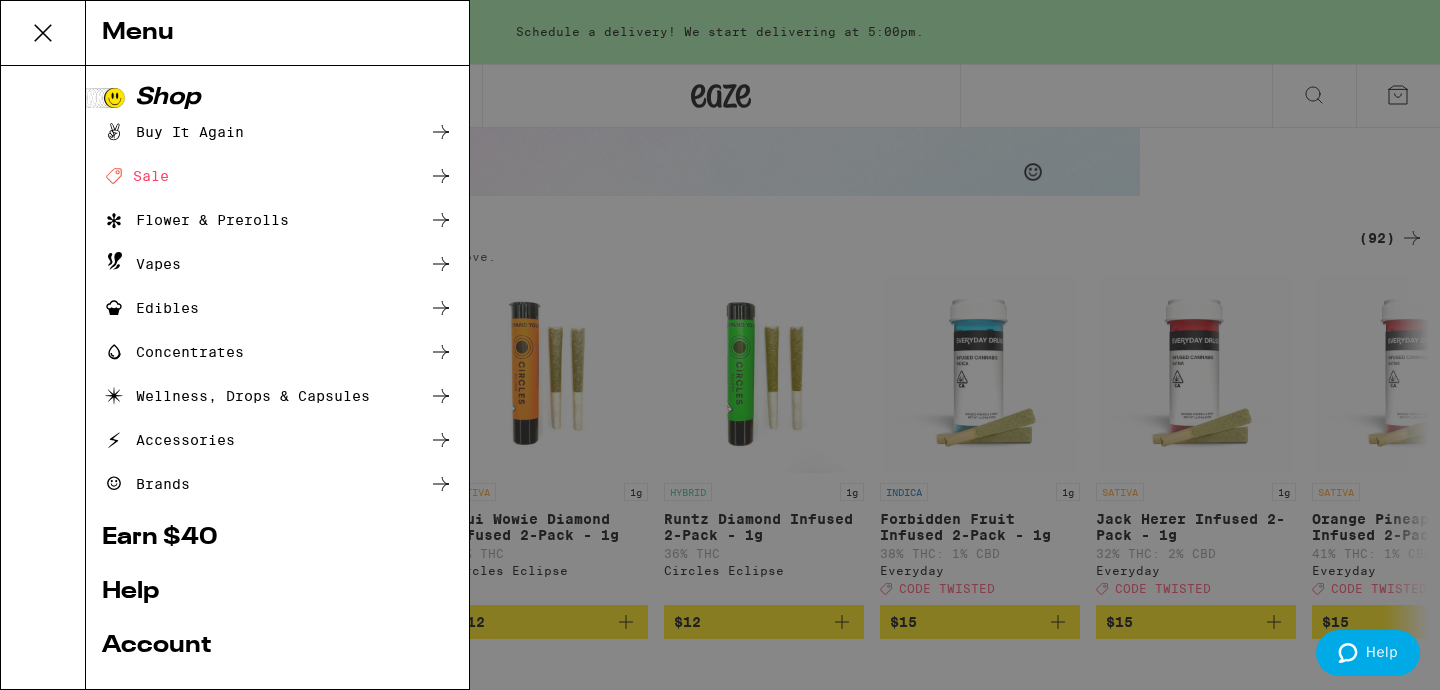click on "Menu Shop Buy It Again Deal Created with Sketch. Sale Flower & Prerolls Vapes Edibles Concentrates Wellness, Drops & Capsules Accessories Brands Earn $ 40 Help Account Logout Blog v  19.41.0" at bounding box center [720, 345] 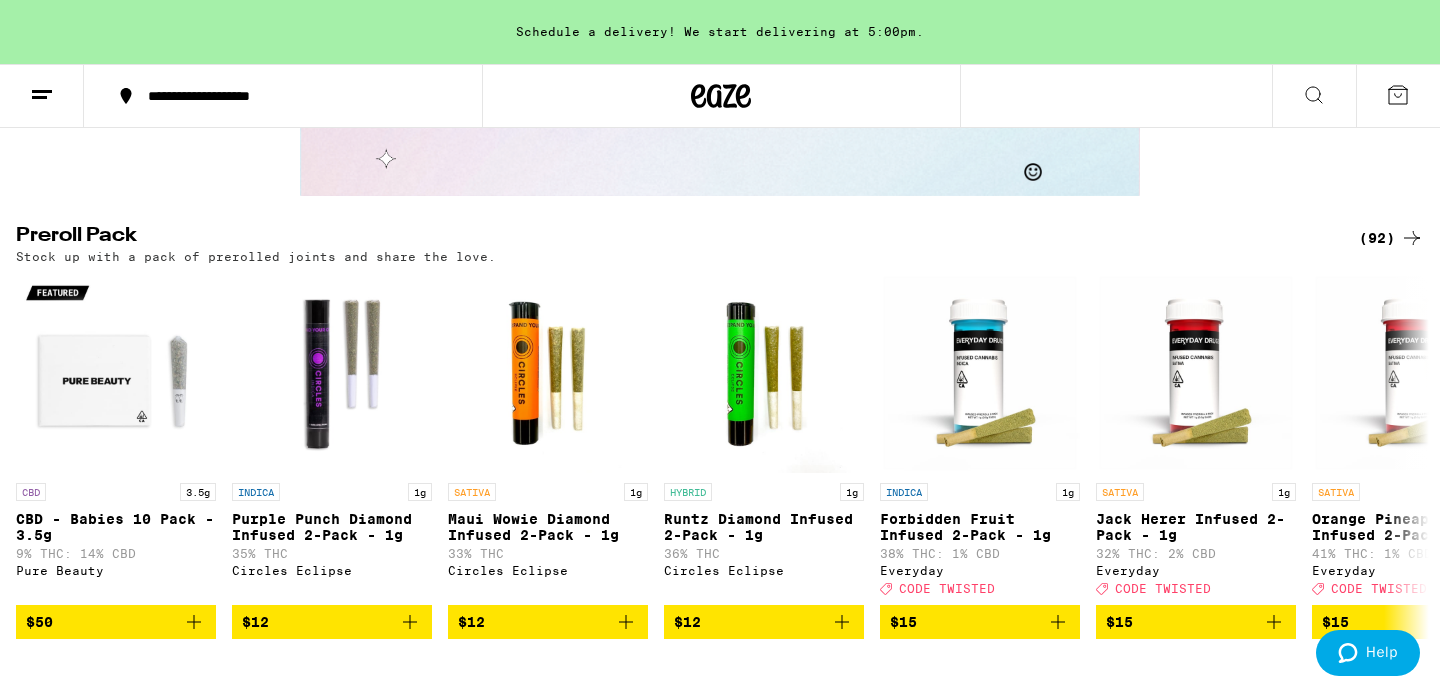 click at bounding box center (1314, 96) 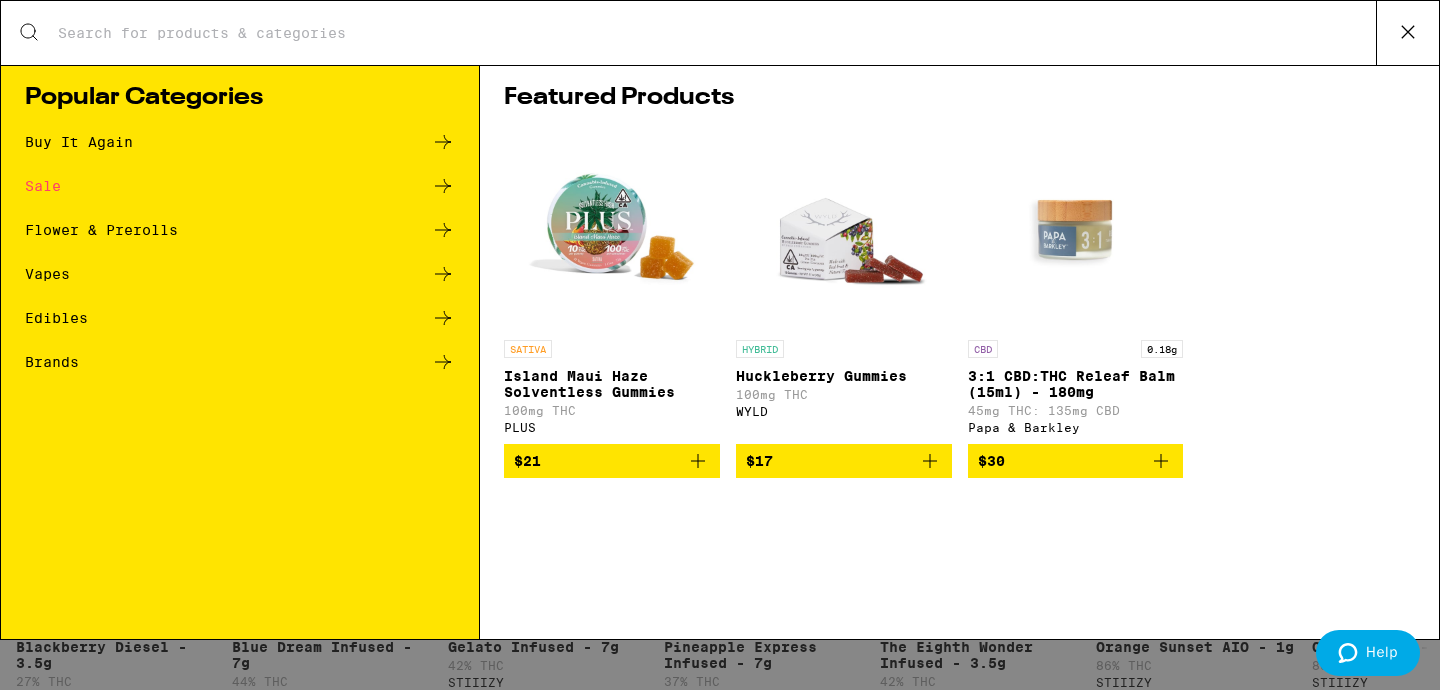 scroll, scrollTop: 0, scrollLeft: 0, axis: both 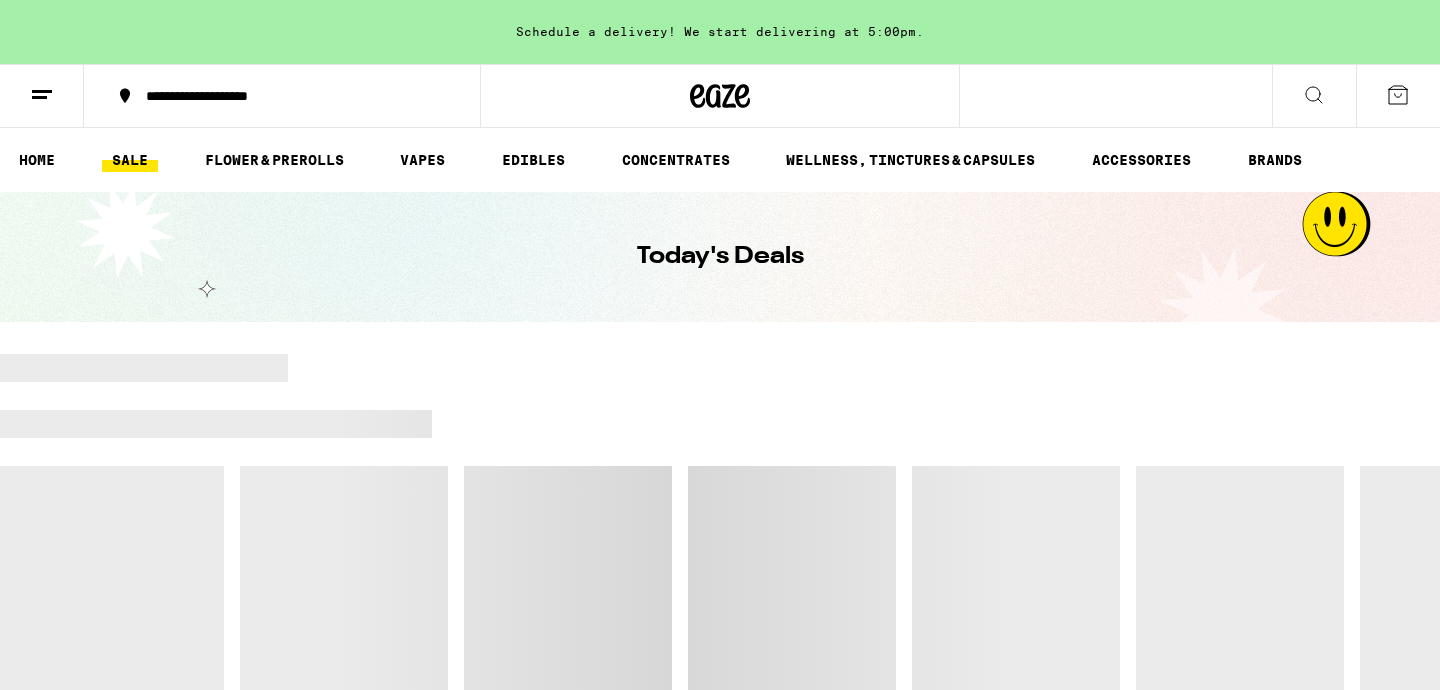 click 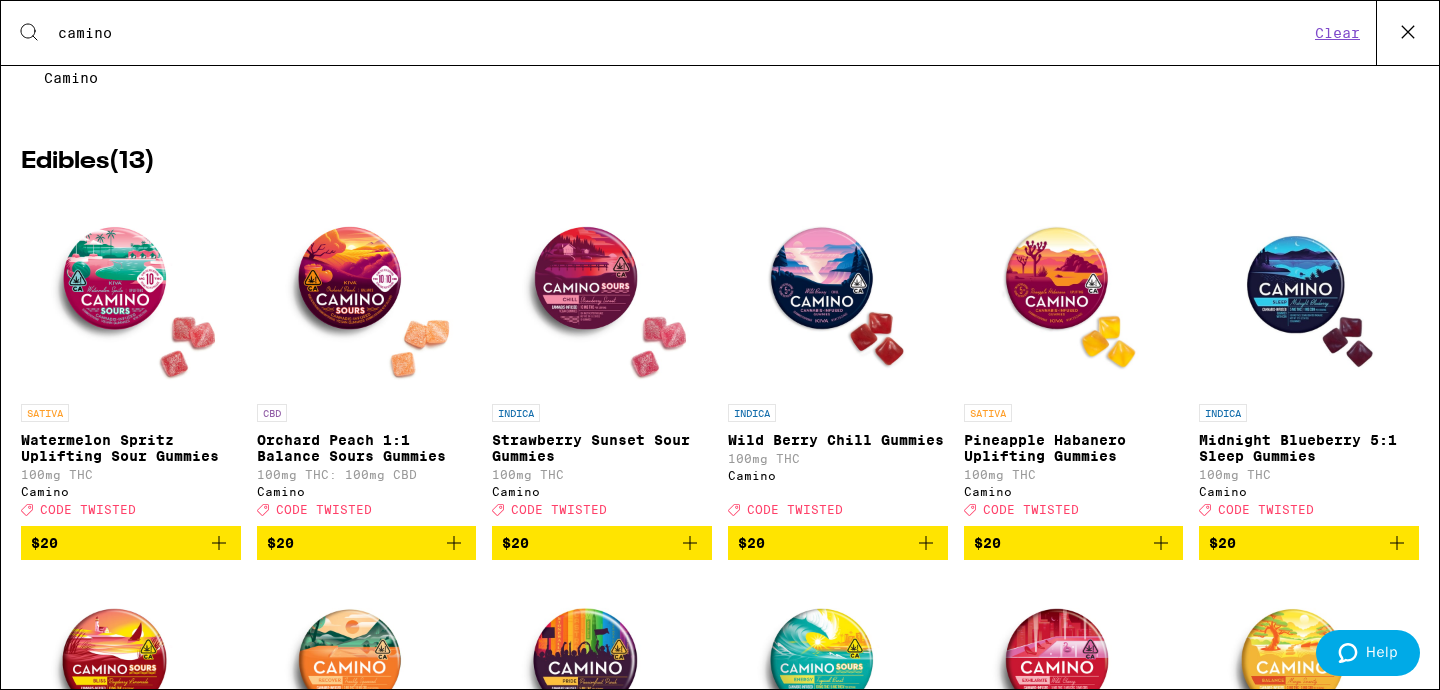 scroll, scrollTop: 353, scrollLeft: 0, axis: vertical 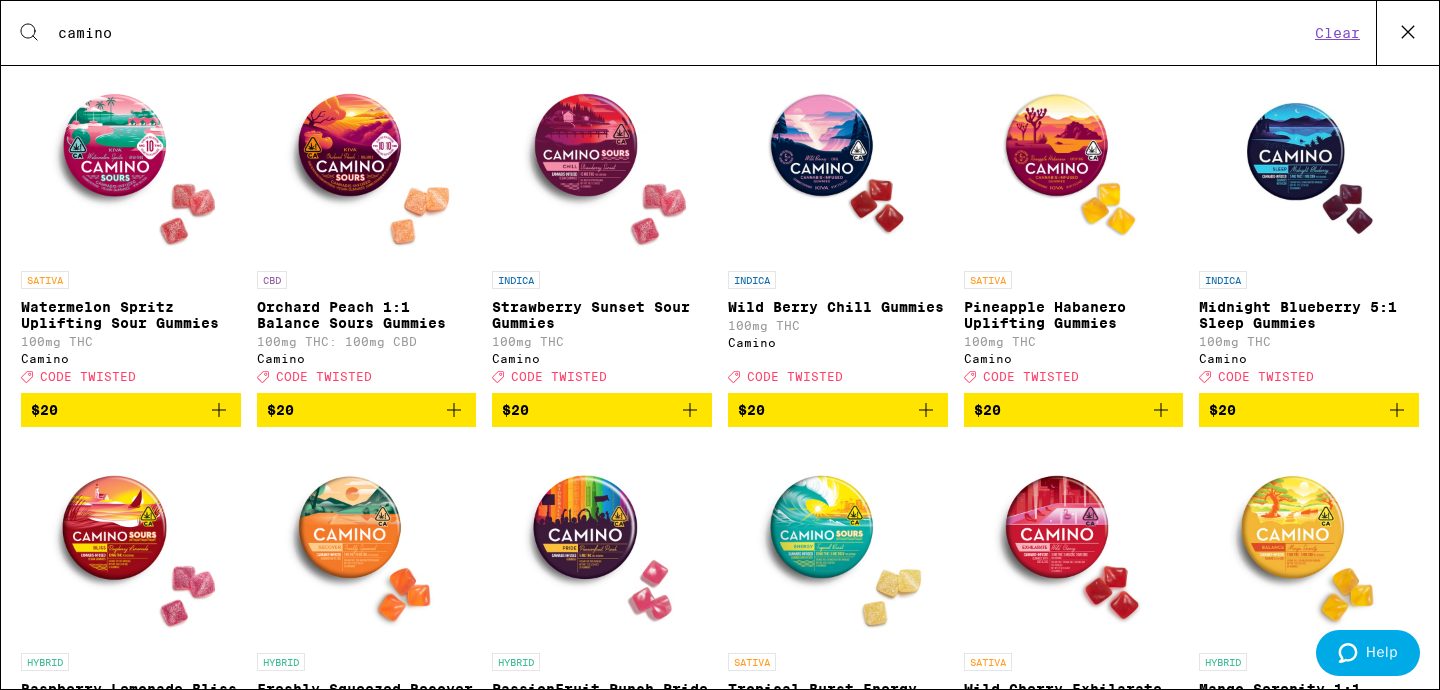 type on "camino" 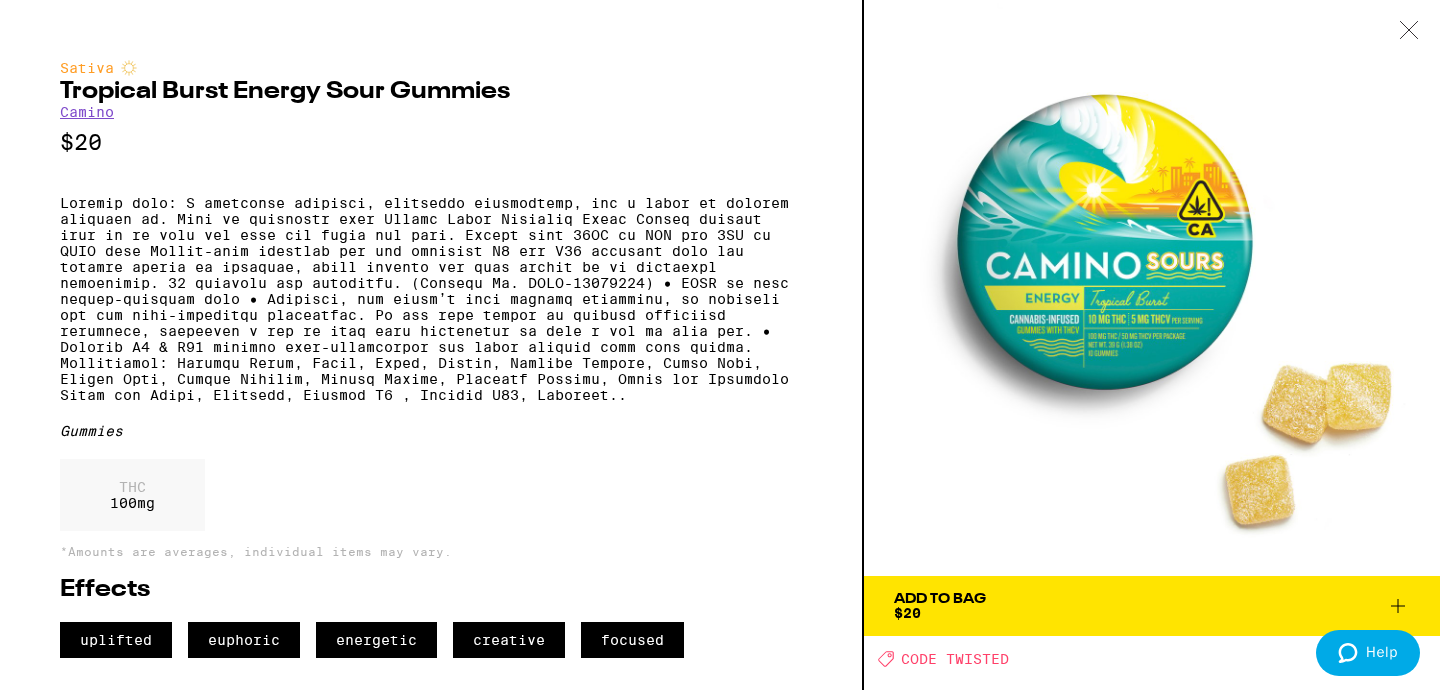 click on "Add To Bag $20" at bounding box center [1152, 606] 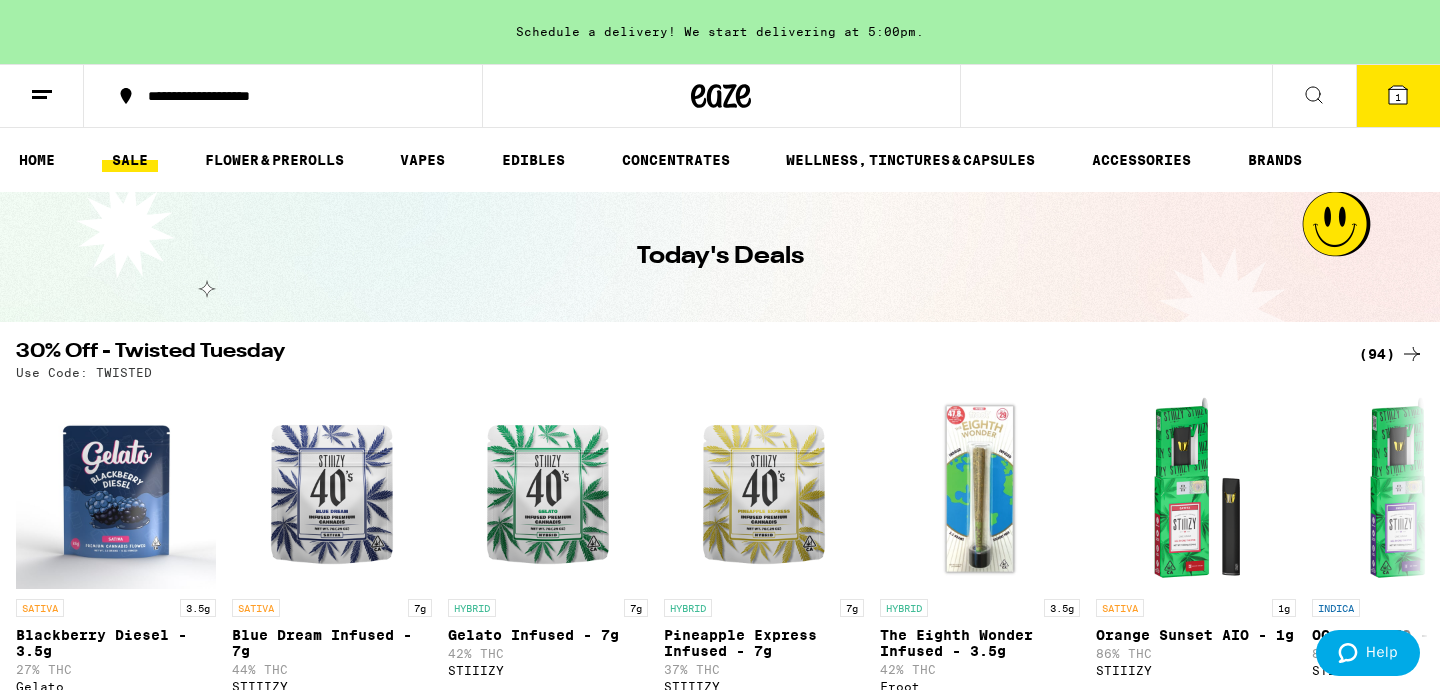click 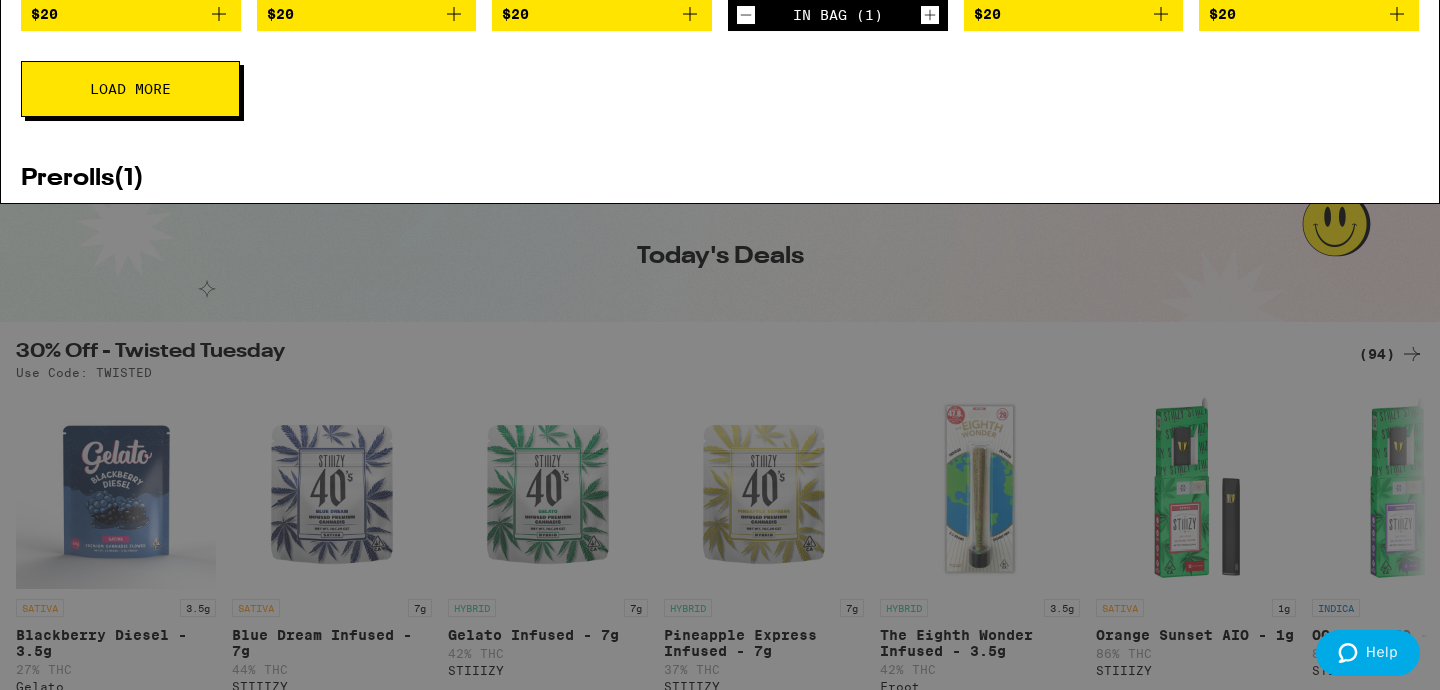 scroll, scrollTop: 769, scrollLeft: 0, axis: vertical 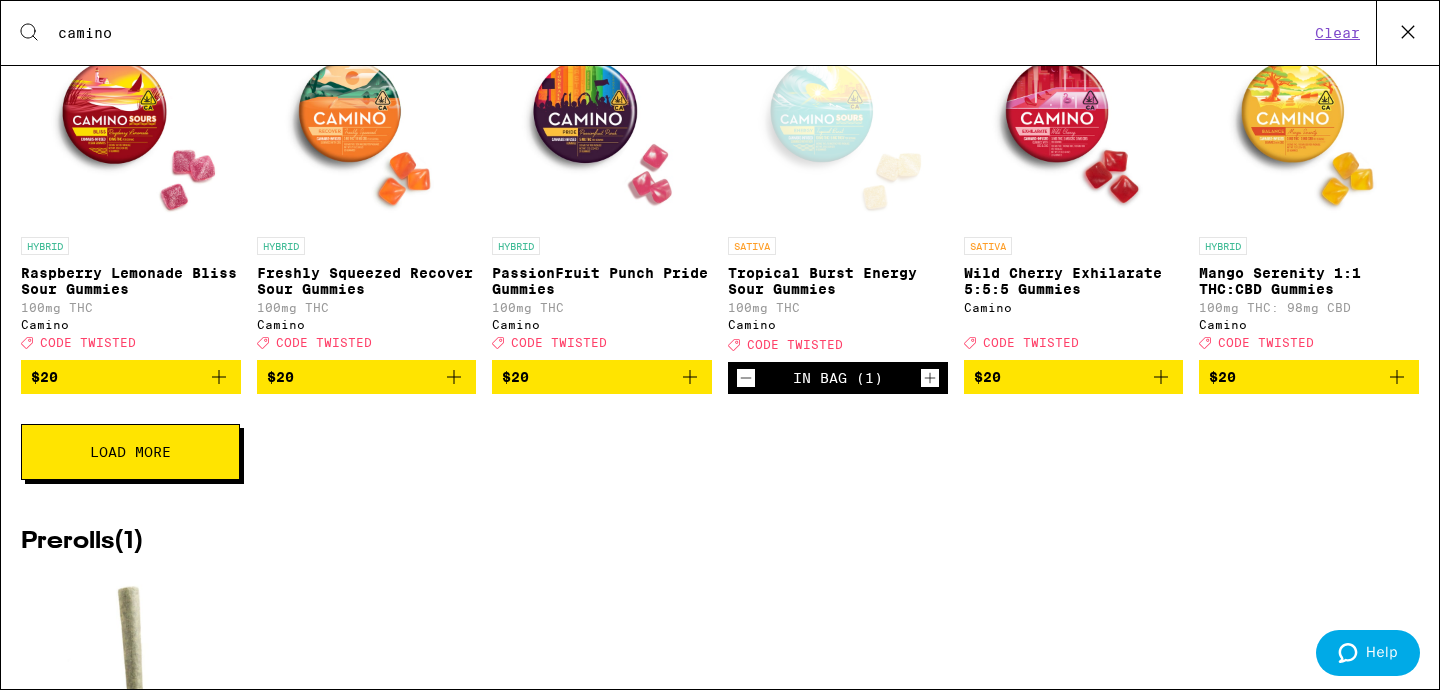click 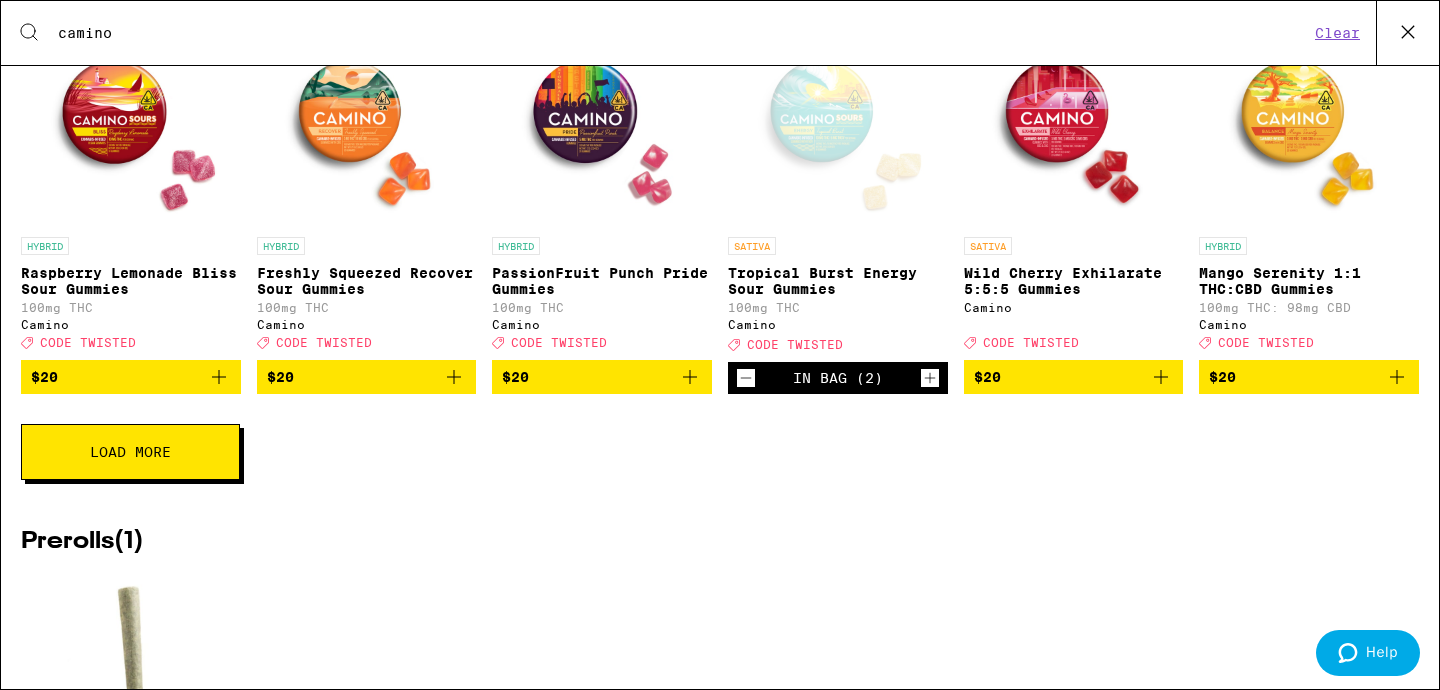 scroll, scrollTop: 0, scrollLeft: 0, axis: both 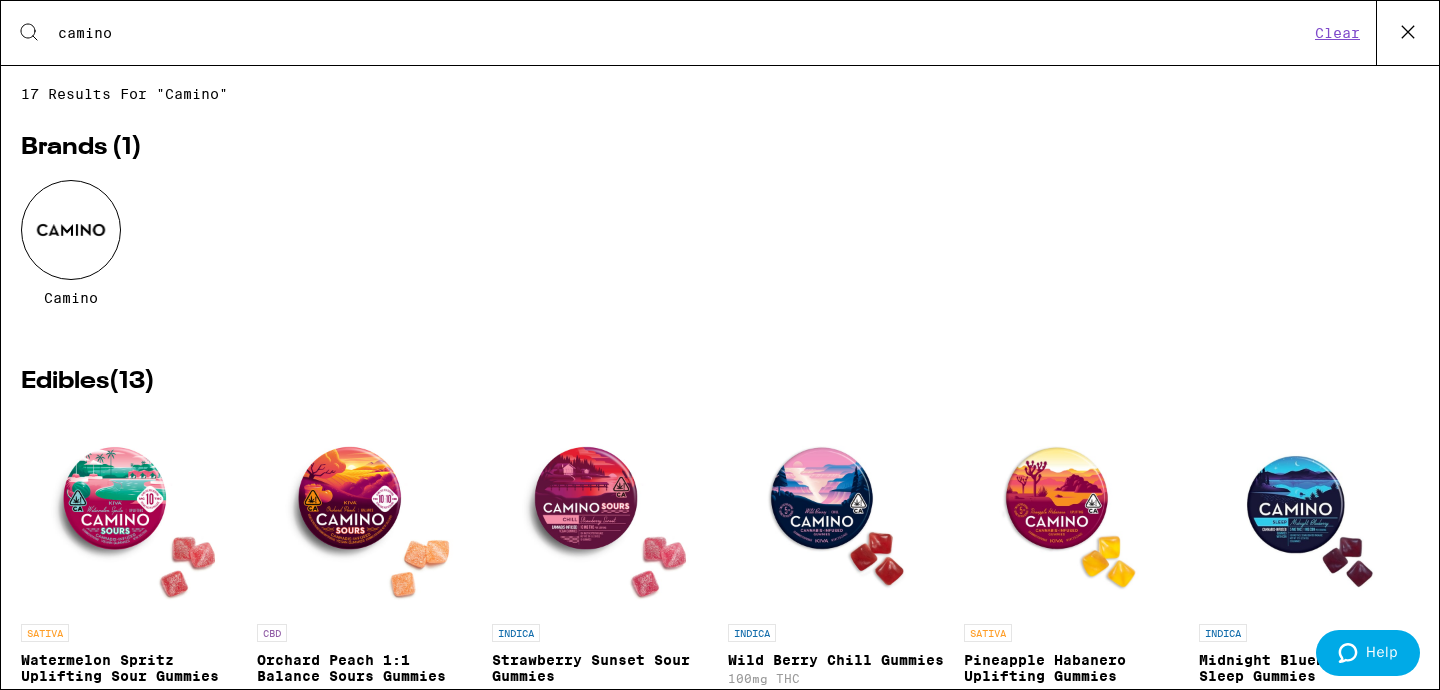 click on "Search for Products camino Clear" at bounding box center (720, 33) 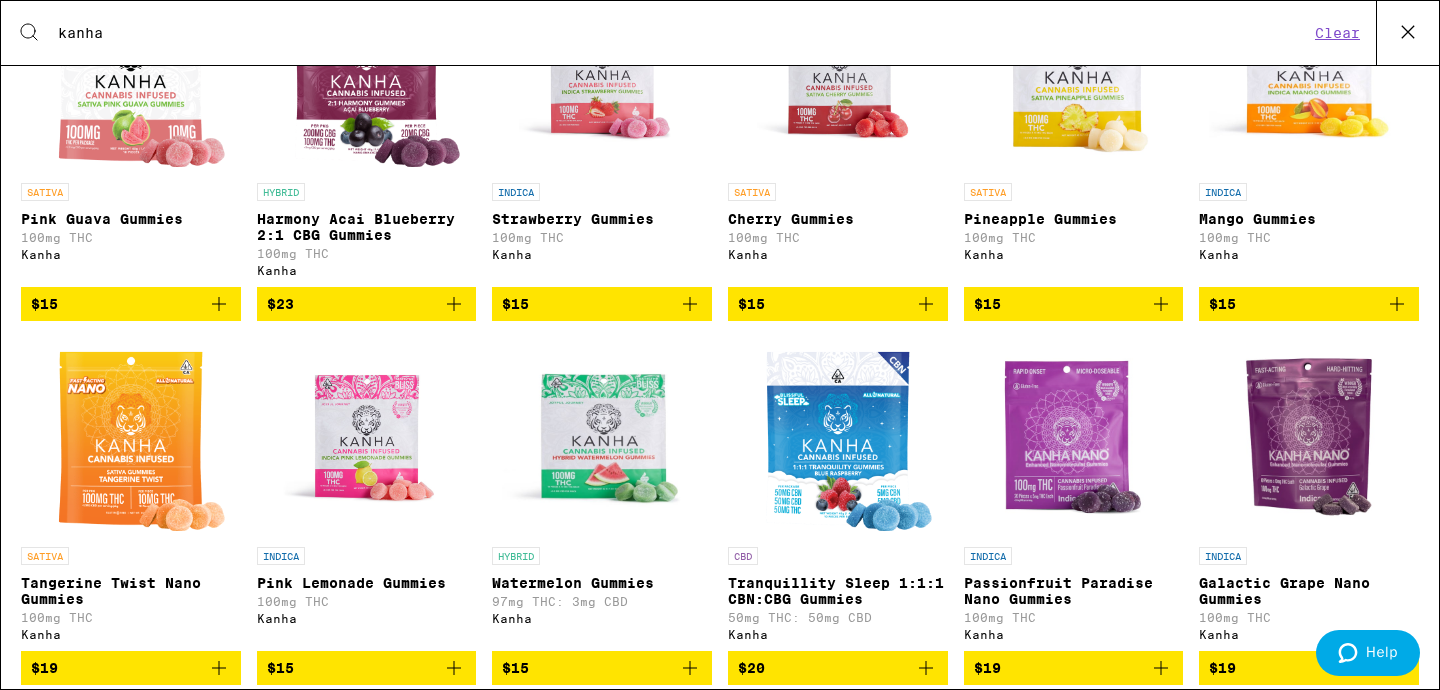 scroll, scrollTop: 693, scrollLeft: 0, axis: vertical 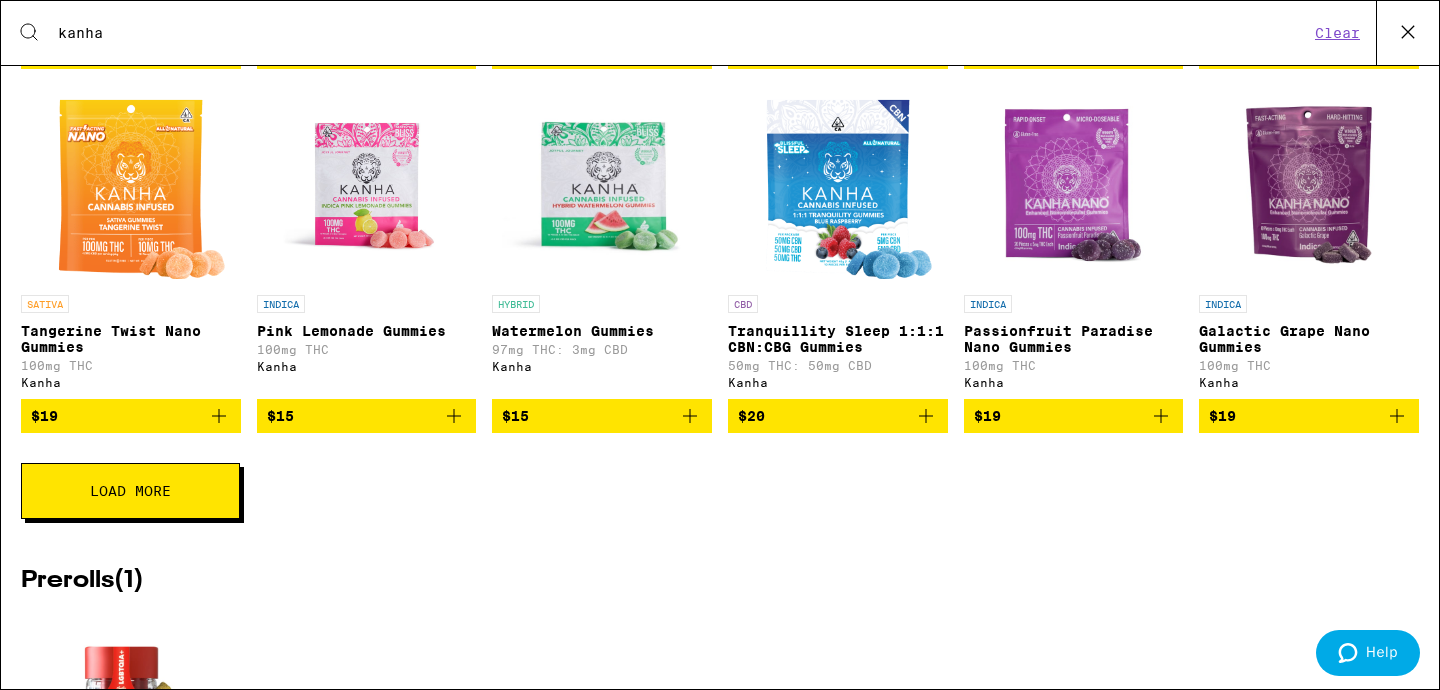 type on "kanha" 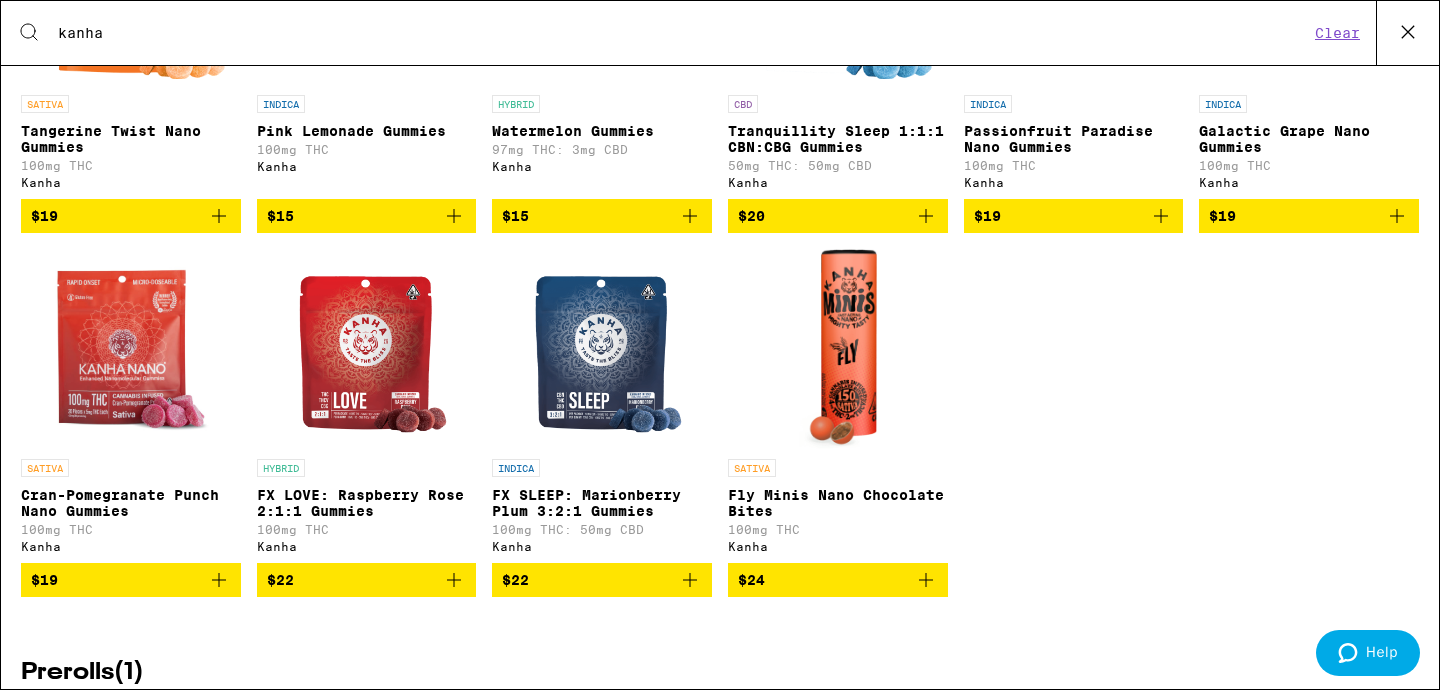 scroll, scrollTop: 1114, scrollLeft: 0, axis: vertical 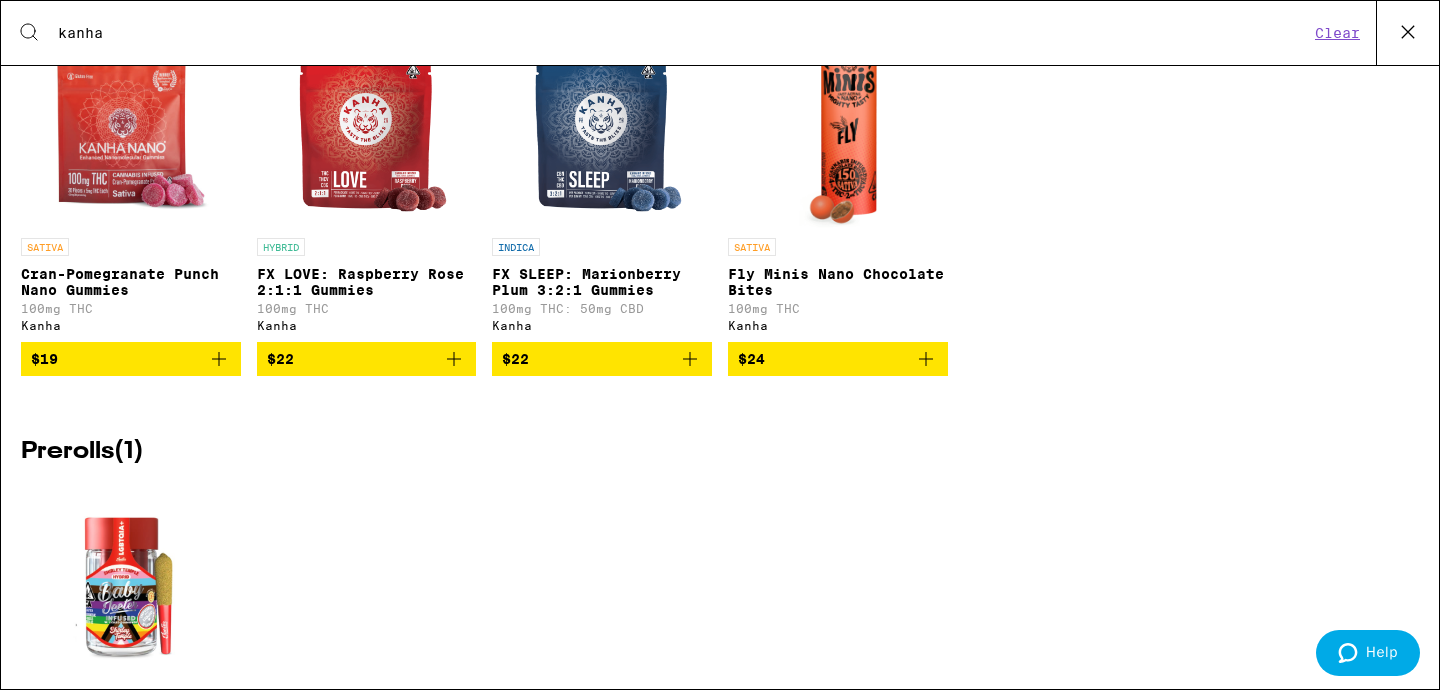 click 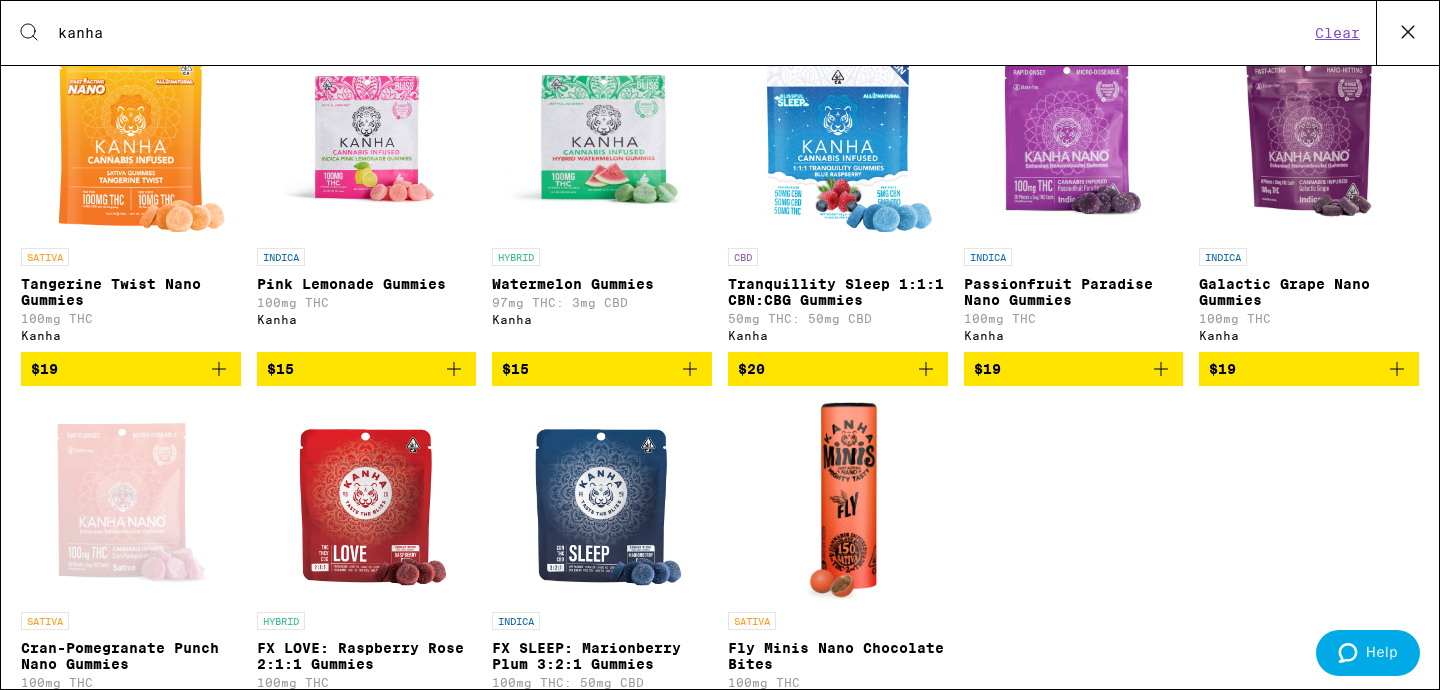 scroll, scrollTop: 562, scrollLeft: 0, axis: vertical 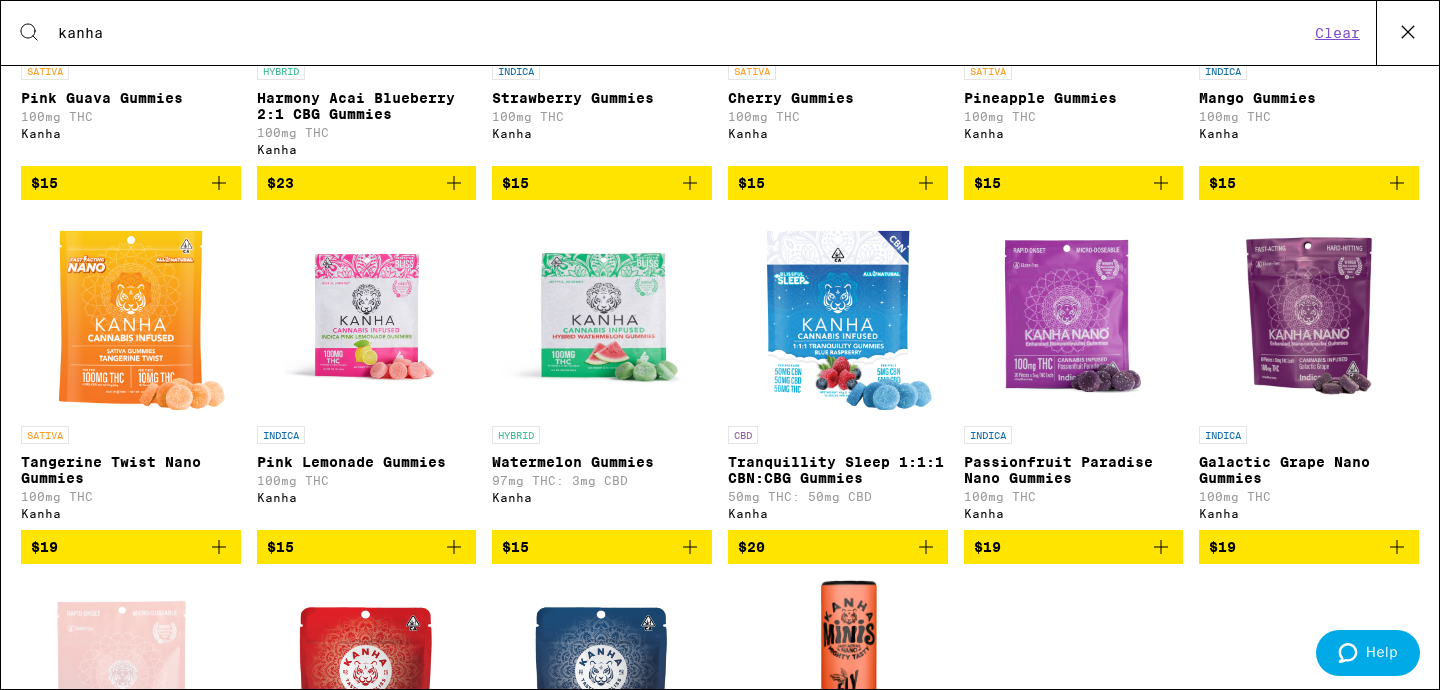 click 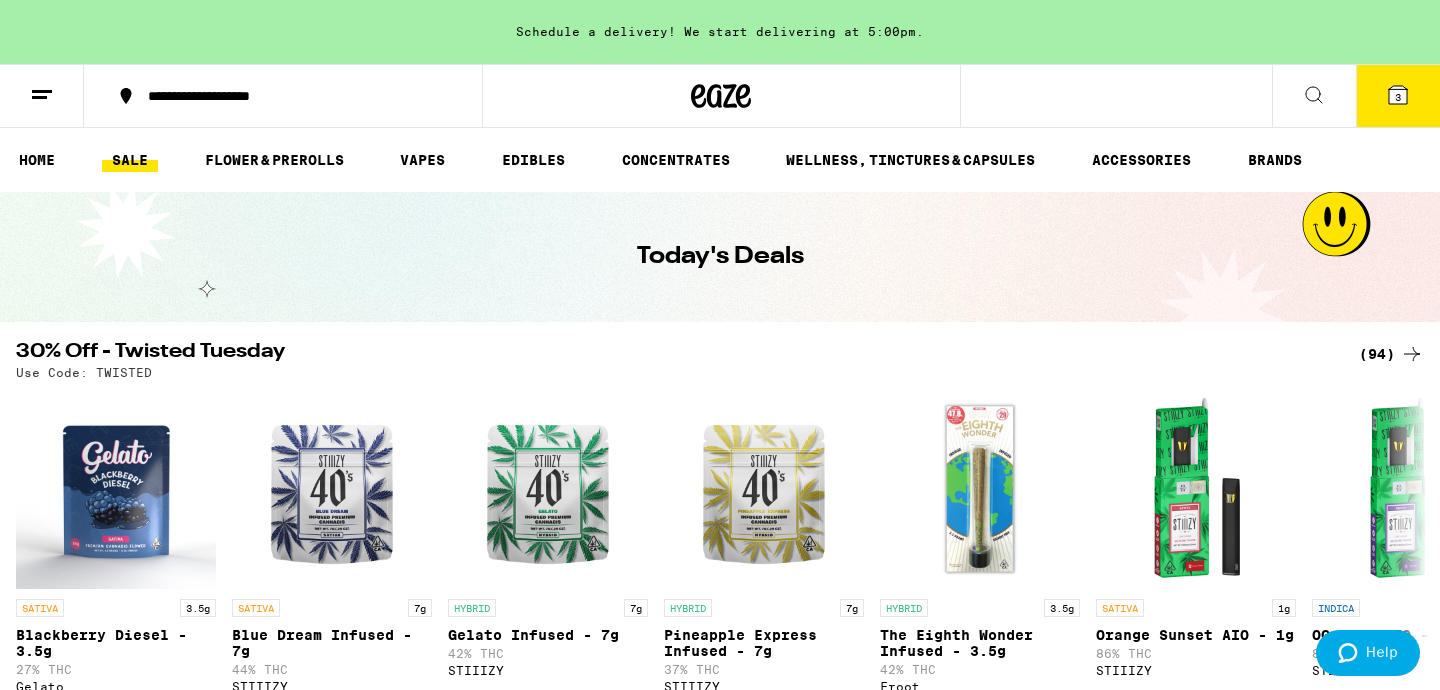 click on "3" at bounding box center (1398, 96) 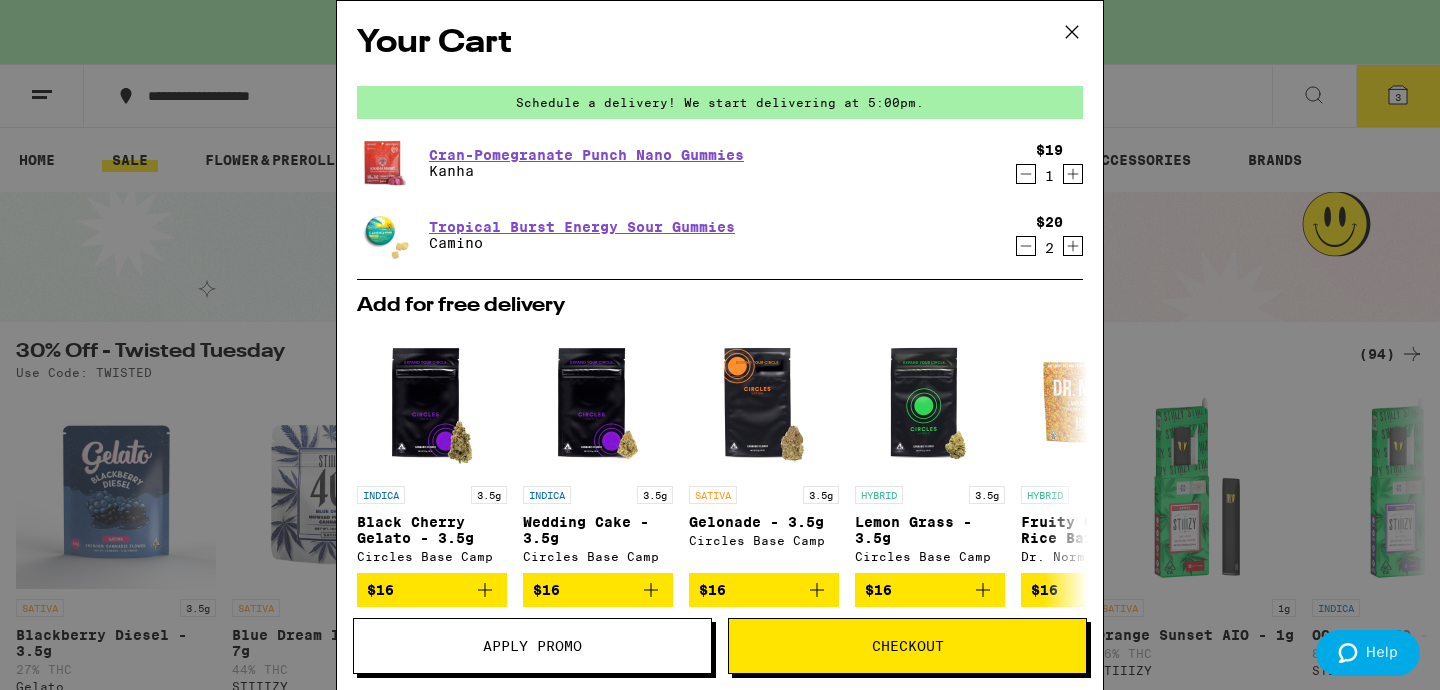 click 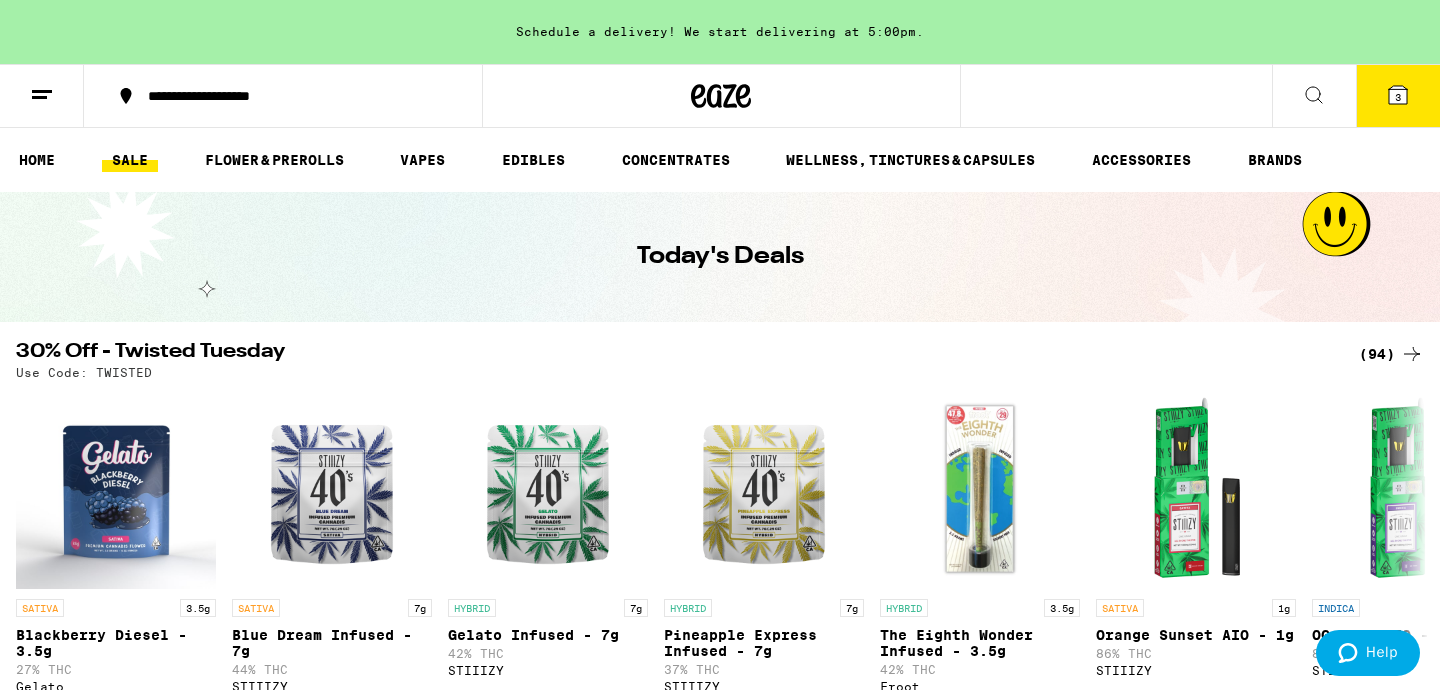 click at bounding box center (42, 96) 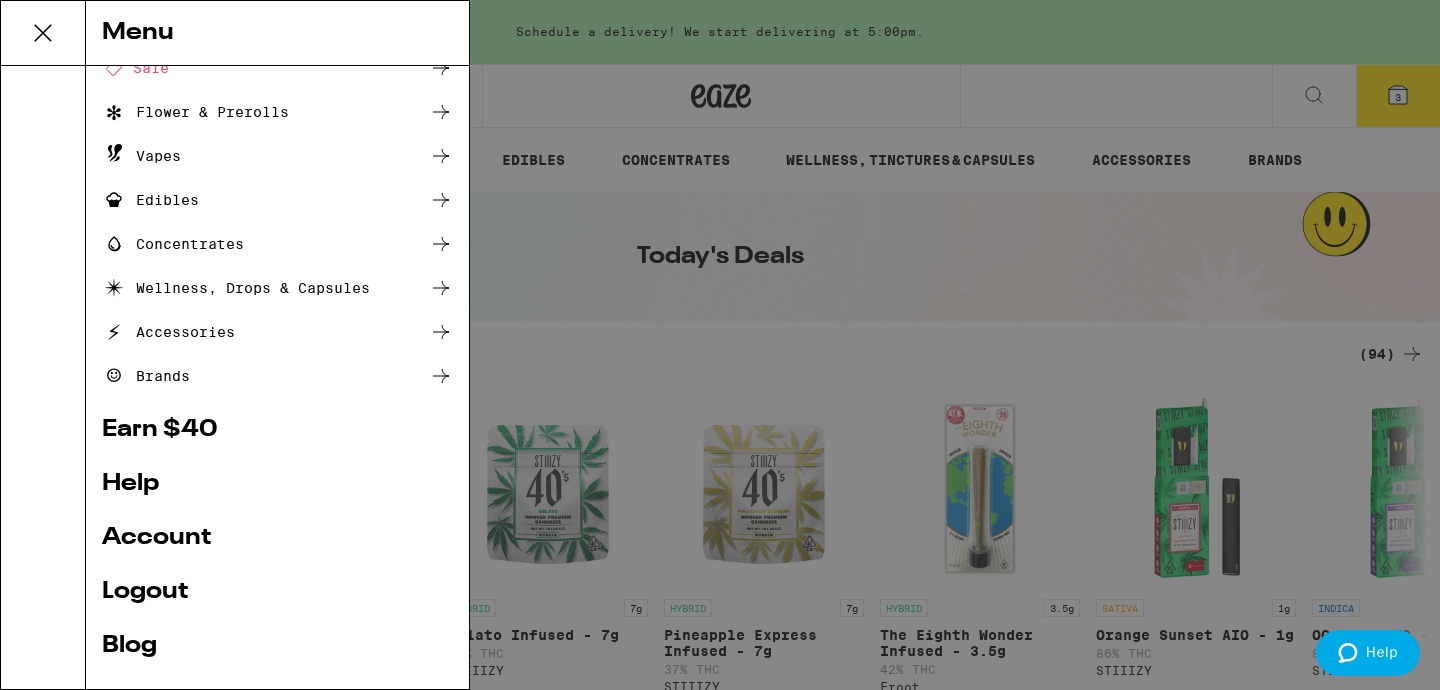 scroll, scrollTop: 175, scrollLeft: 0, axis: vertical 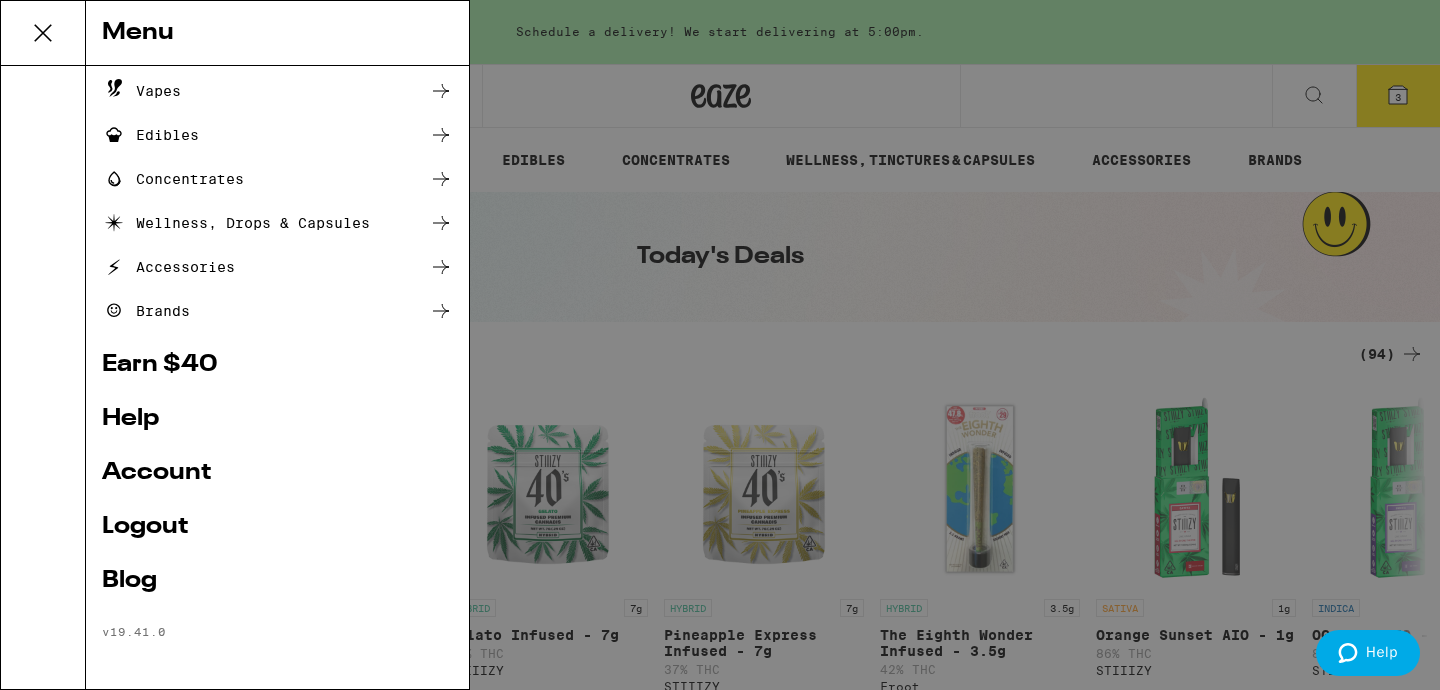click on "Edibles" at bounding box center (277, 135) 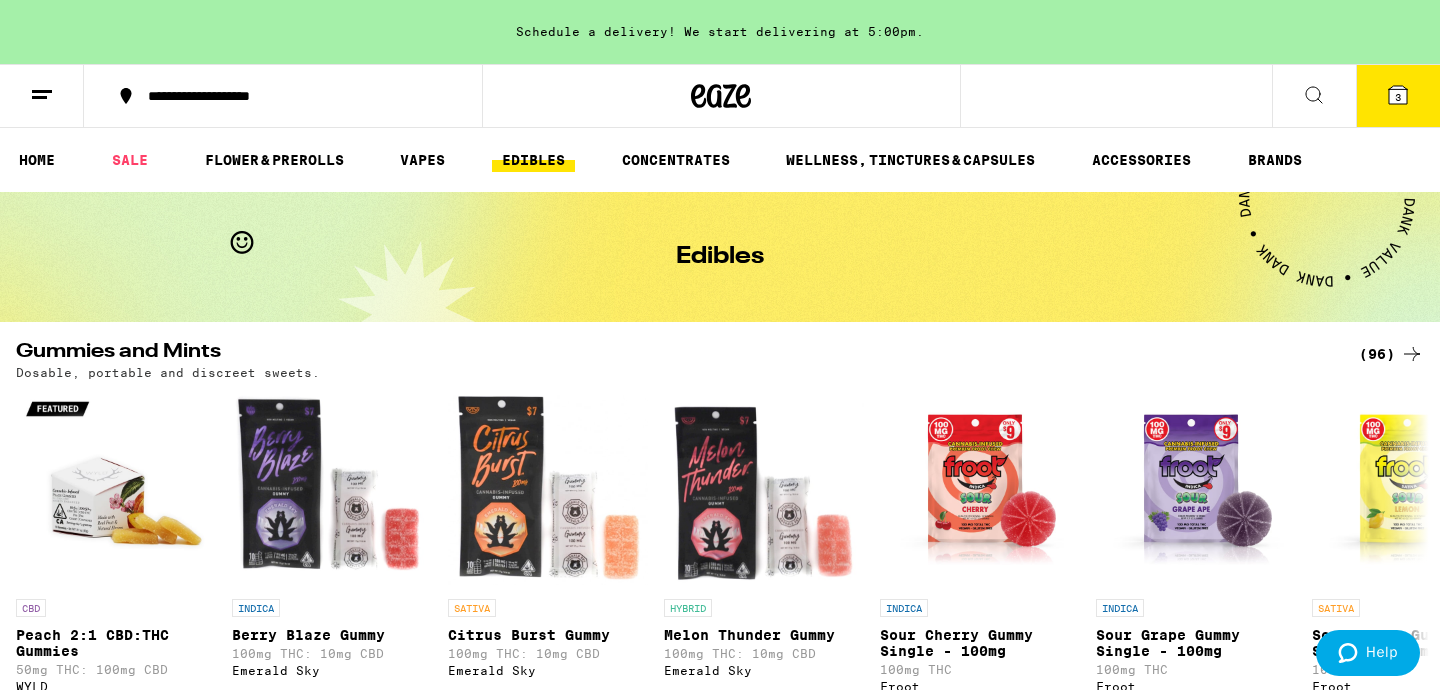 click at bounding box center (1314, 96) 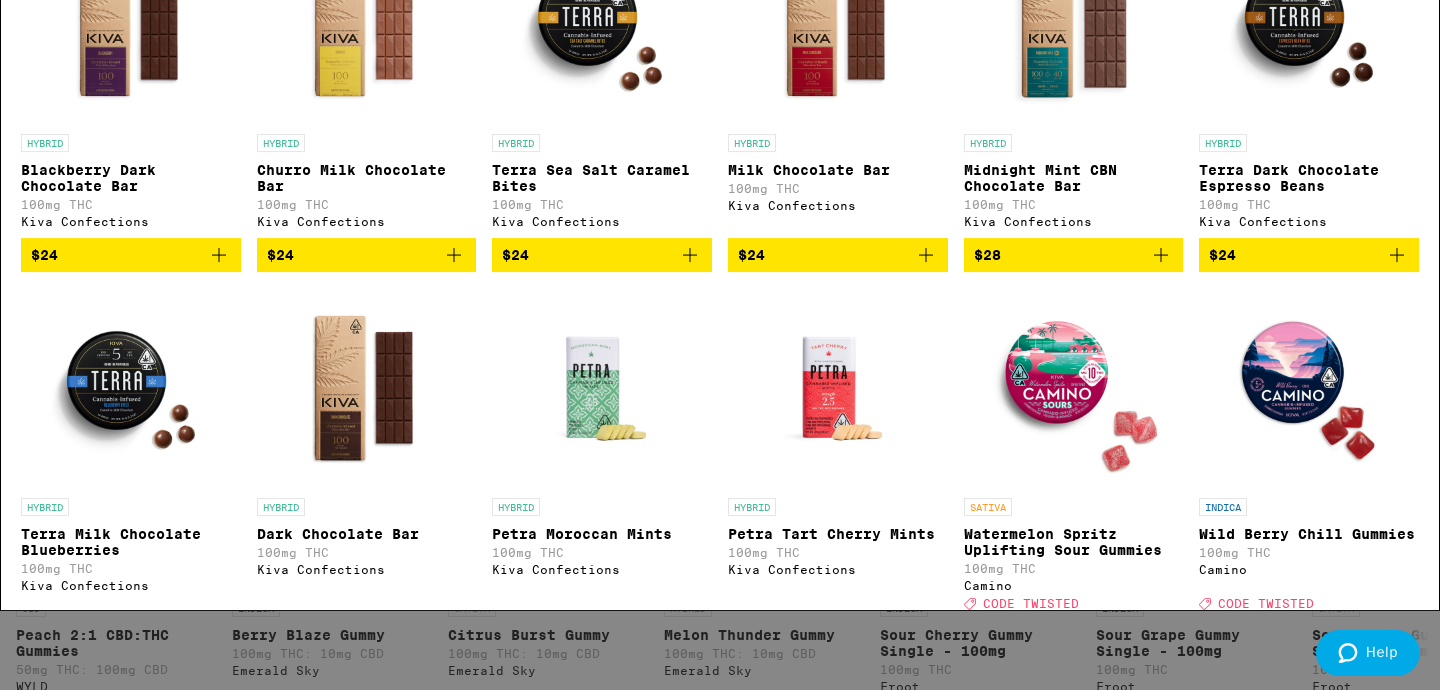 scroll, scrollTop: 617, scrollLeft: 0, axis: vertical 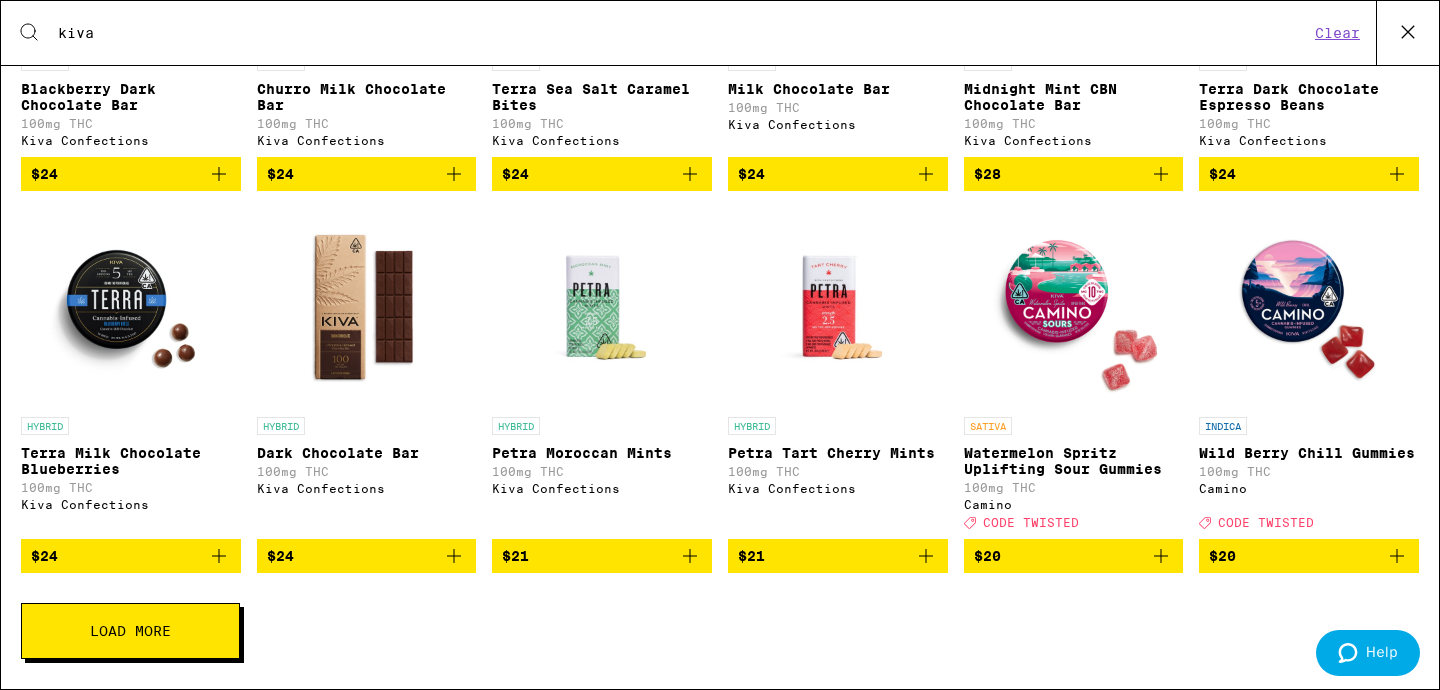 click on "Load More" at bounding box center [130, 631] 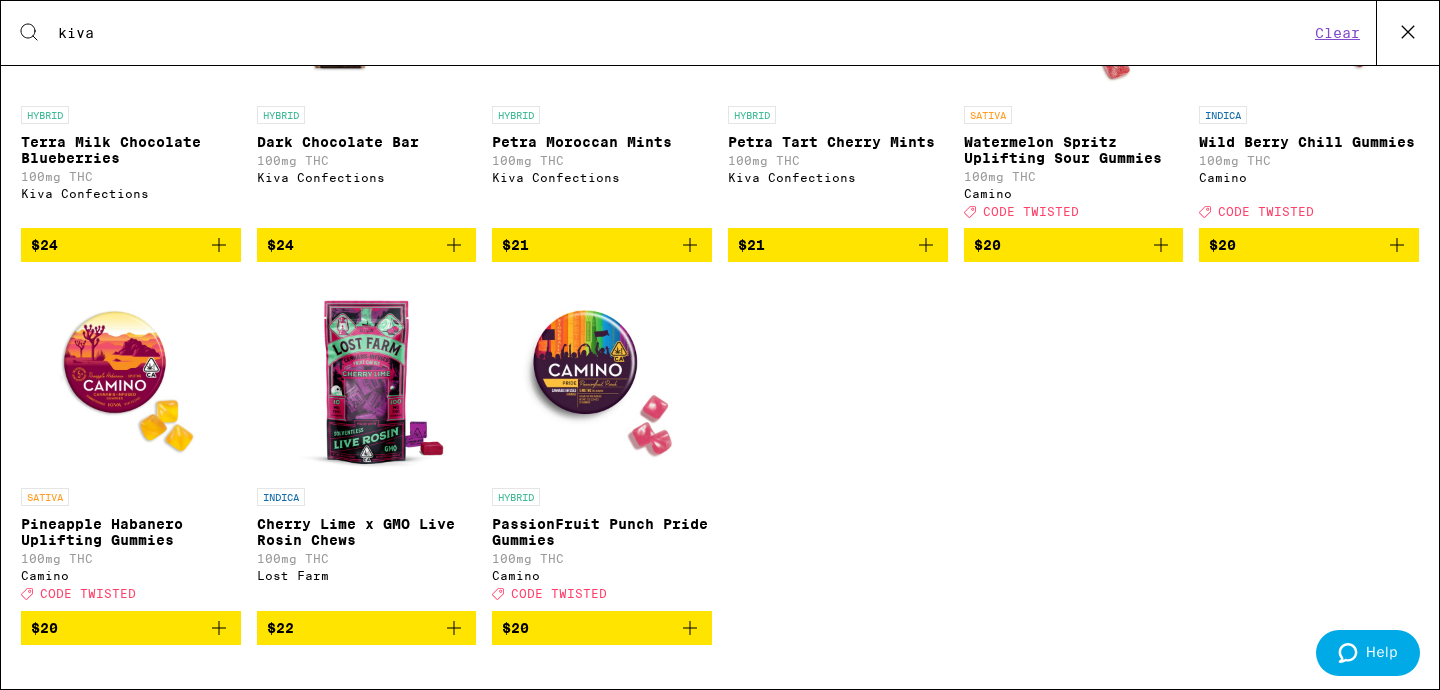 scroll, scrollTop: 0, scrollLeft: 0, axis: both 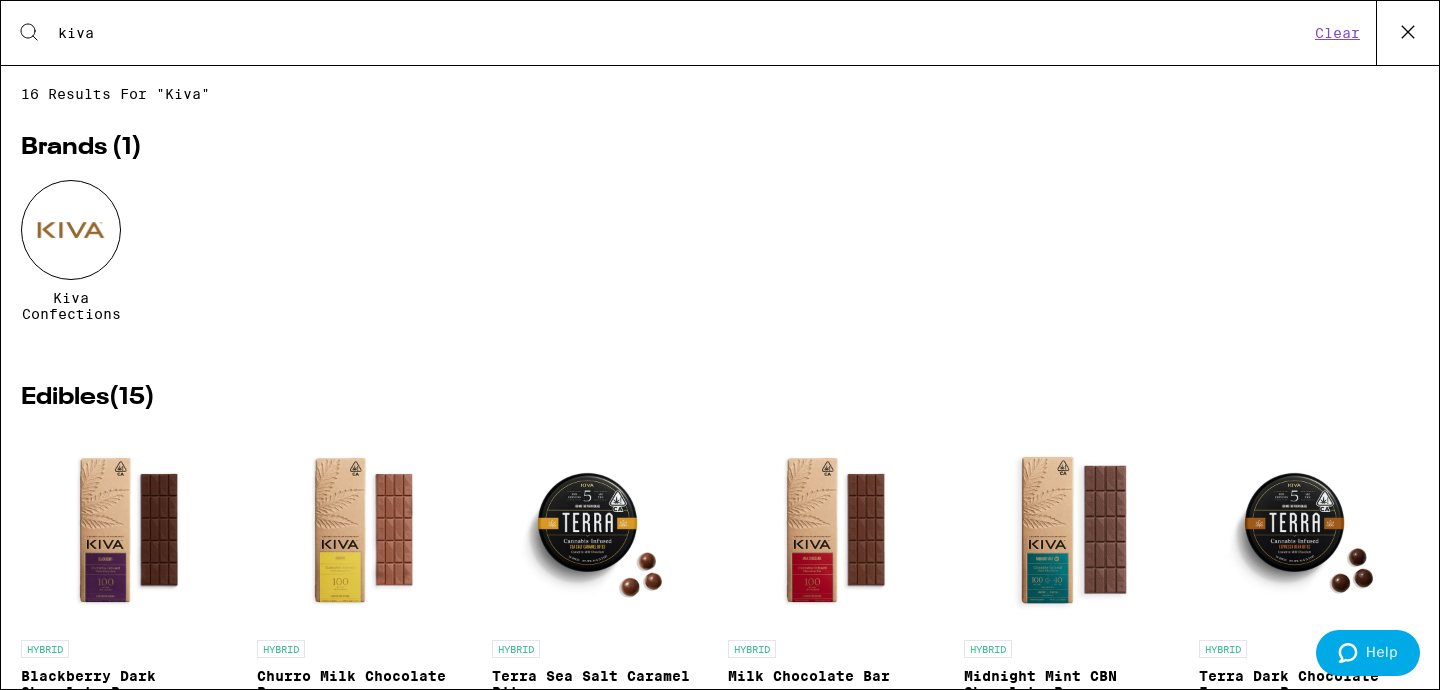 drag, startPoint x: 266, startPoint y: 32, endPoint x: 0, endPoint y: 7, distance: 267.17224 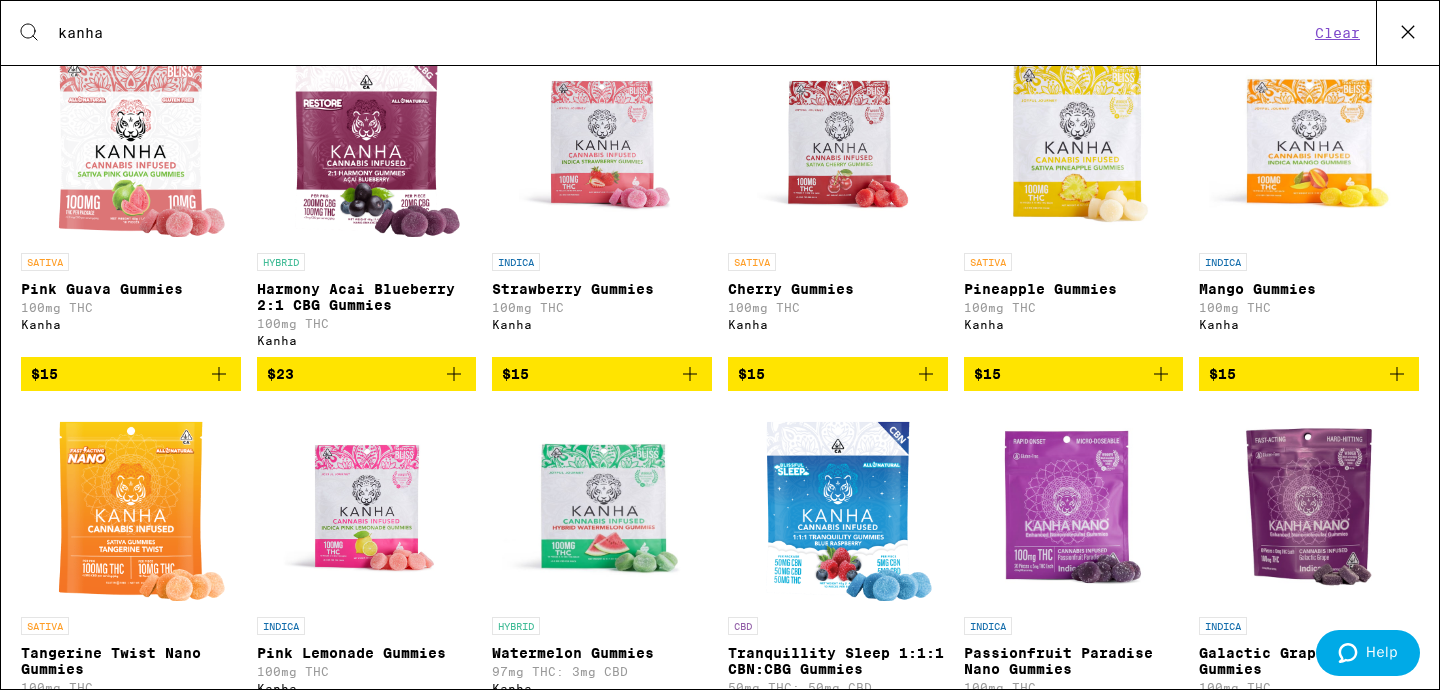scroll, scrollTop: 553, scrollLeft: 0, axis: vertical 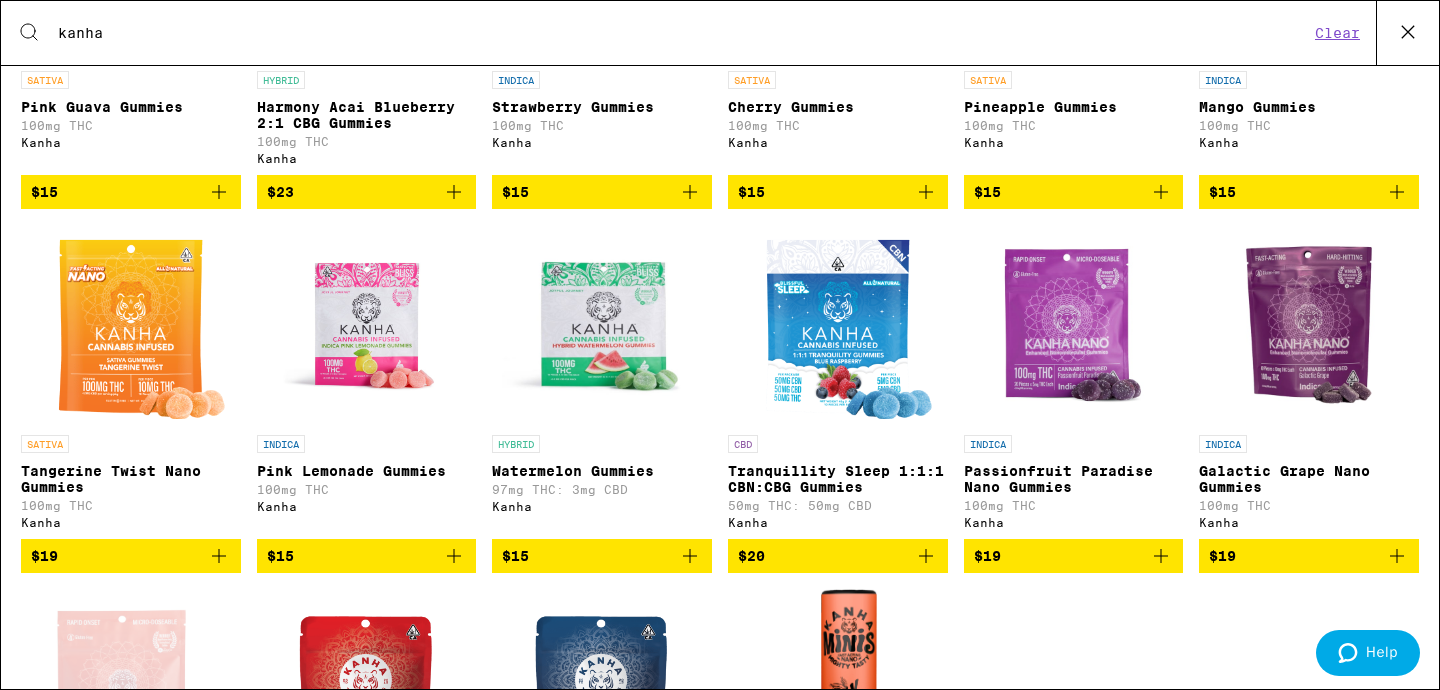 type on "kanha" 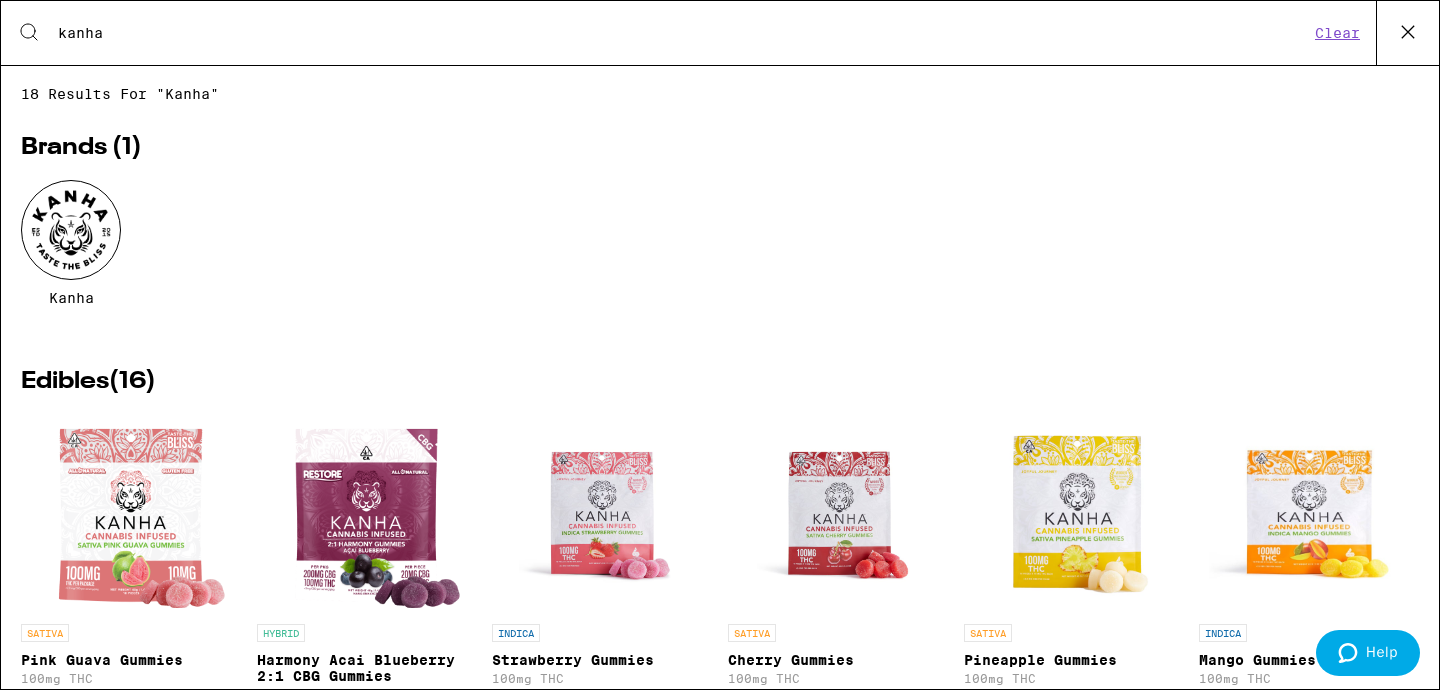click 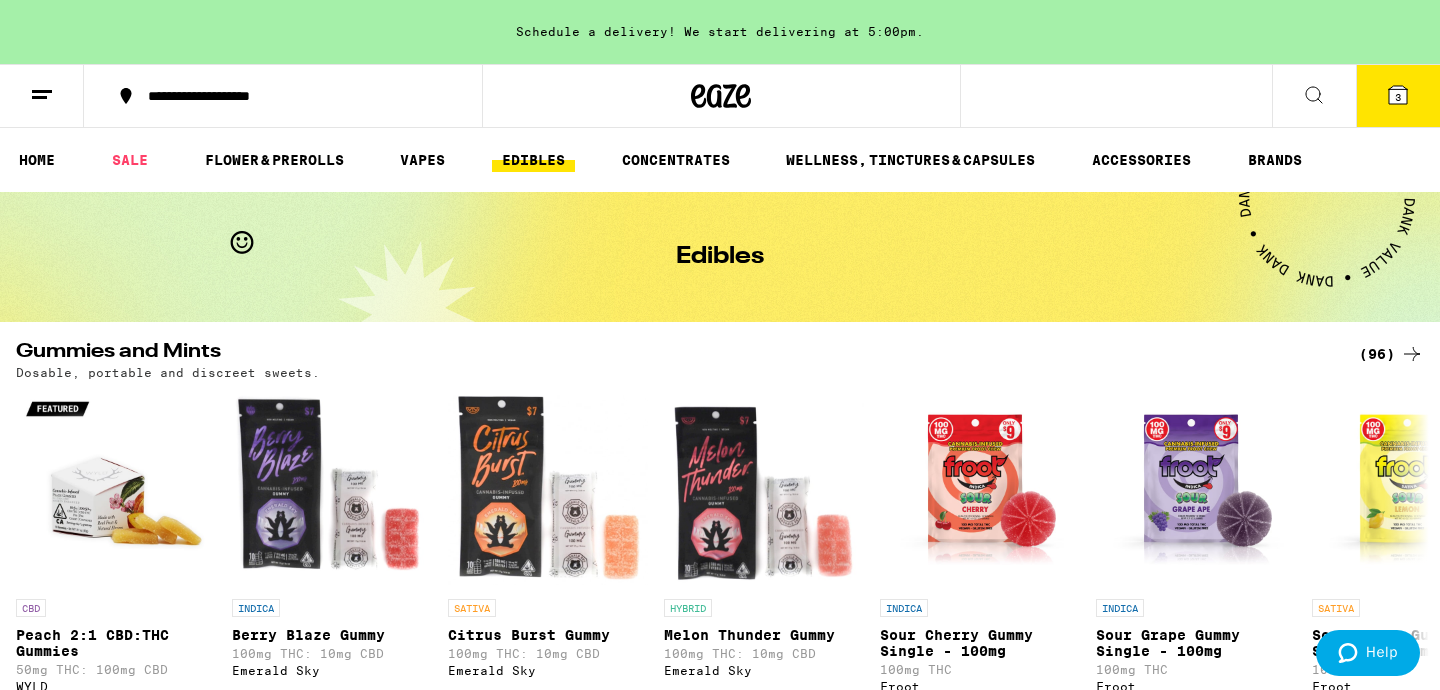click at bounding box center (42, 96) 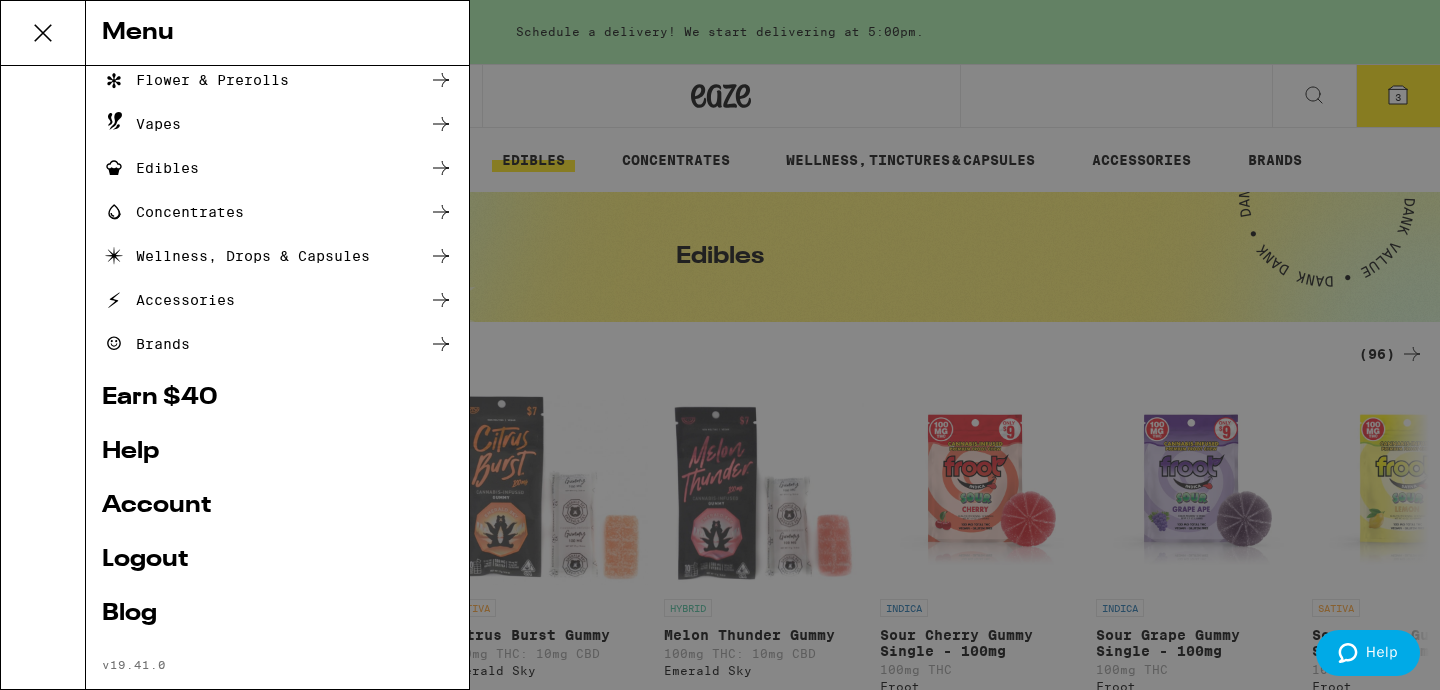 scroll, scrollTop: 147, scrollLeft: 0, axis: vertical 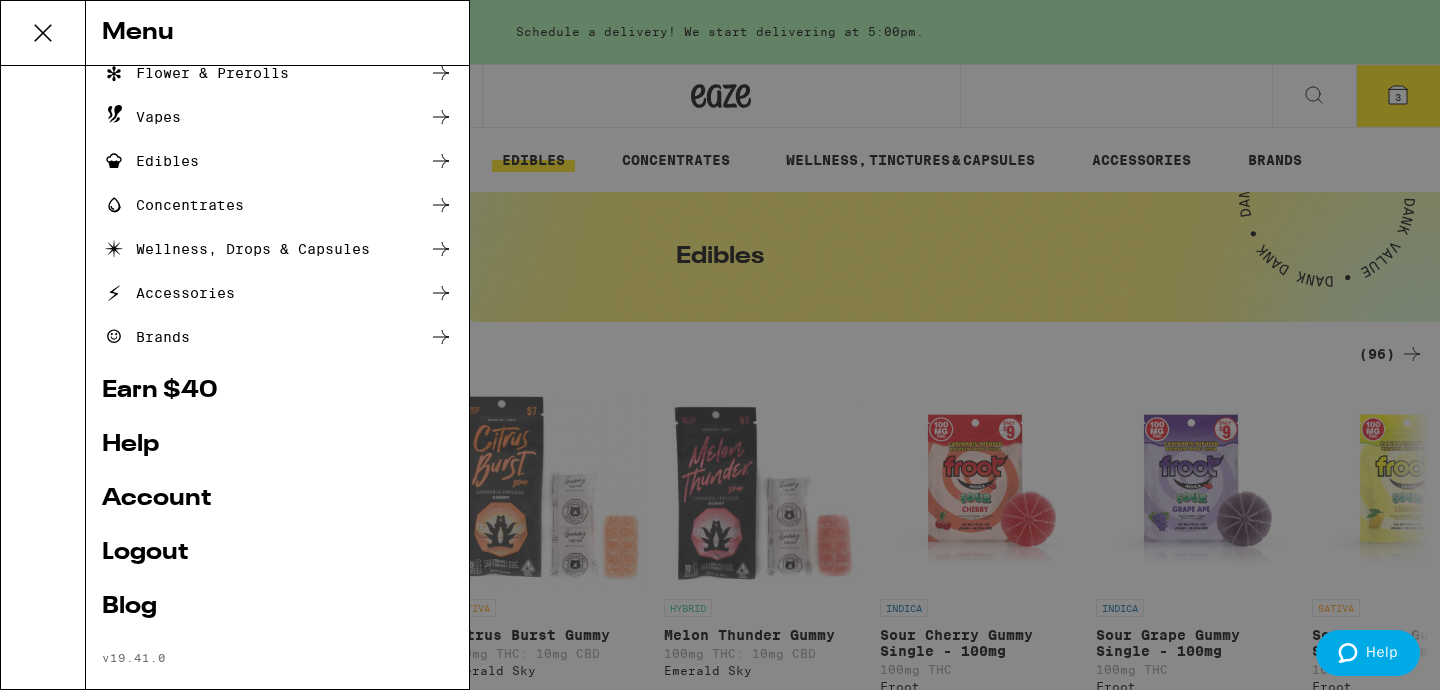 click on "Earn $ 40" at bounding box center (277, 391) 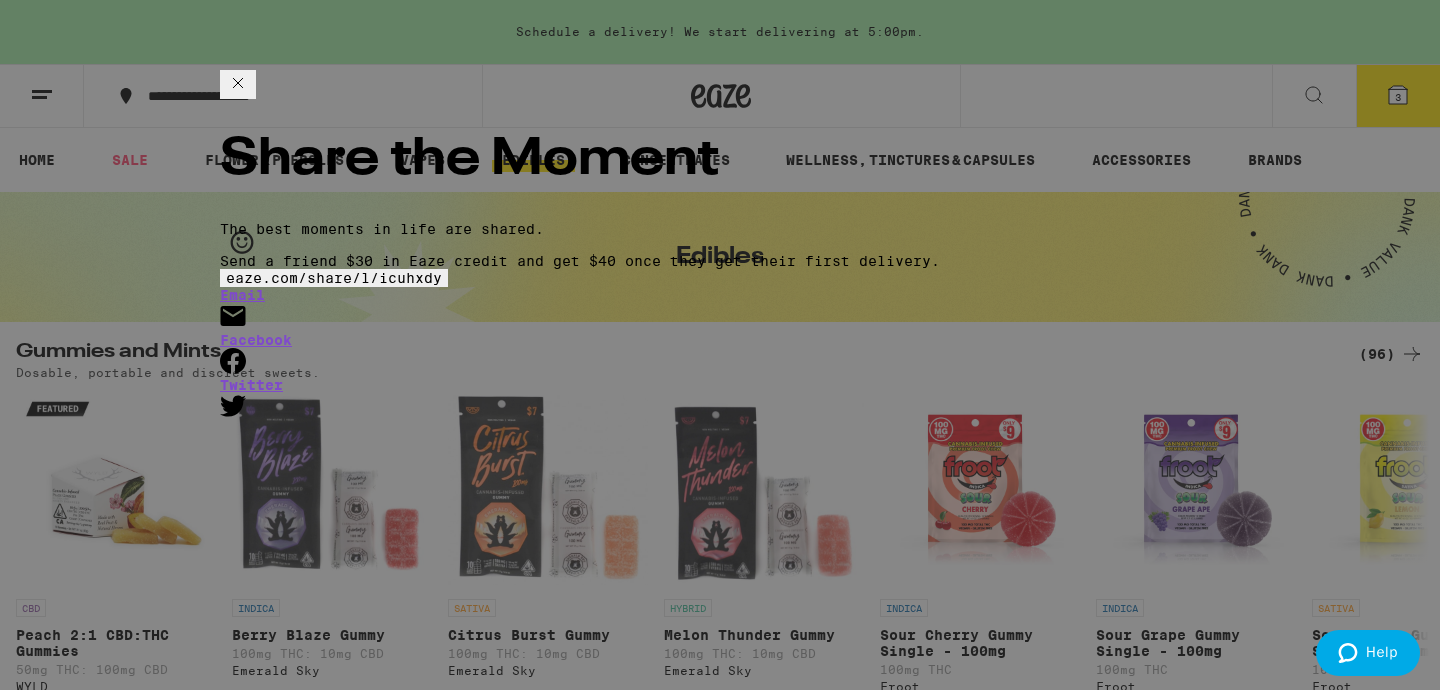 click on "eaze.com/share/l /" at bounding box center (302, 278) 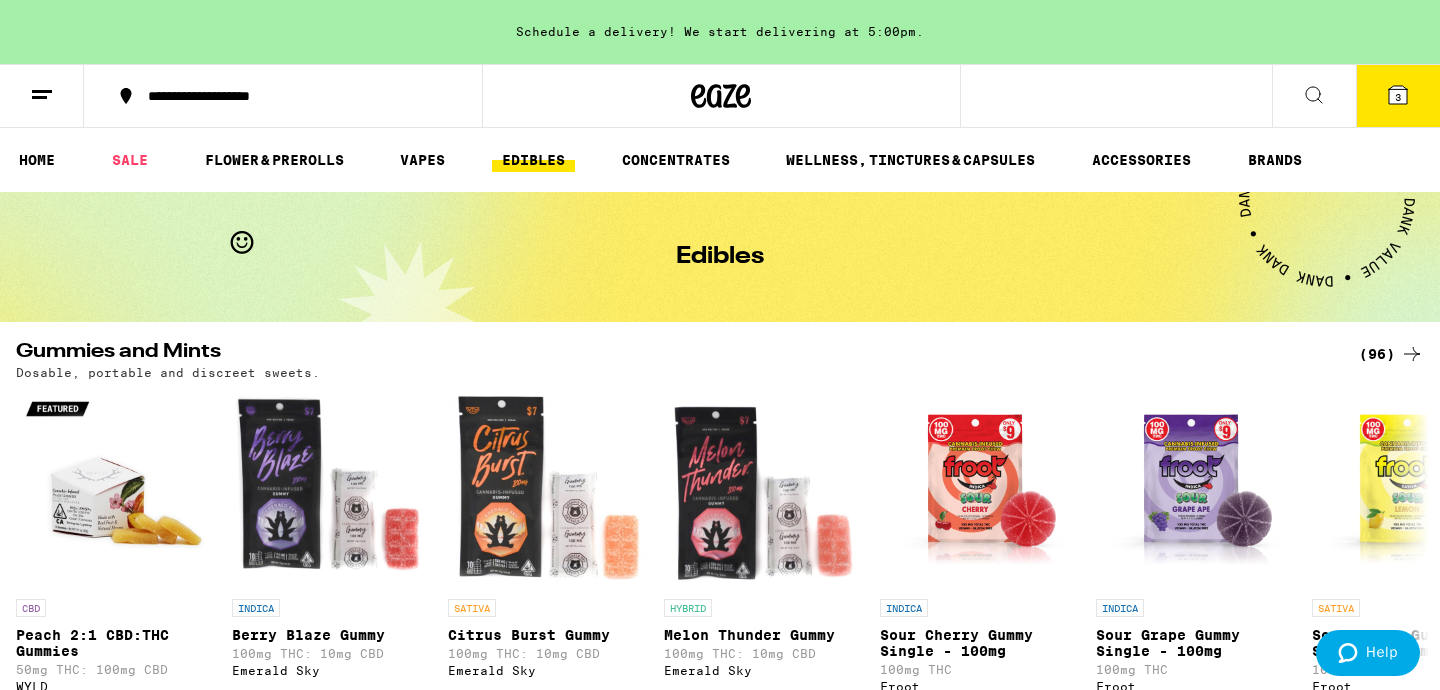 click at bounding box center (1314, 96) 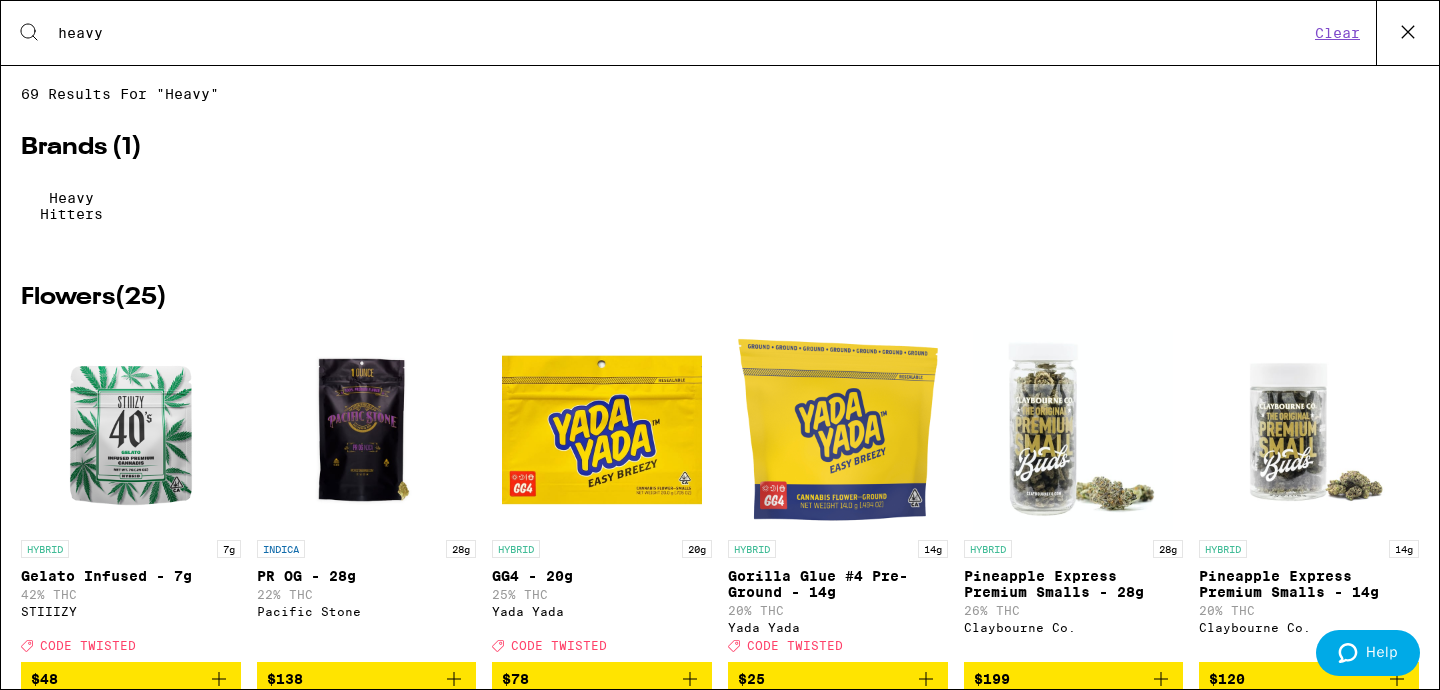 type on "heavy" 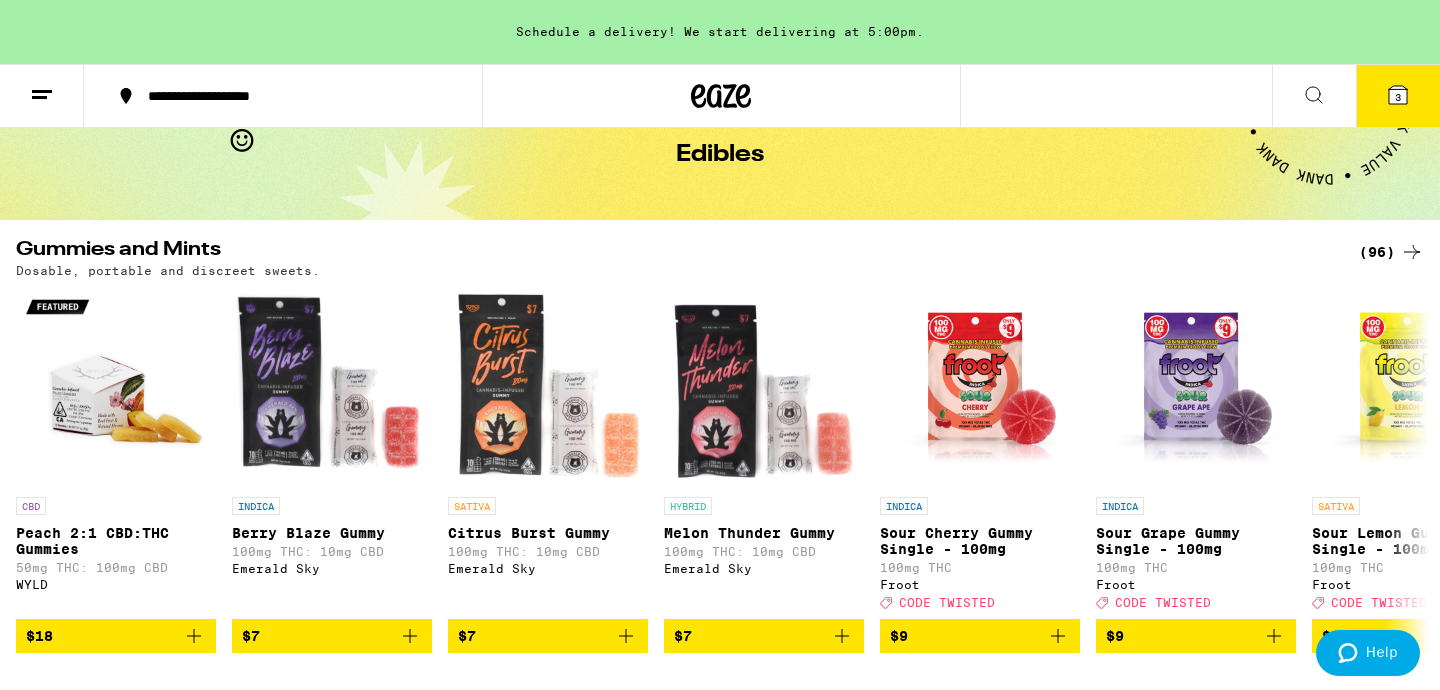 scroll, scrollTop: 0, scrollLeft: 0, axis: both 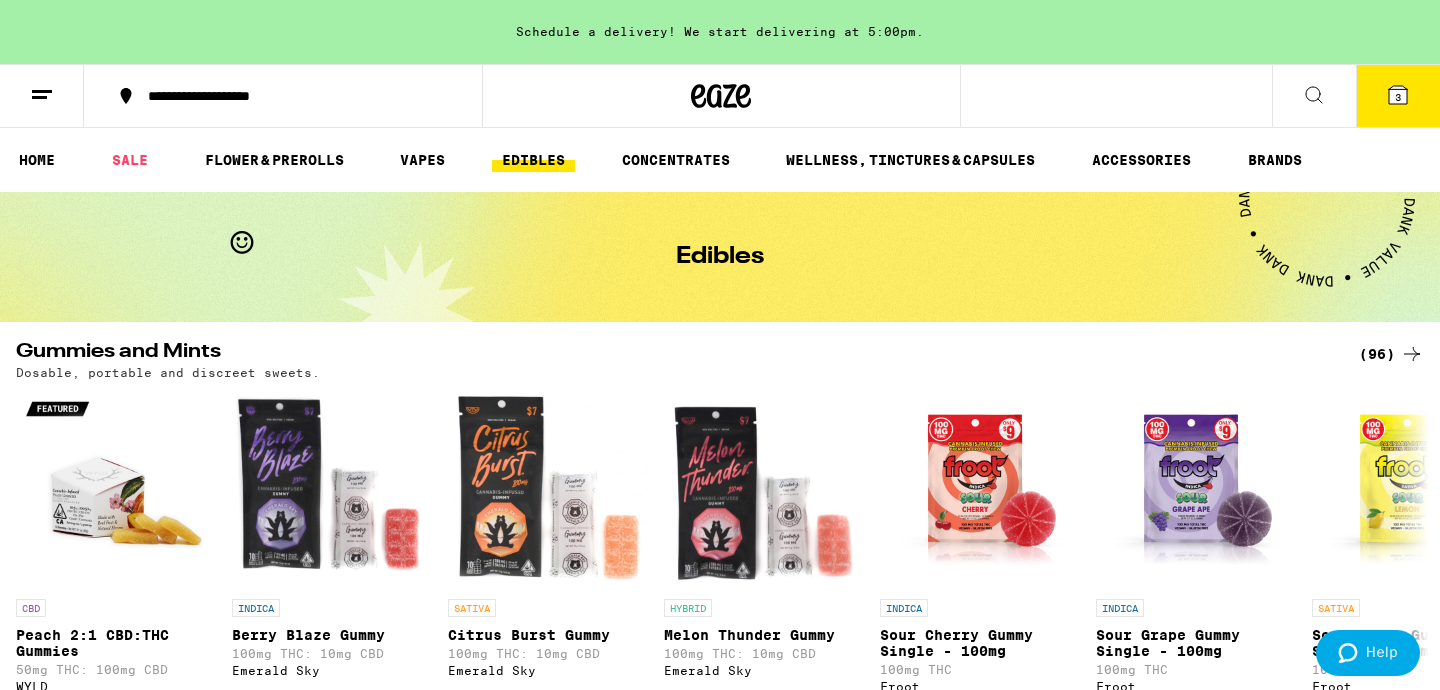 click at bounding box center [1314, 96] 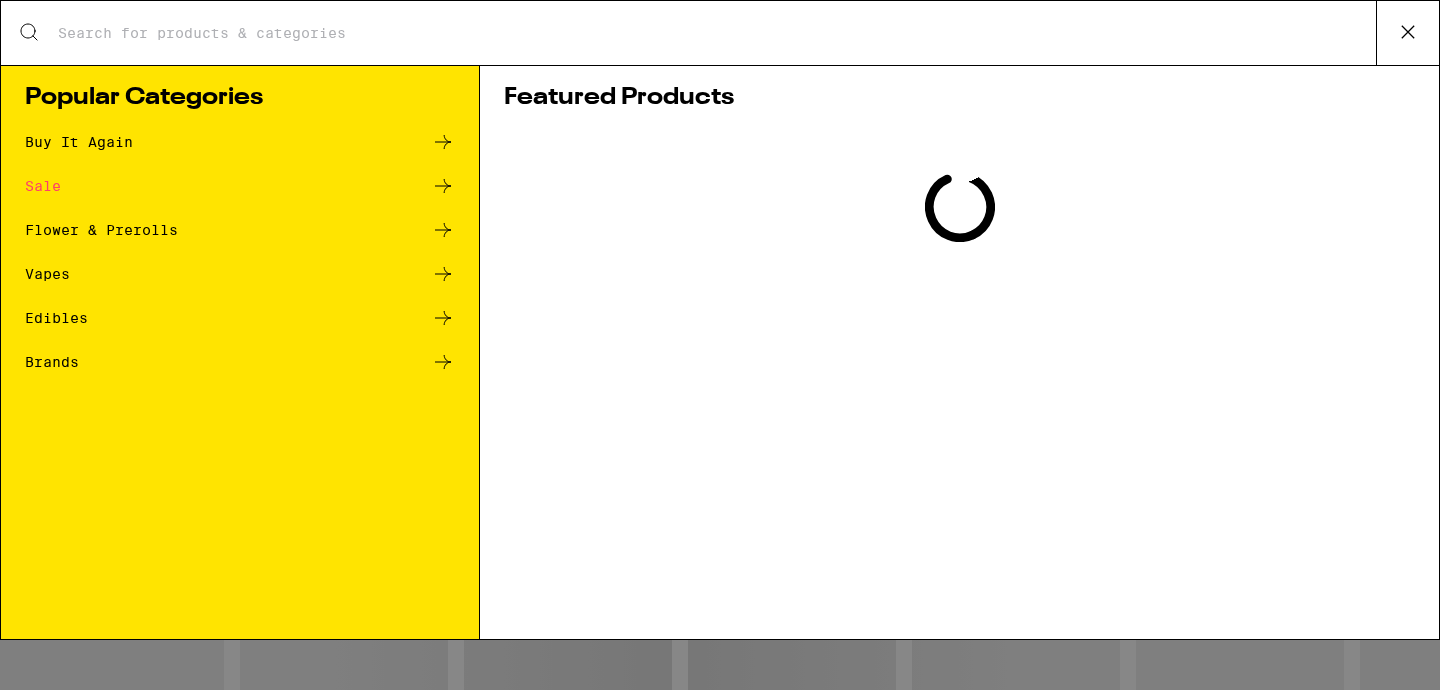 click on "Search for Products Popular Categories Buy It Again Sale Flower & Prerolls Vapes Edibles Brands Featured Products Loading" at bounding box center [720, 320] 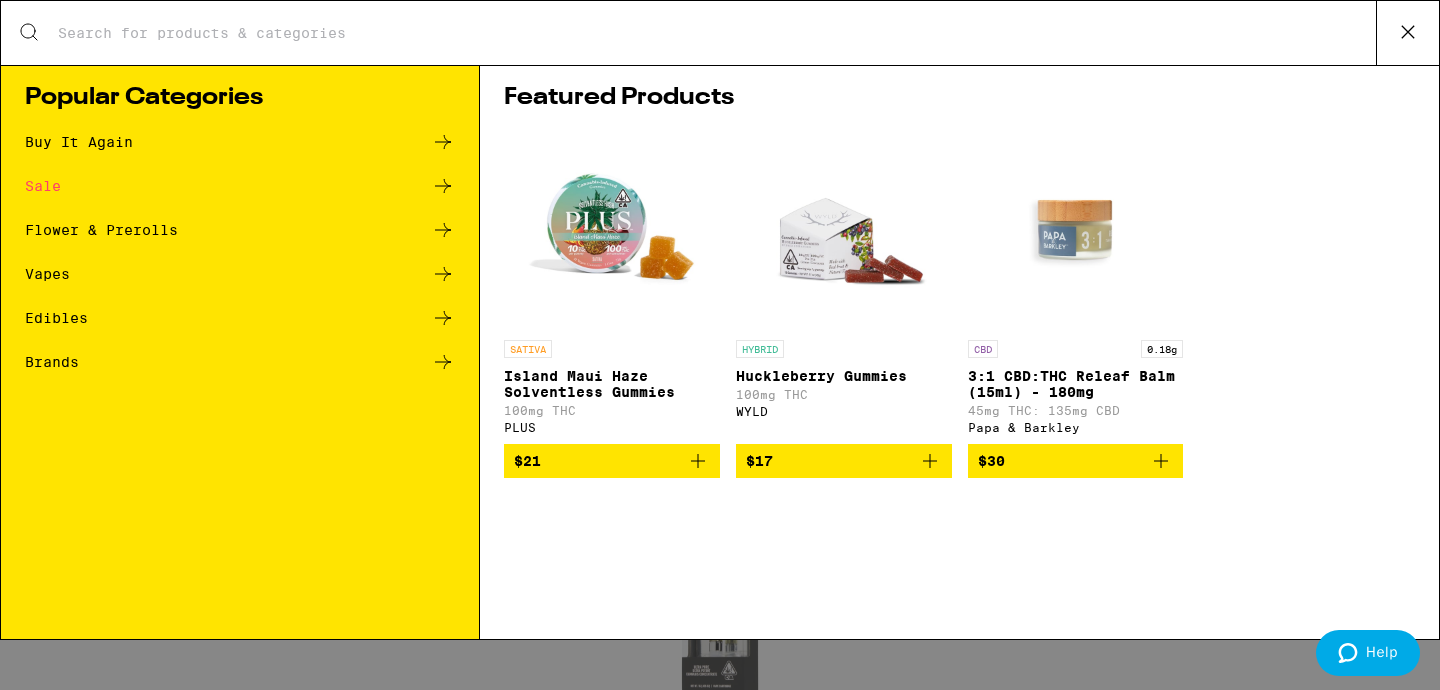 click 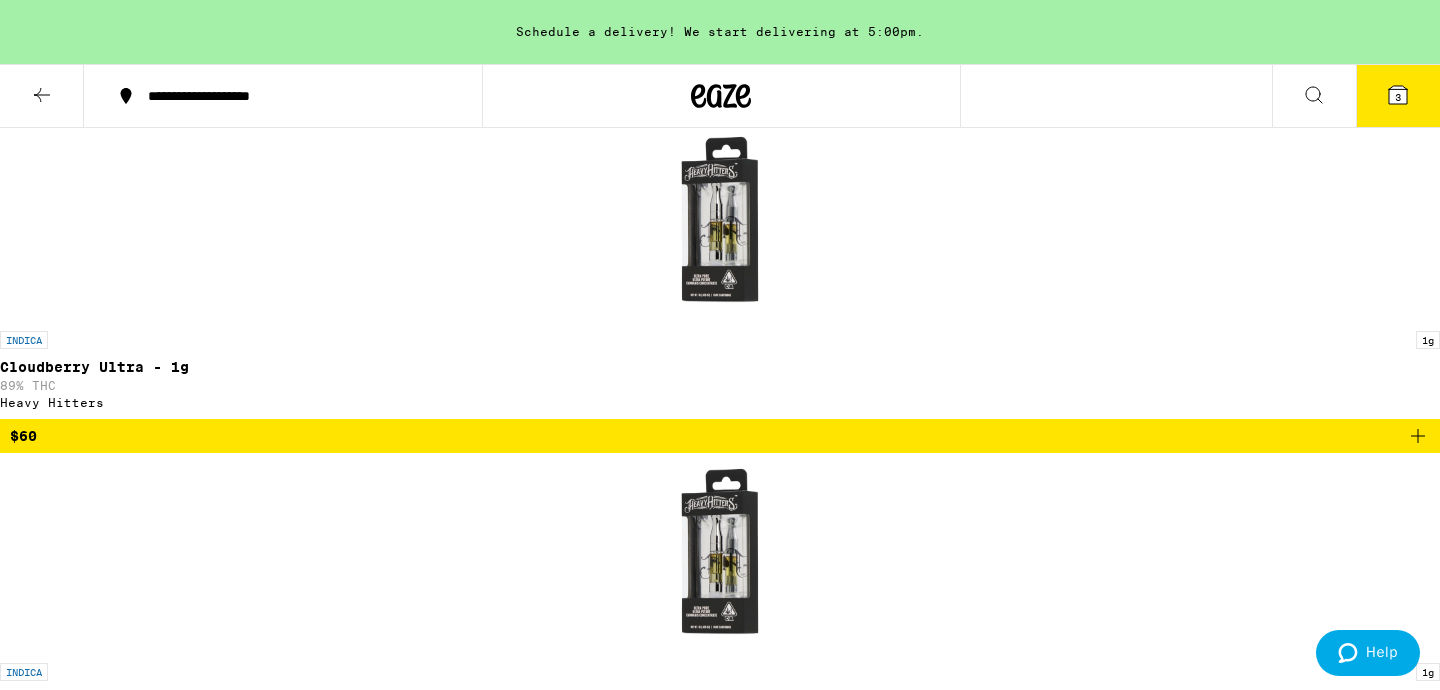scroll, scrollTop: 0, scrollLeft: 0, axis: both 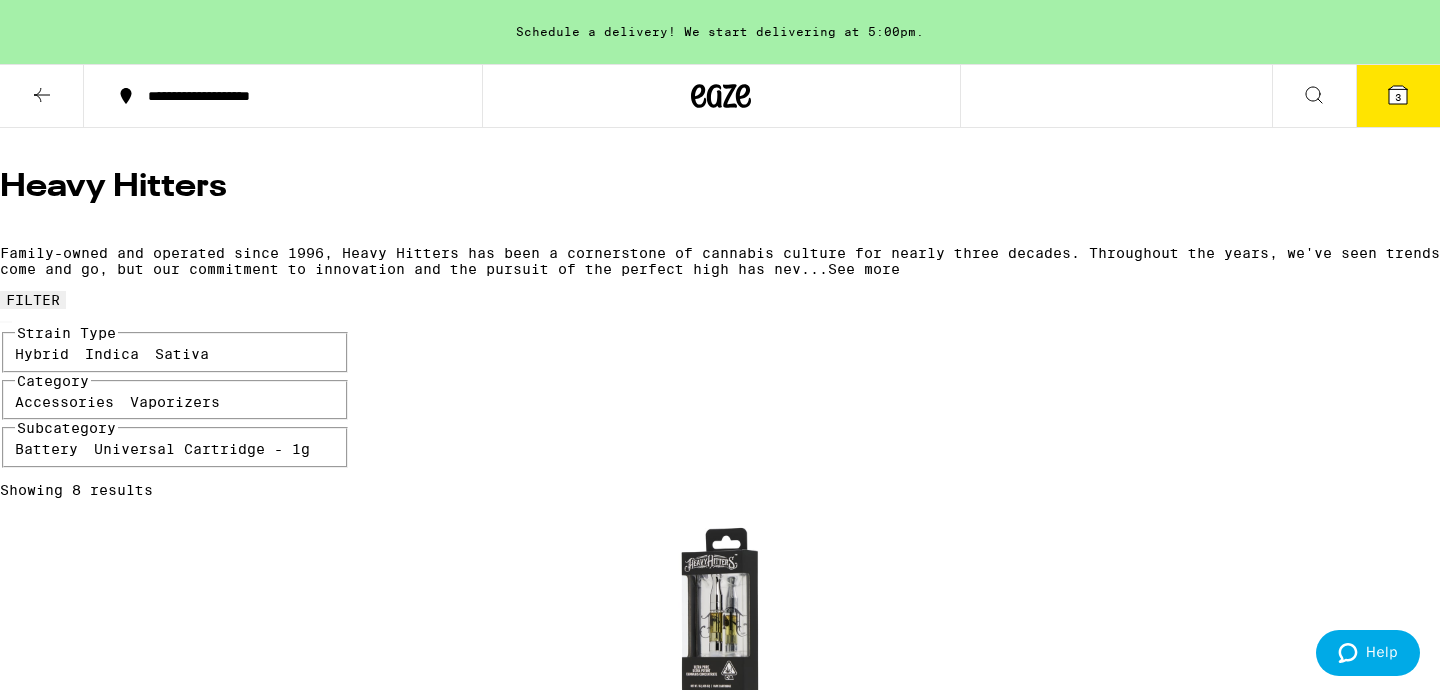 click 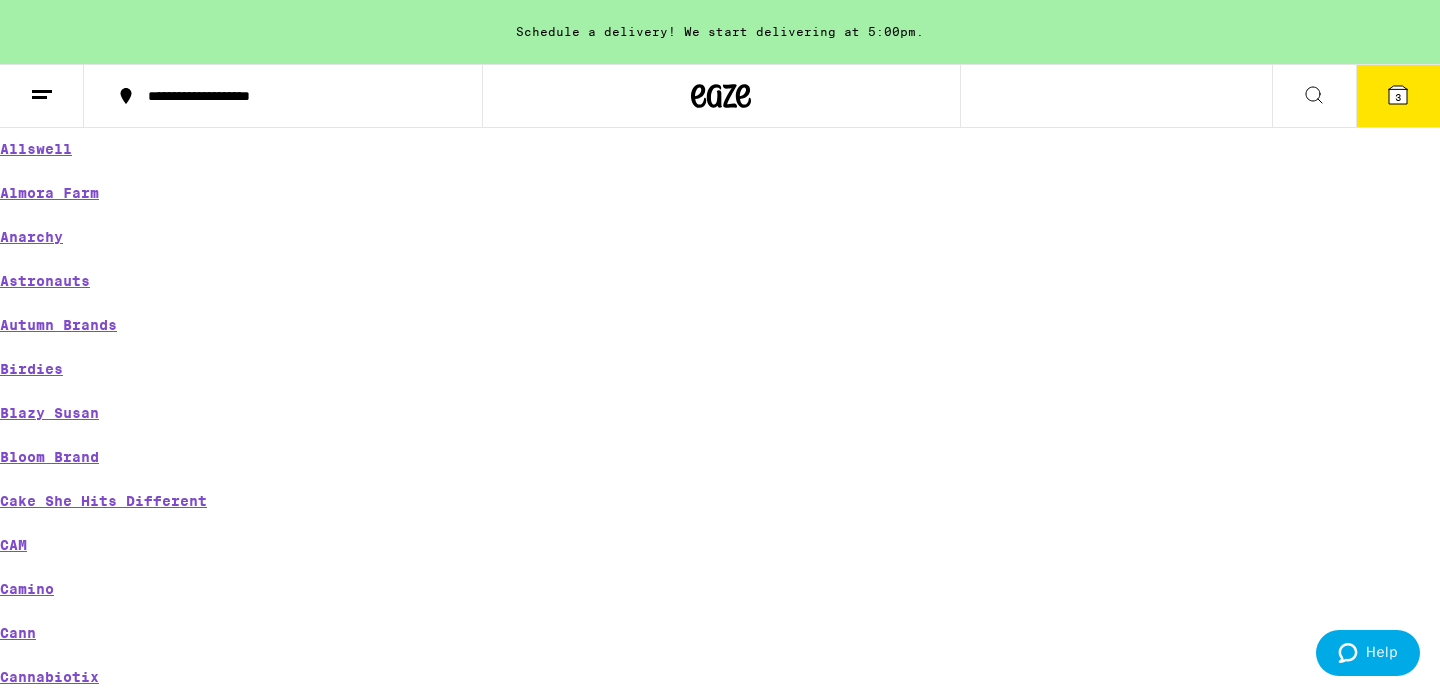 scroll, scrollTop: 0, scrollLeft: 0, axis: both 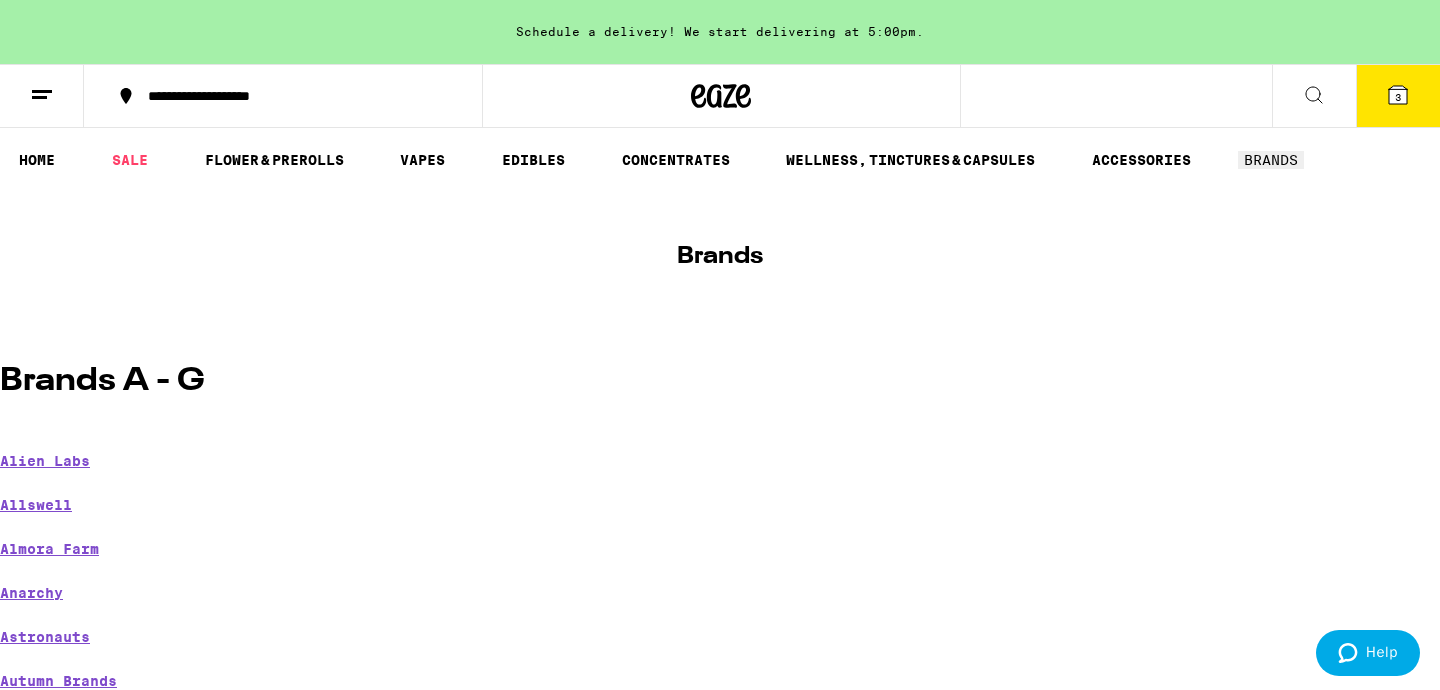 click on "HOME SALE FLOWER & PREROLLS VAPES EDIBLES CONCENTRATES WELLNESS, TINCTURES & CAPSULES ACCESSORIES BRANDS" at bounding box center (720, 160) 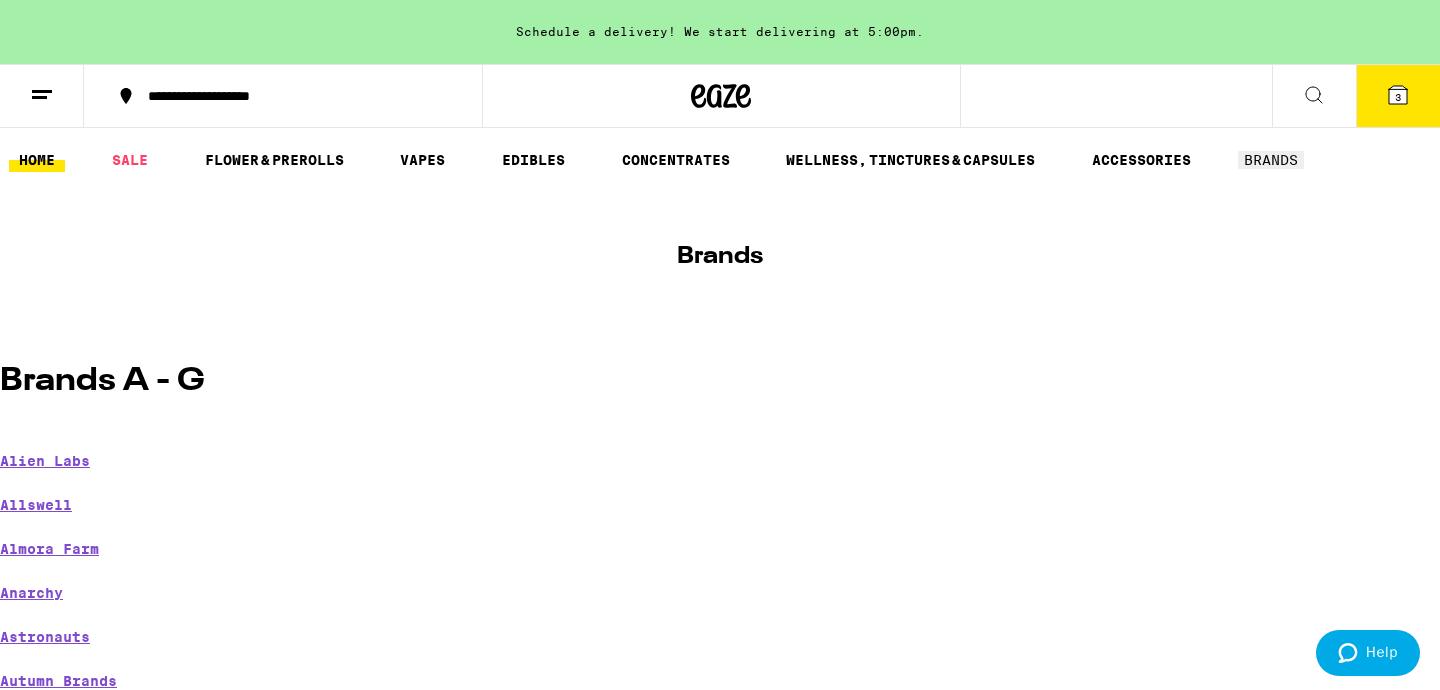 click on "HOME" at bounding box center [37, 160] 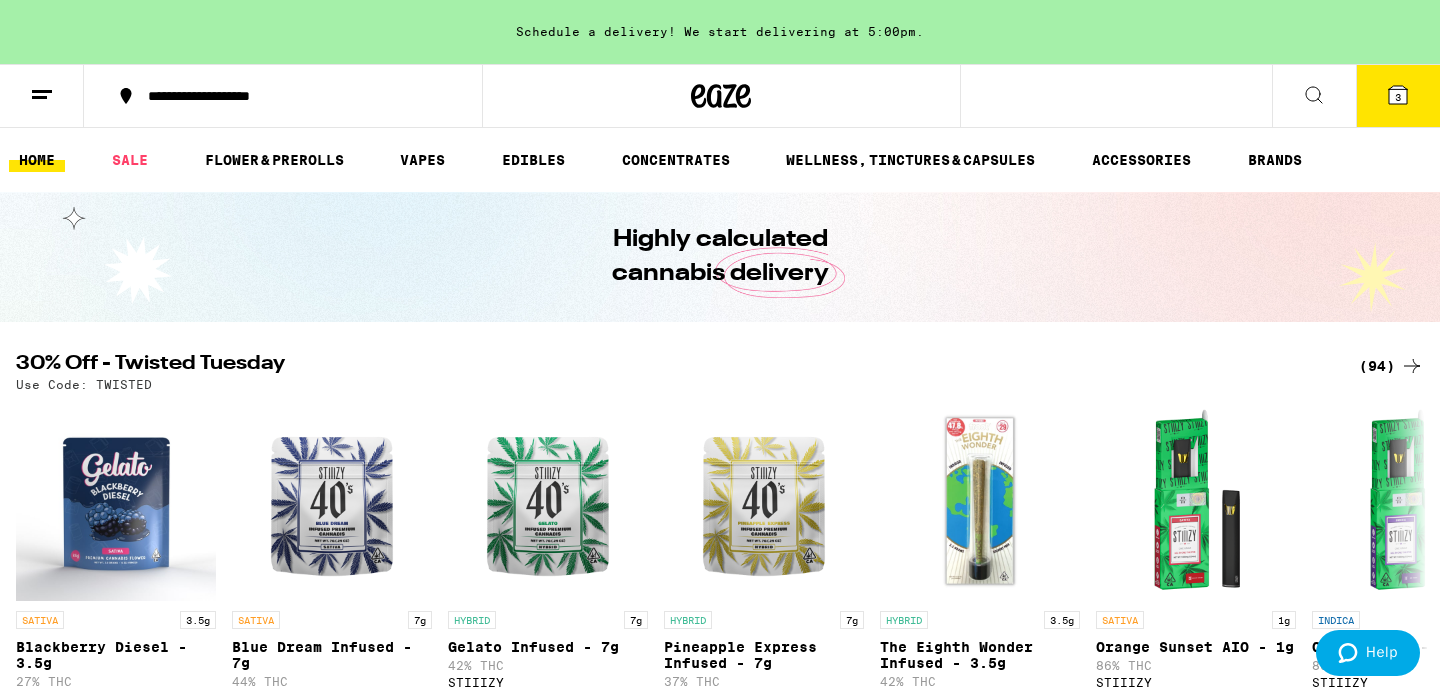 scroll, scrollTop: 730, scrollLeft: 0, axis: vertical 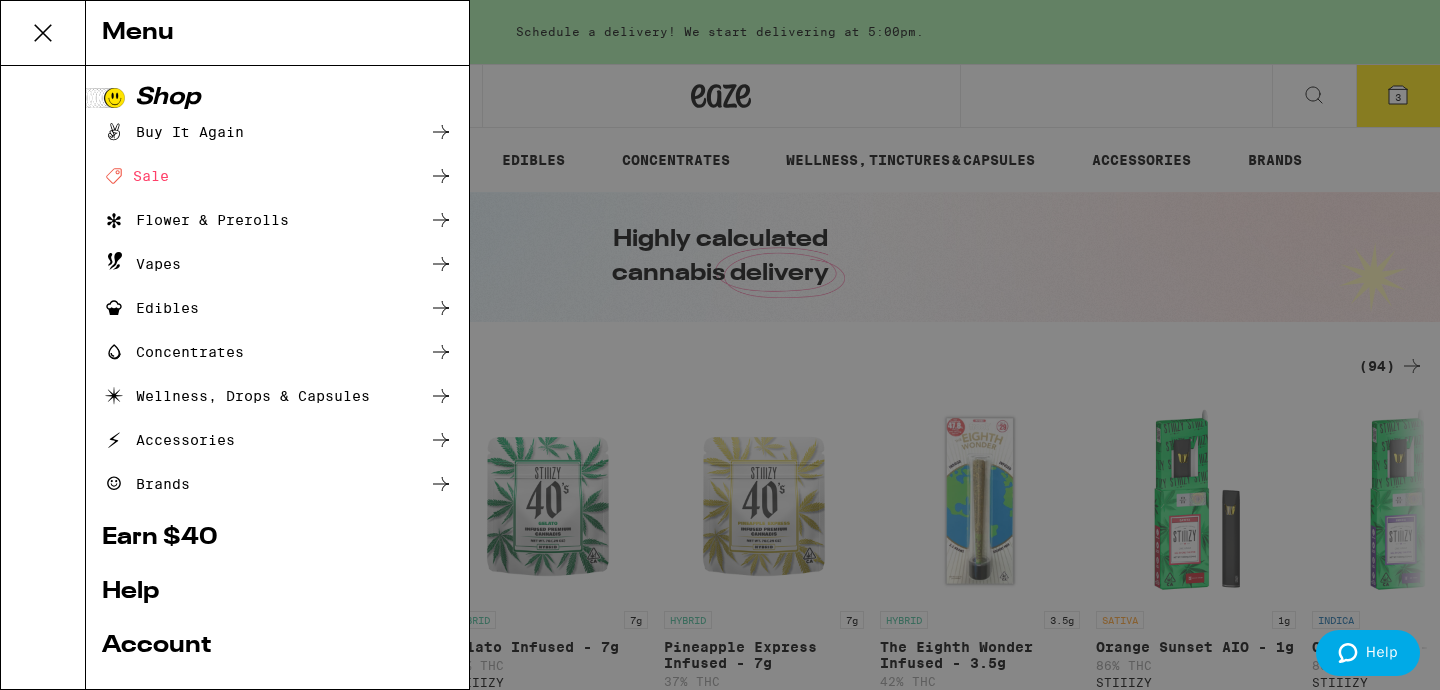 click on "Menu Shop Buy It Again Deal Created with Sketch. Sale Flower & Prerolls Vapes Edibles Concentrates Wellness, Drops & Capsules Accessories Brands Earn $ 40 Help Account Logout Blog v  19.41.0" at bounding box center [720, 345] 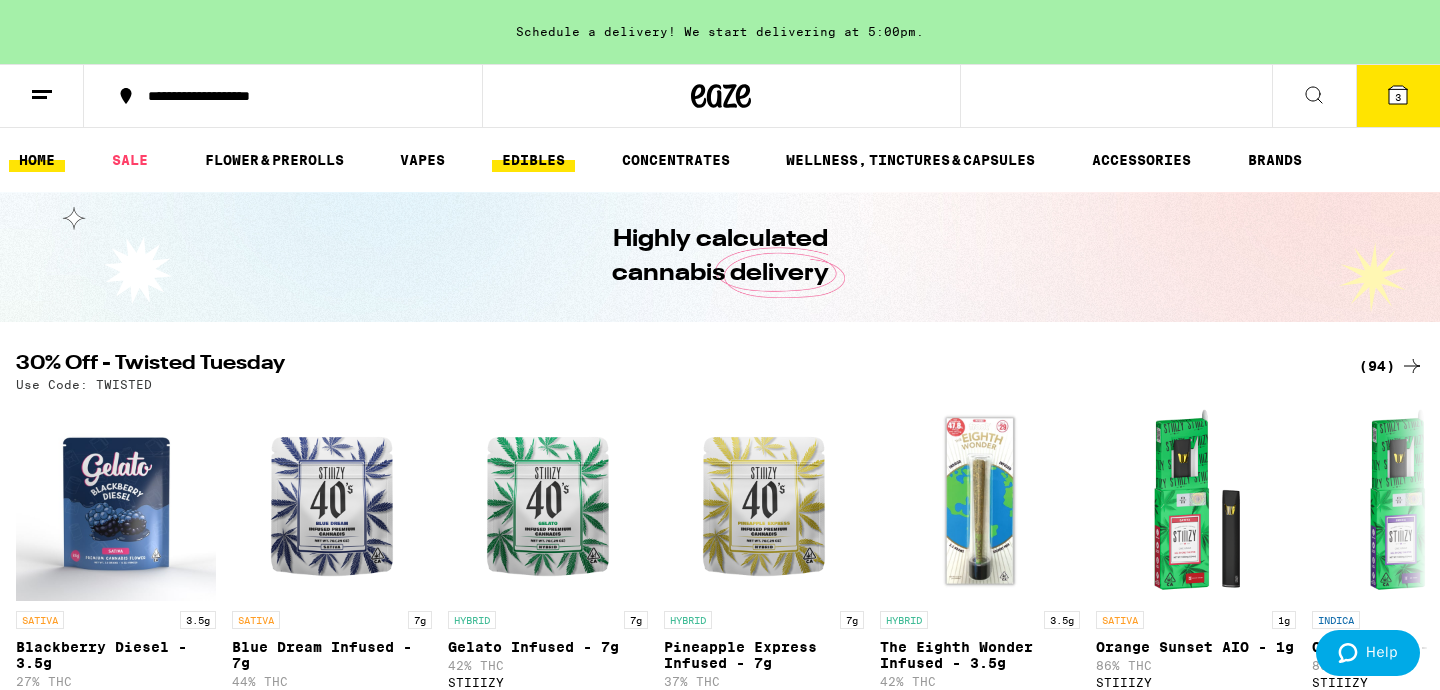 click on "EDIBLES" at bounding box center (533, 160) 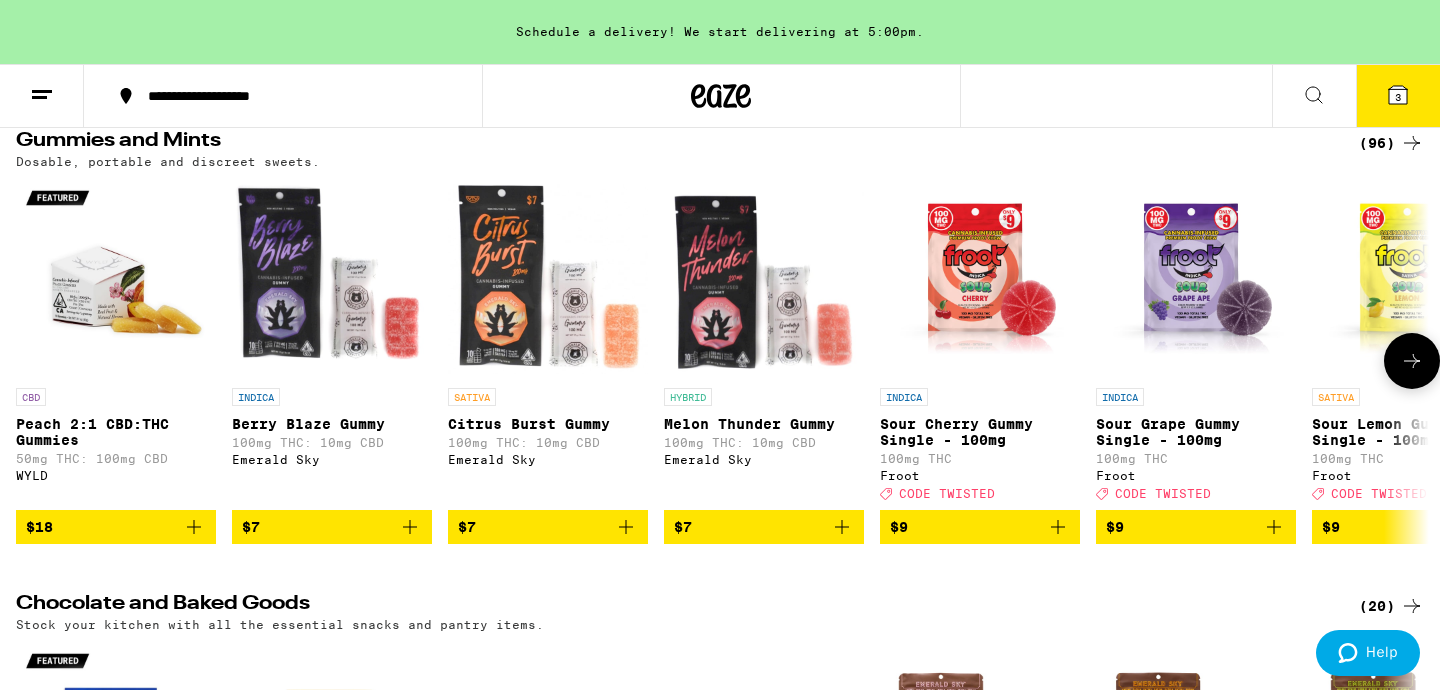 scroll, scrollTop: 179, scrollLeft: 0, axis: vertical 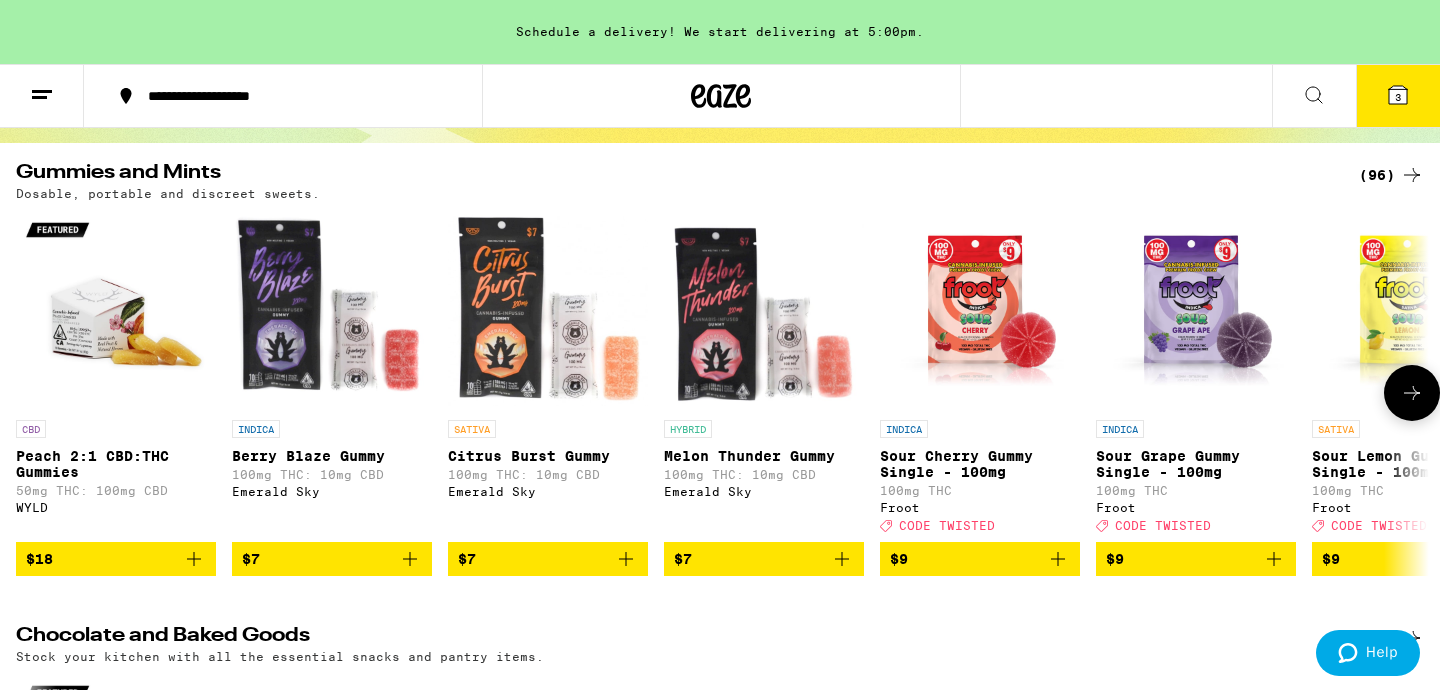 click at bounding box center [1412, 393] 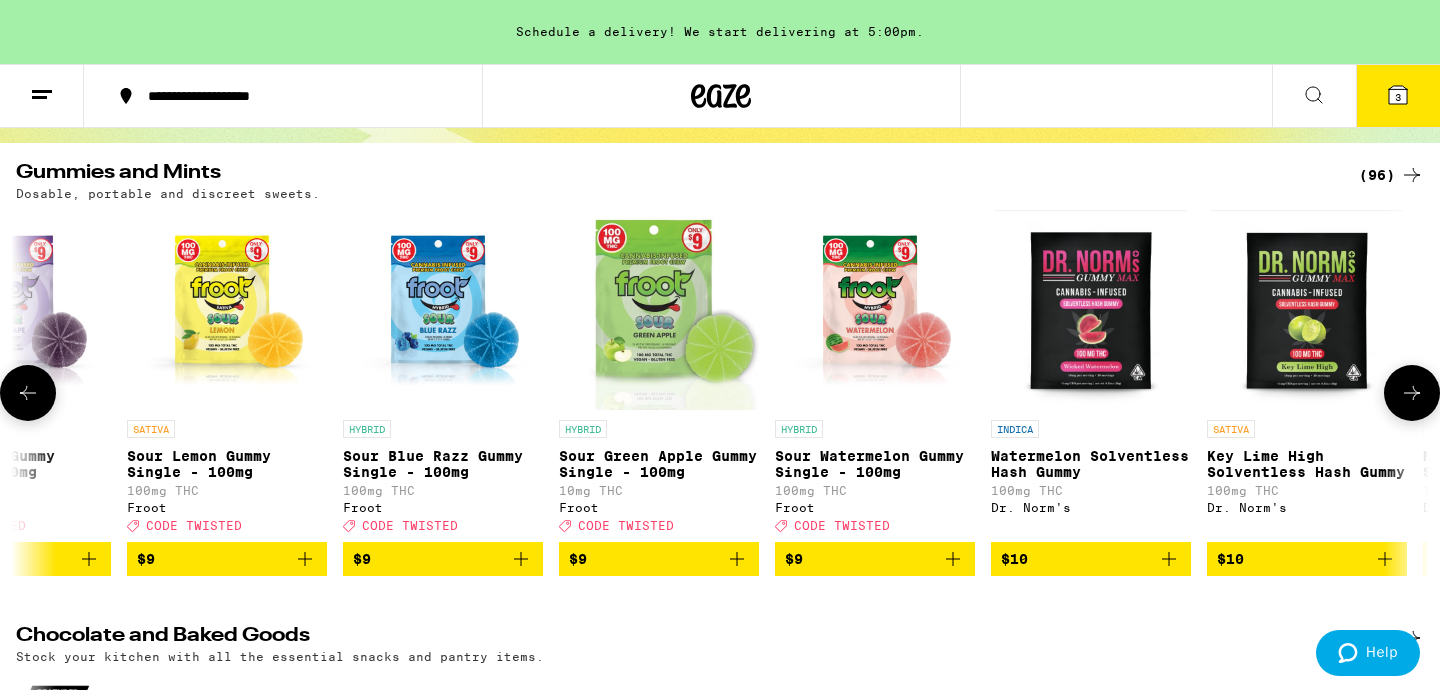 scroll, scrollTop: 0, scrollLeft: 1190, axis: horizontal 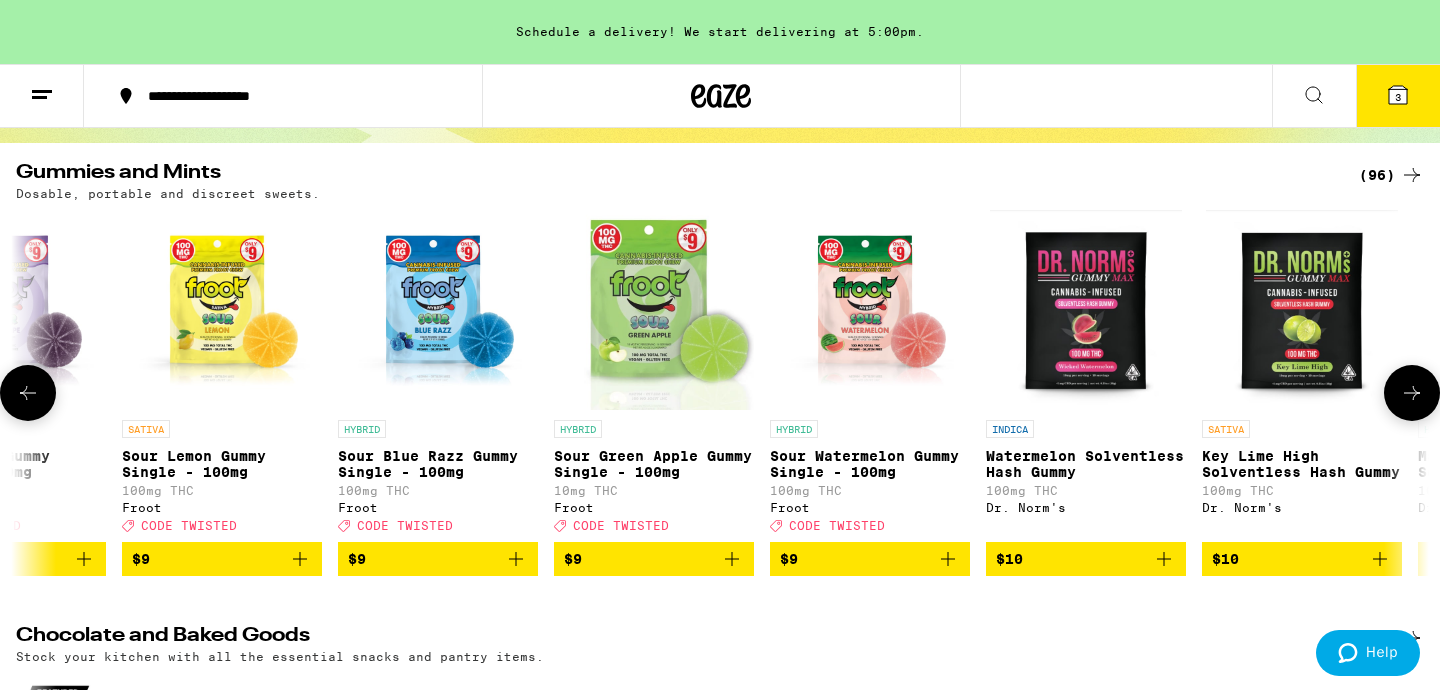 click at bounding box center [1412, 393] 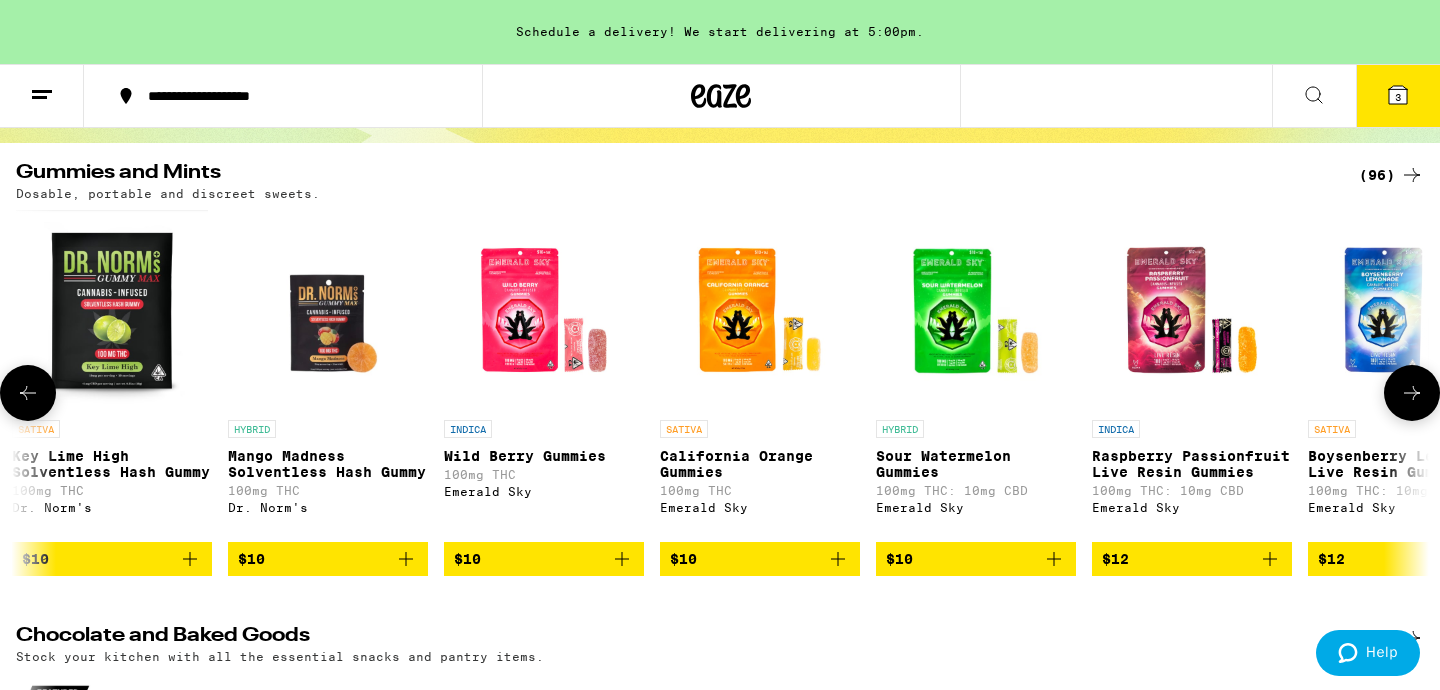 click at bounding box center (1412, 393) 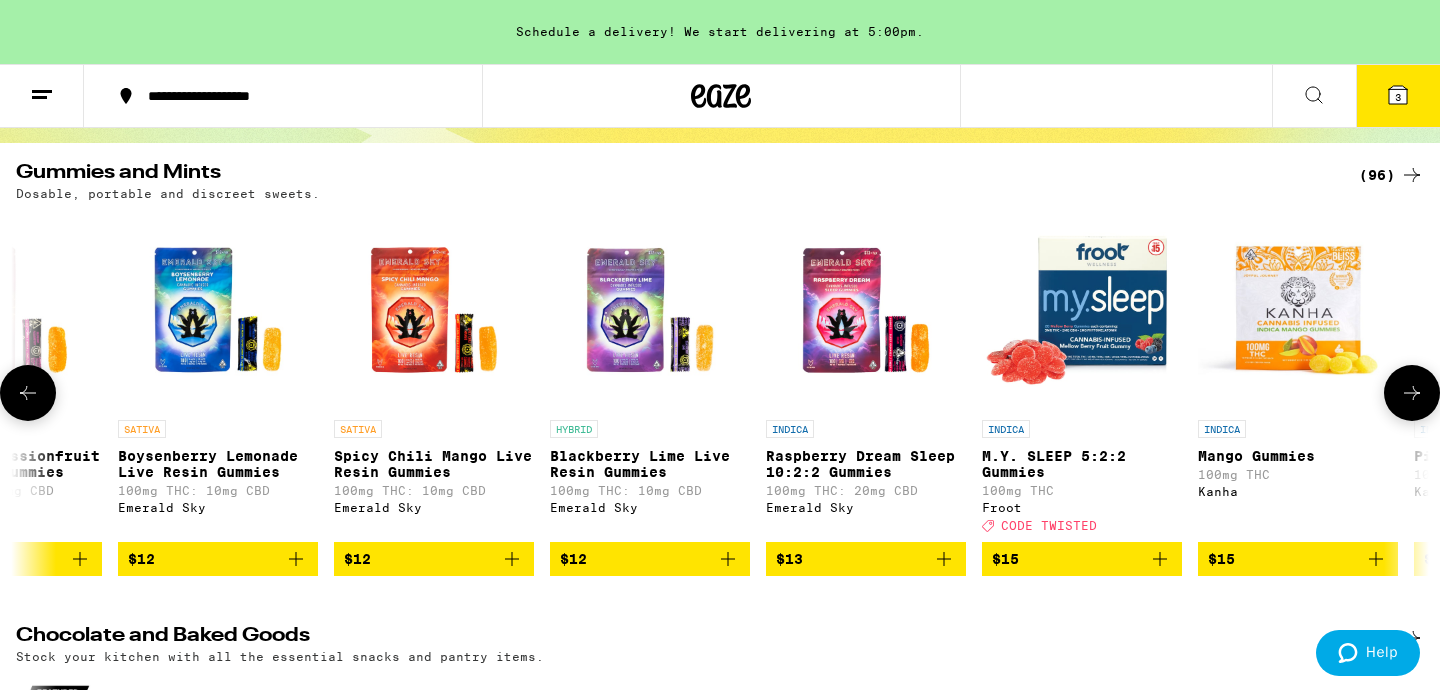 click at bounding box center [1412, 393] 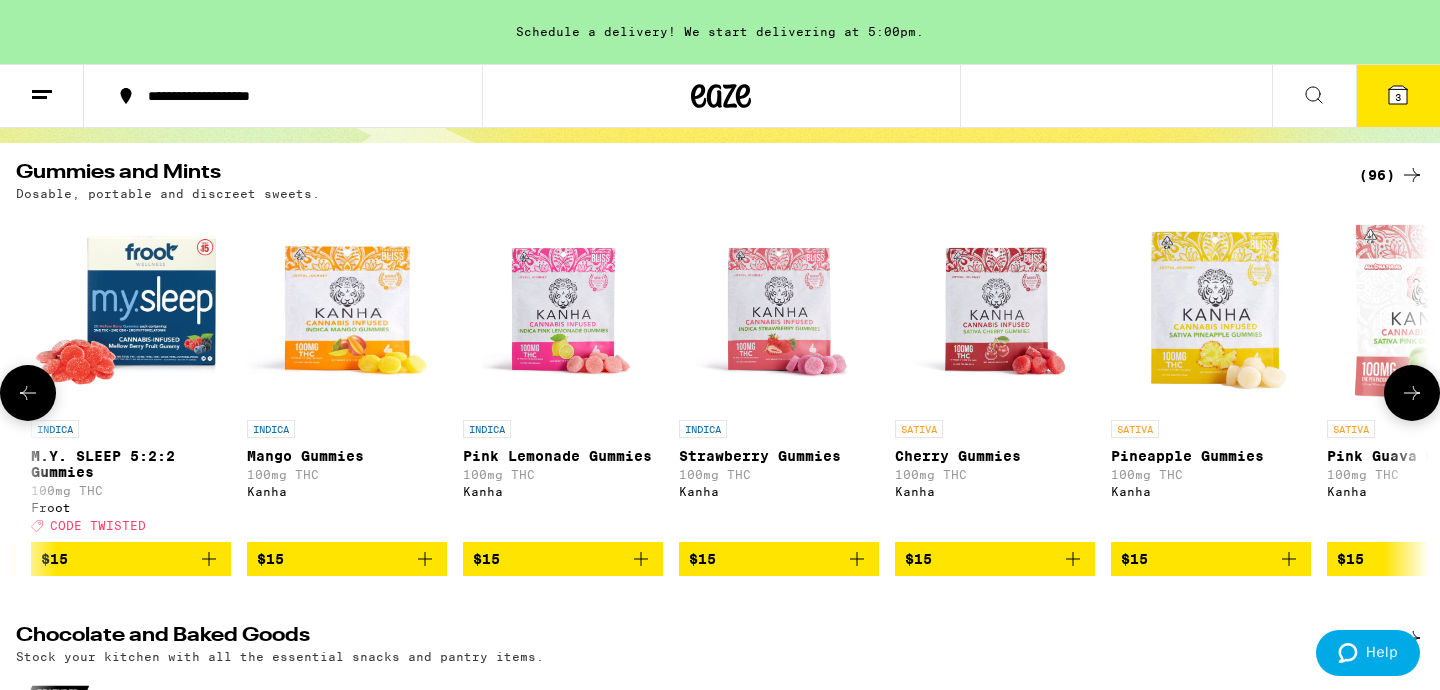 scroll, scrollTop: 0, scrollLeft: 4760, axis: horizontal 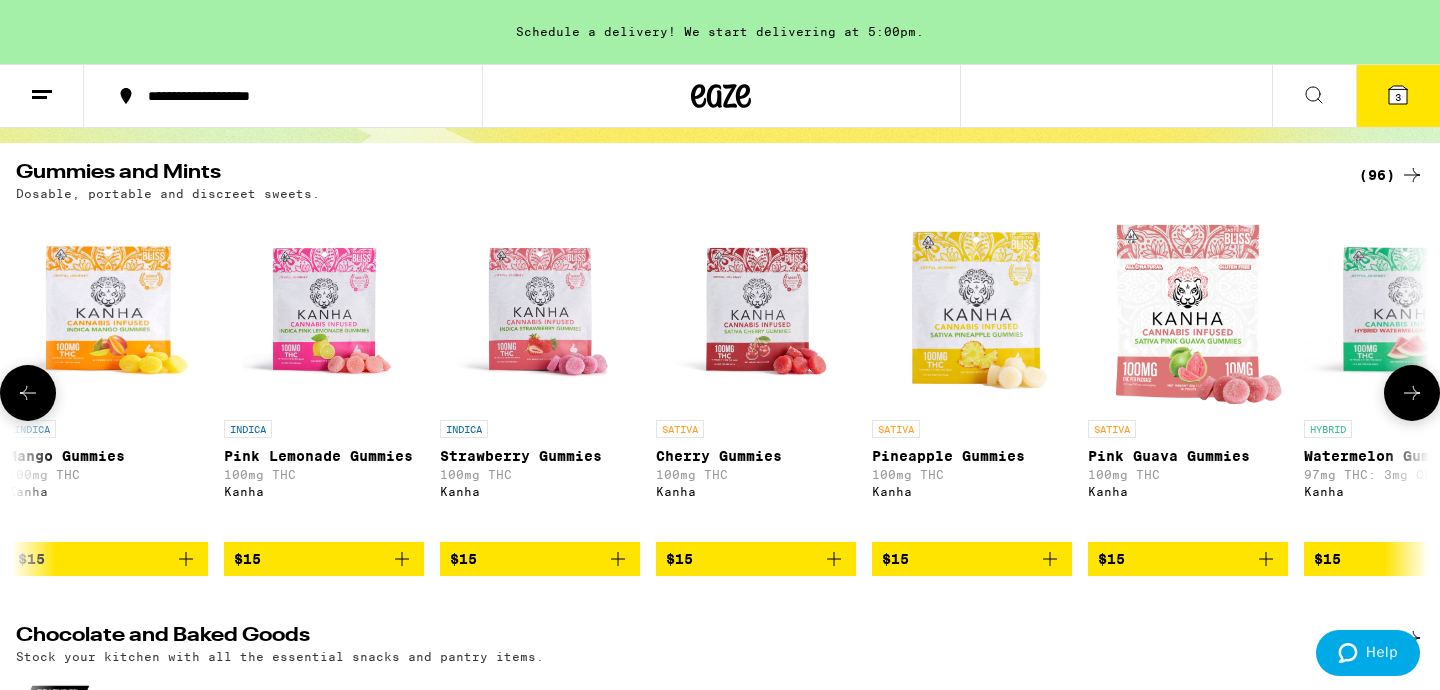 click at bounding box center [1412, 393] 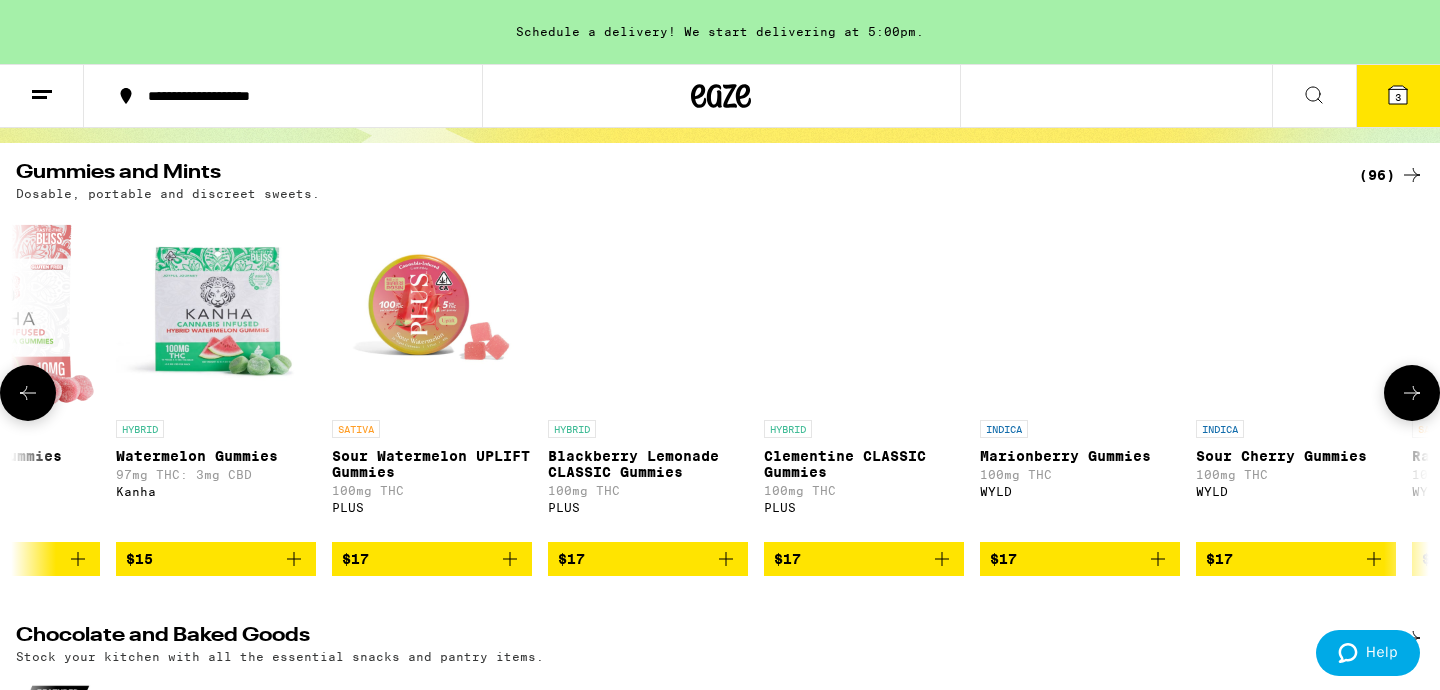 scroll, scrollTop: 0, scrollLeft: 5950, axis: horizontal 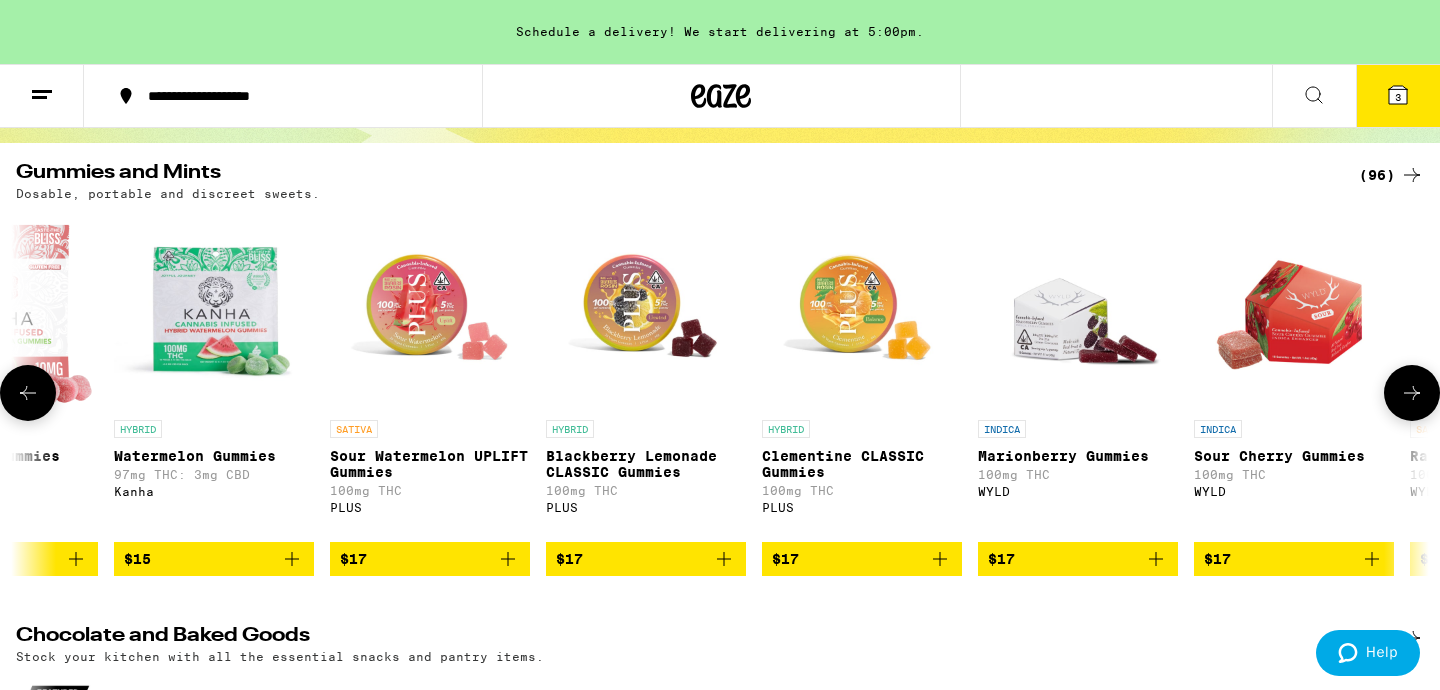 click at bounding box center [1412, 393] 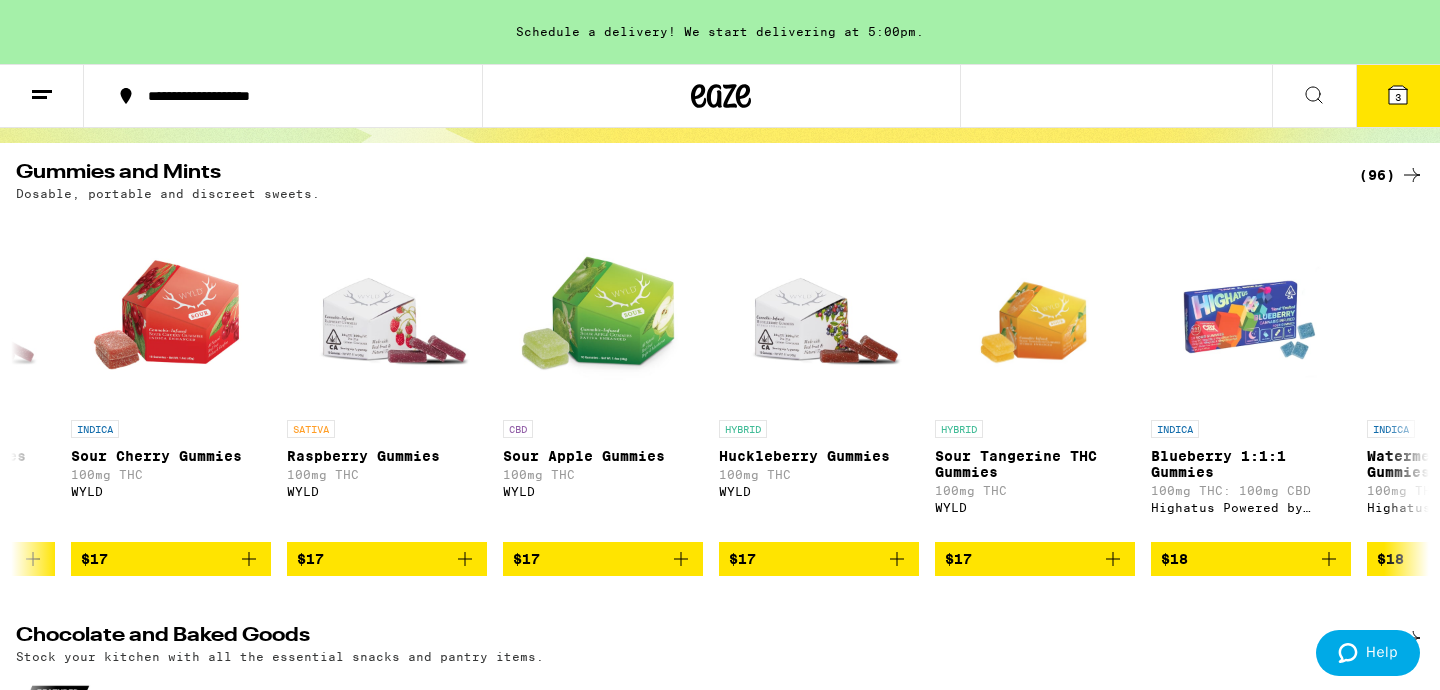 scroll, scrollTop: 0, scrollLeft: 7140, axis: horizontal 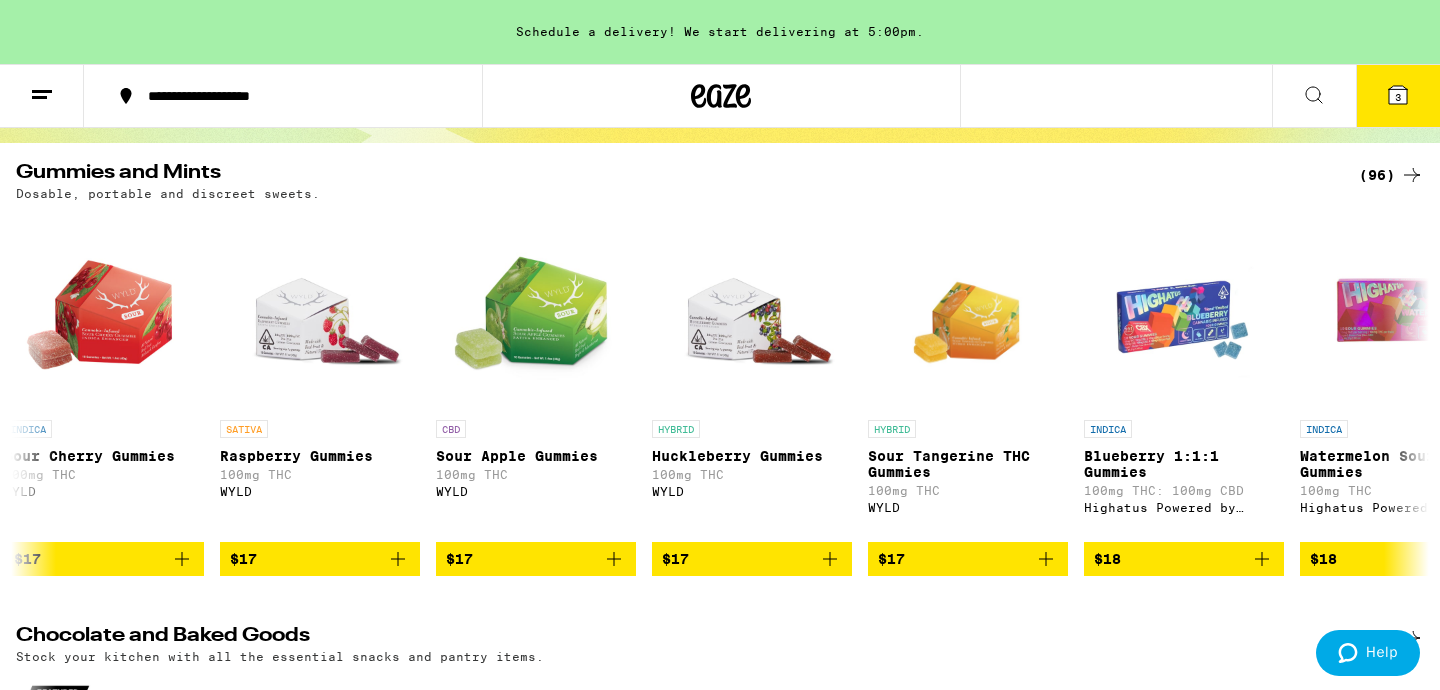 click on "3" at bounding box center (1398, 96) 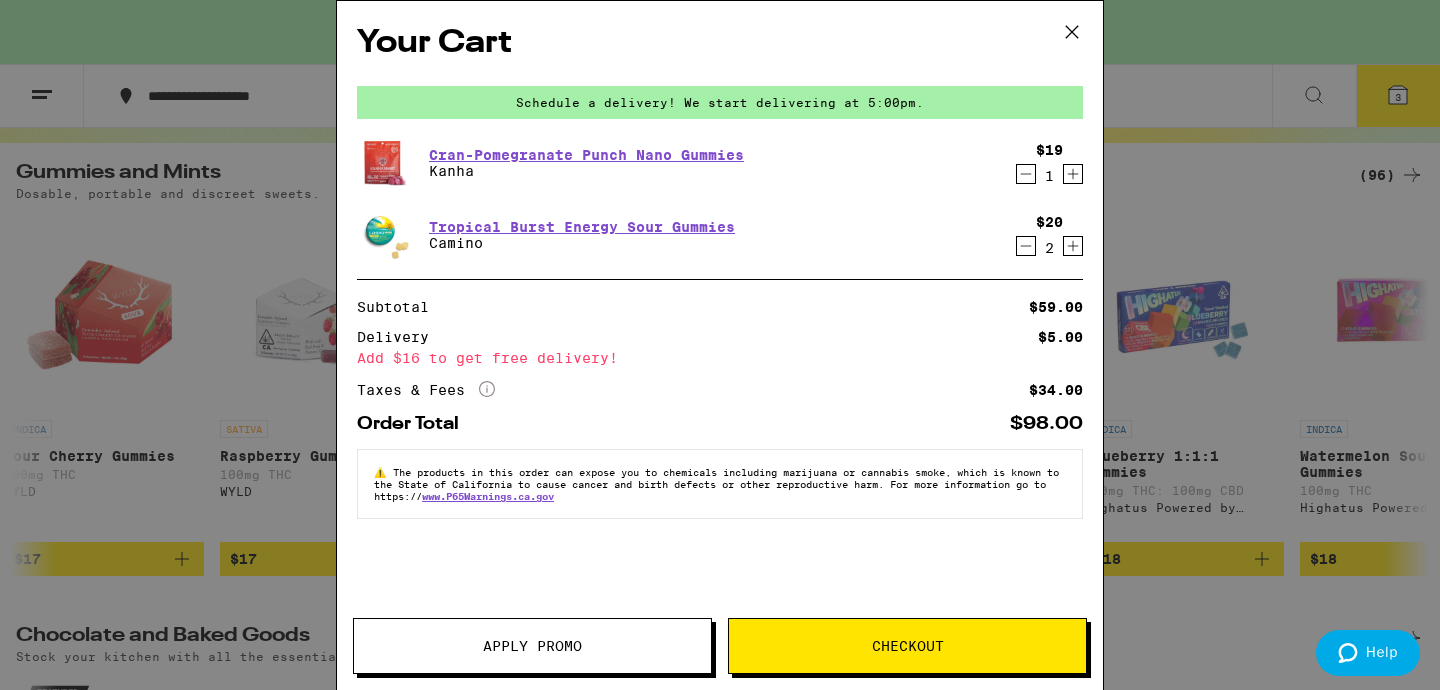 click 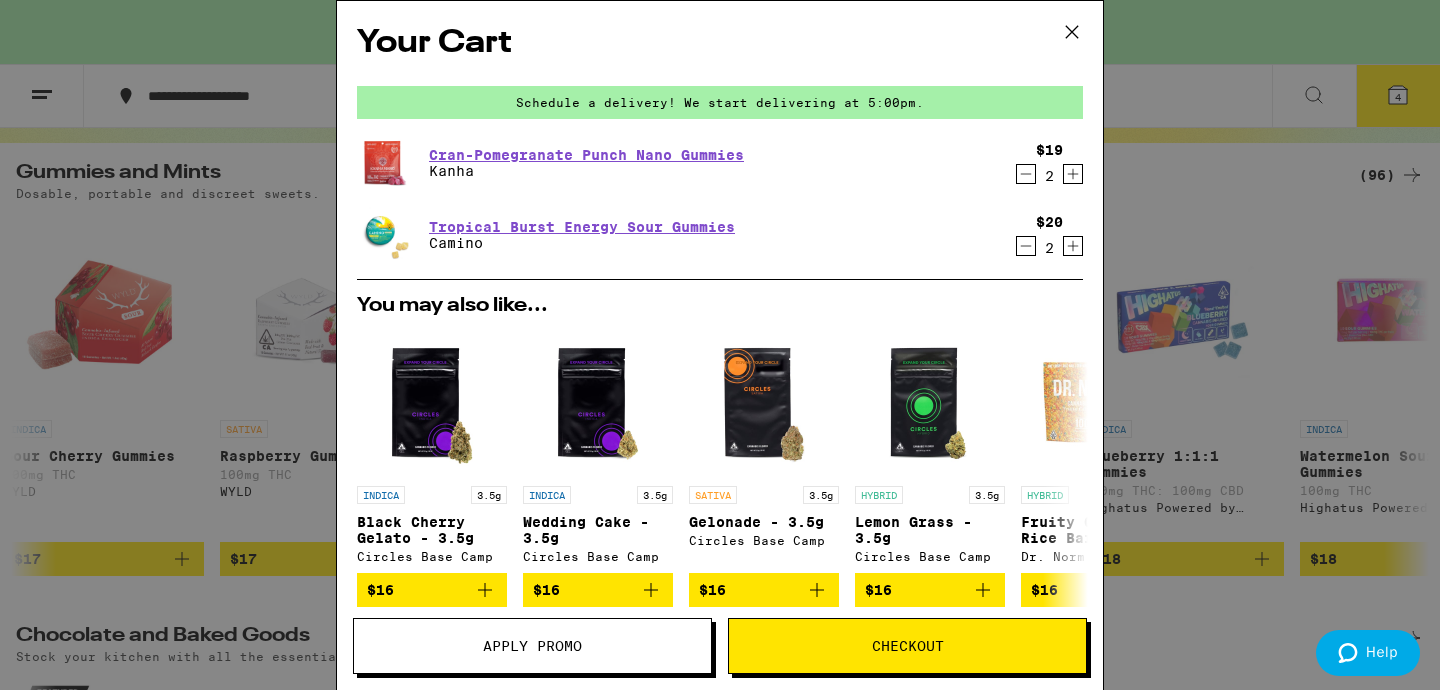 click on "Apply Promo" at bounding box center [532, 646] 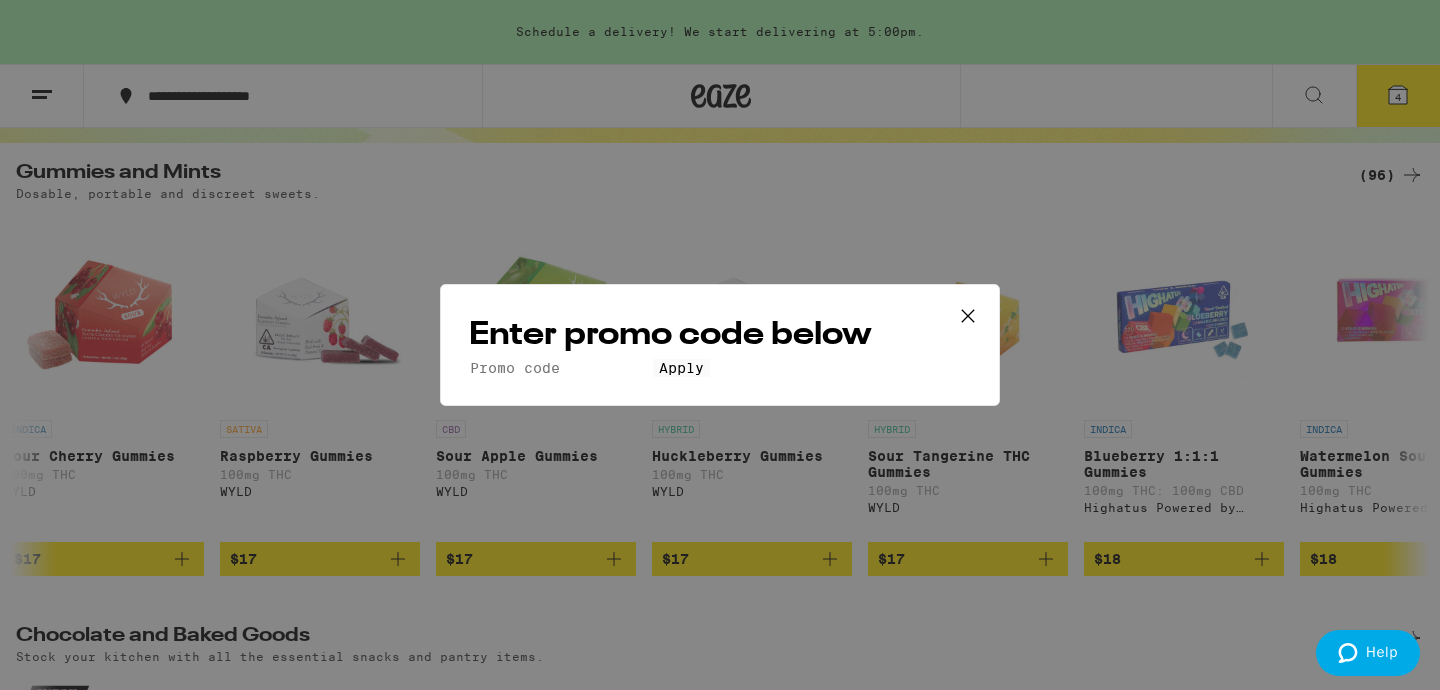 click on "Enter promo code below" at bounding box center [720, 335] 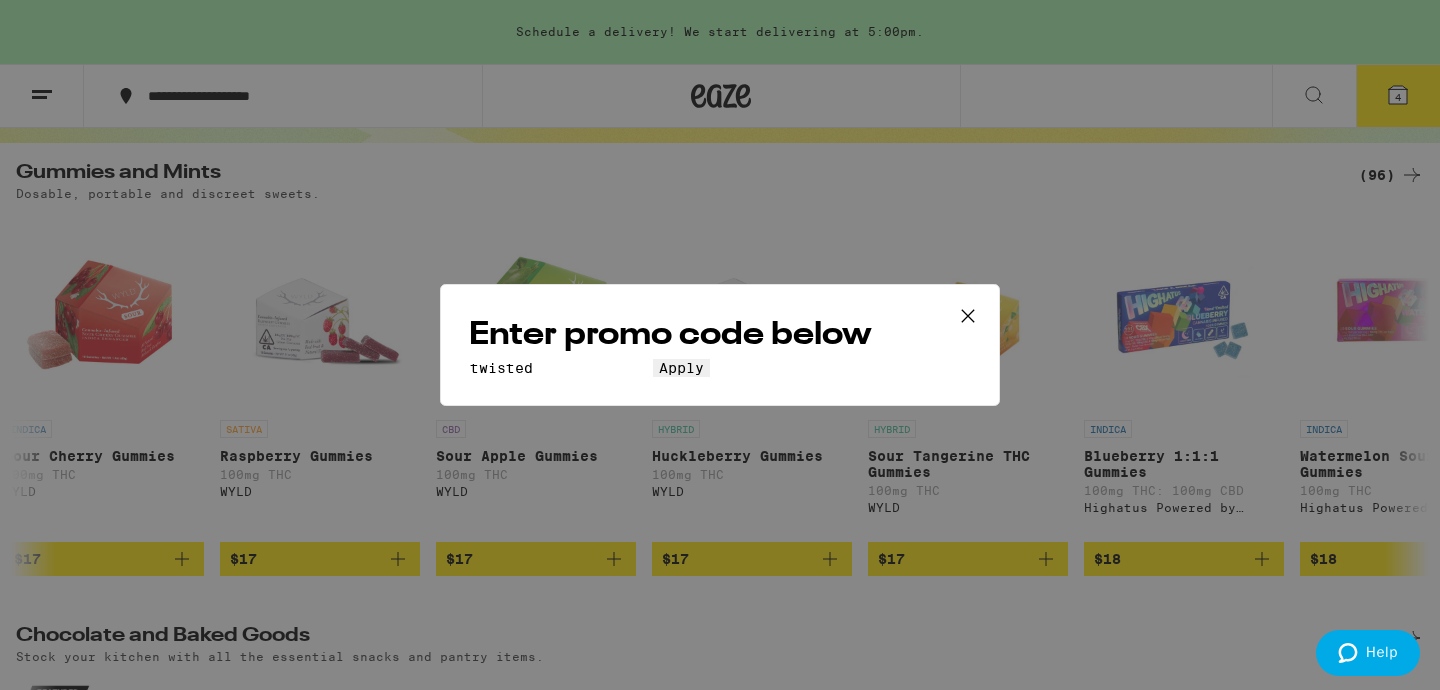 type on "twisted" 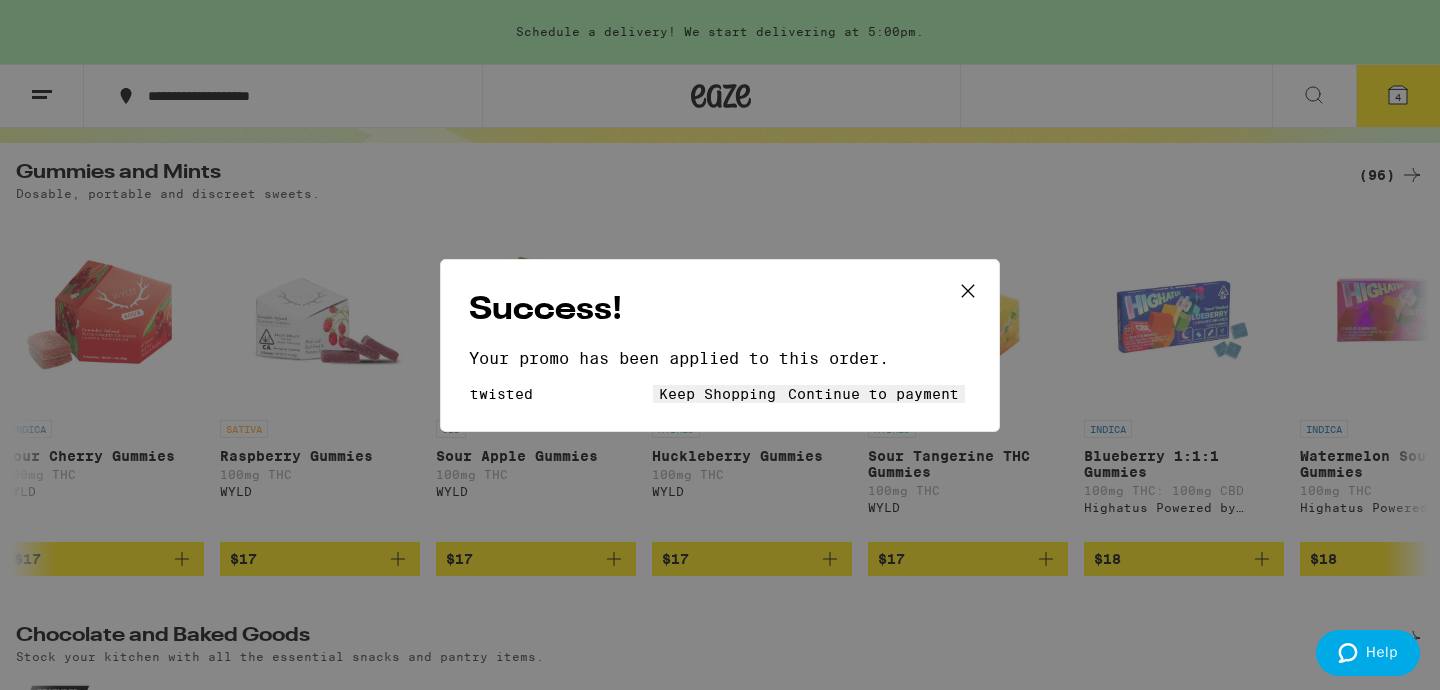 click on "Continue to payment" at bounding box center (873, 394) 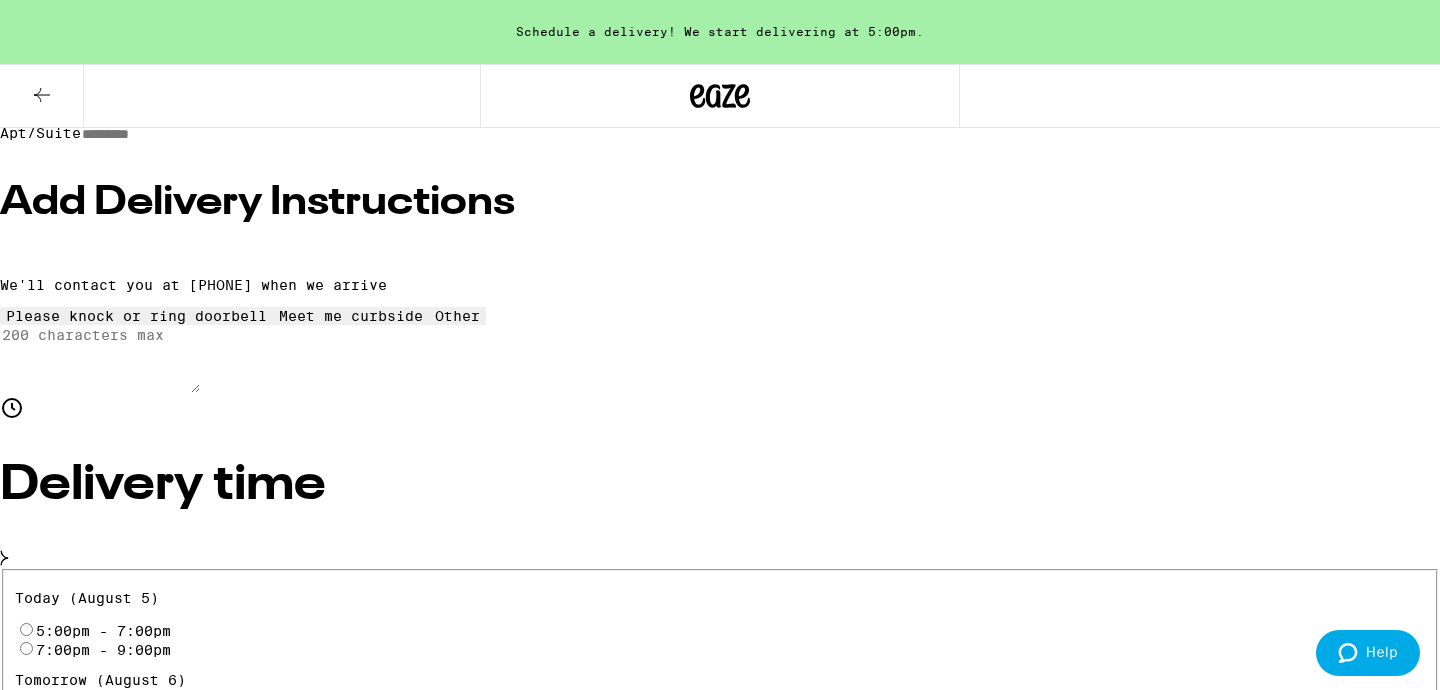 scroll, scrollTop: 453, scrollLeft: 0, axis: vertical 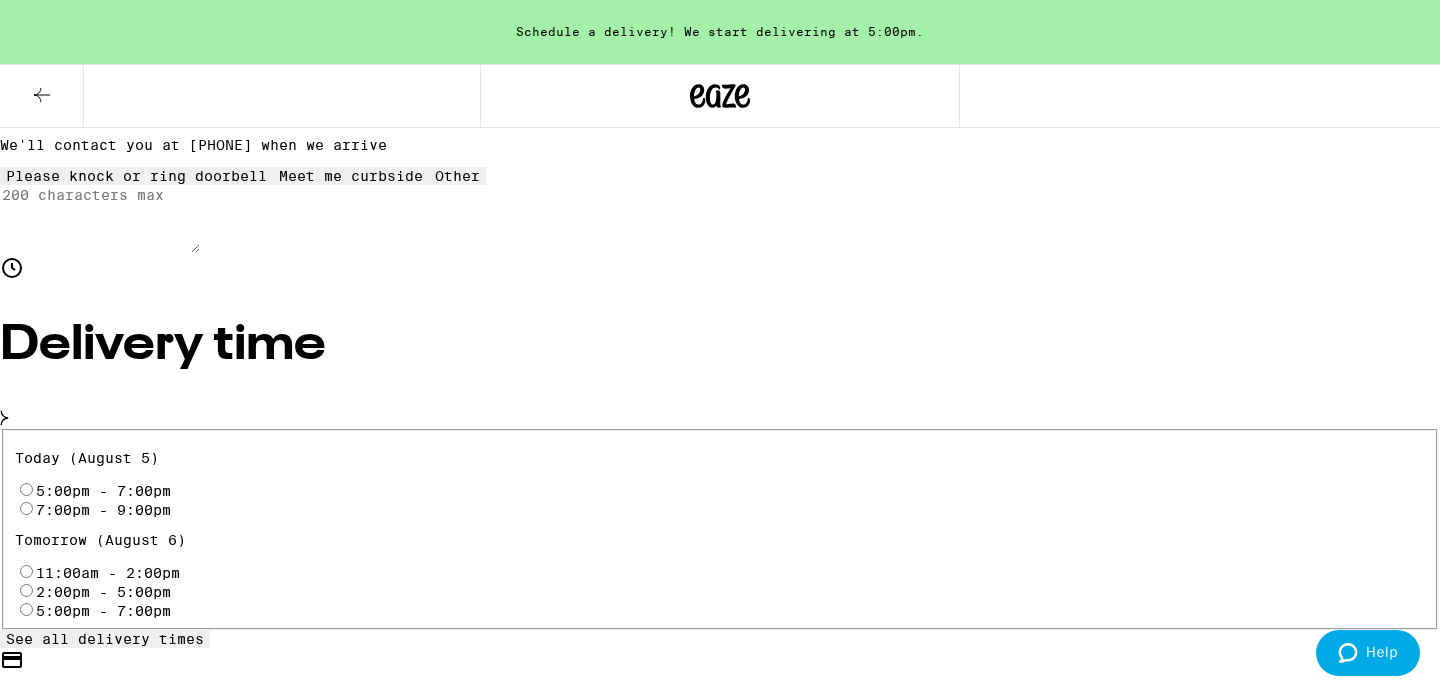 click on "5:00pm - 7:00pm" at bounding box center [720, 489] 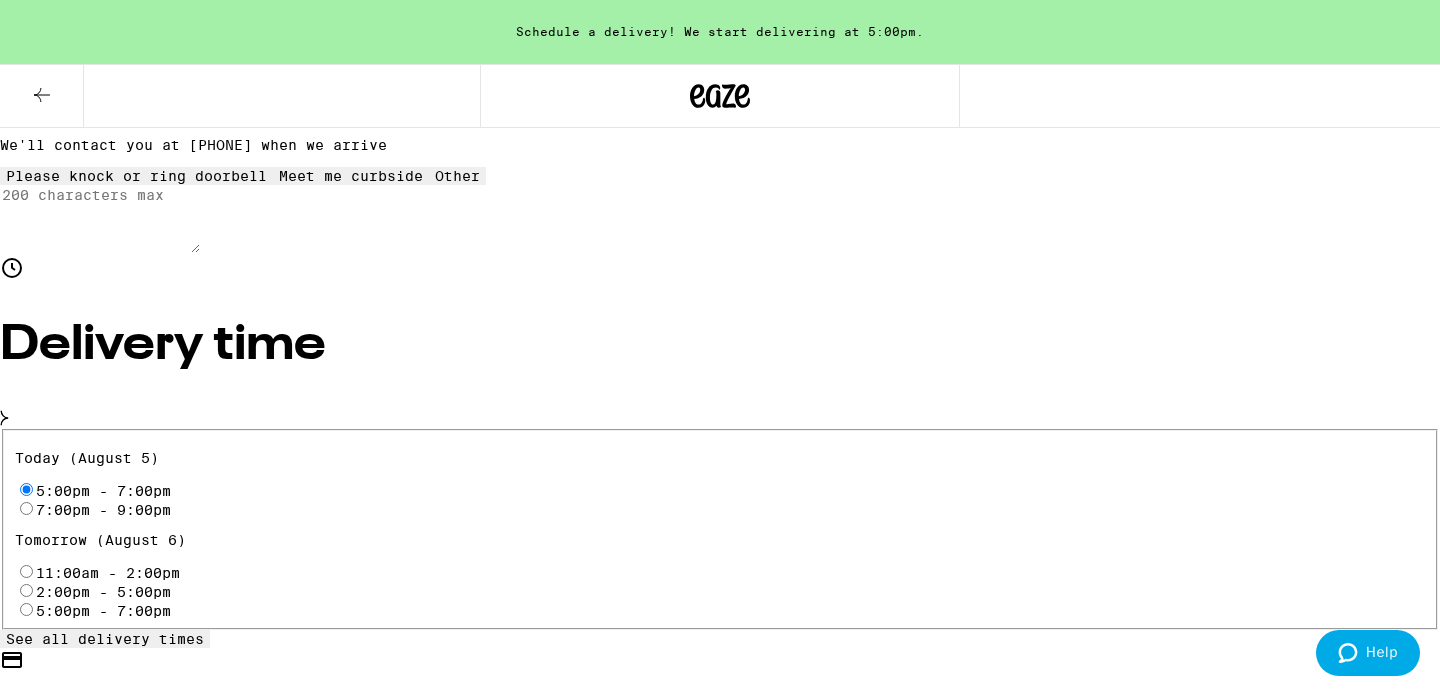radio on "true" 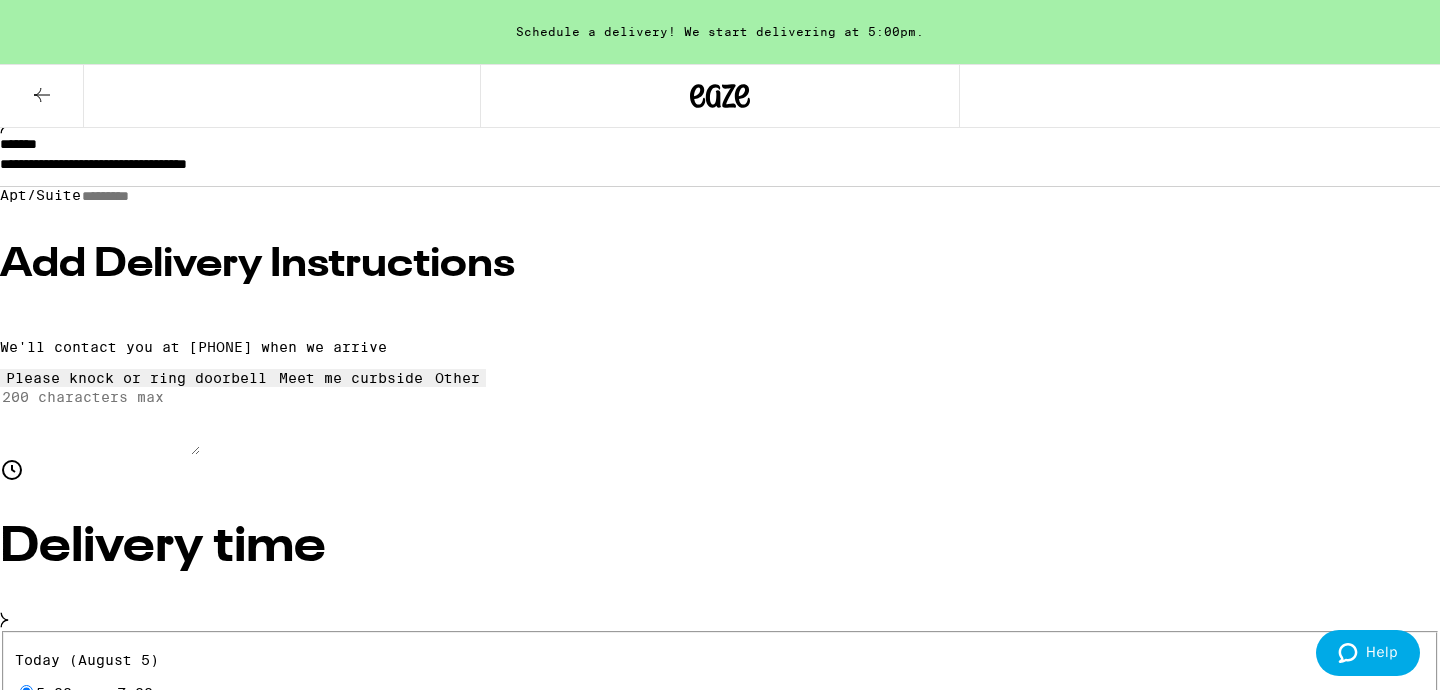 scroll, scrollTop: 0, scrollLeft: 0, axis: both 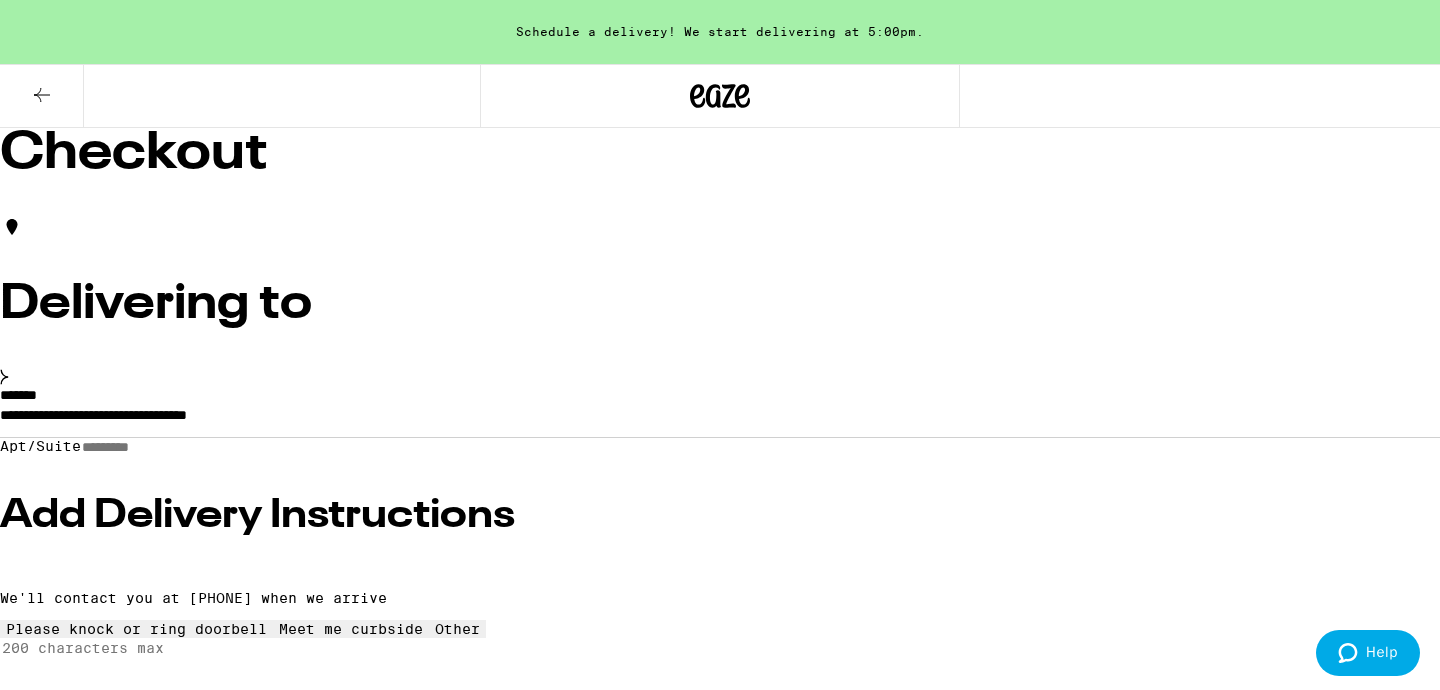 click on "More Info" 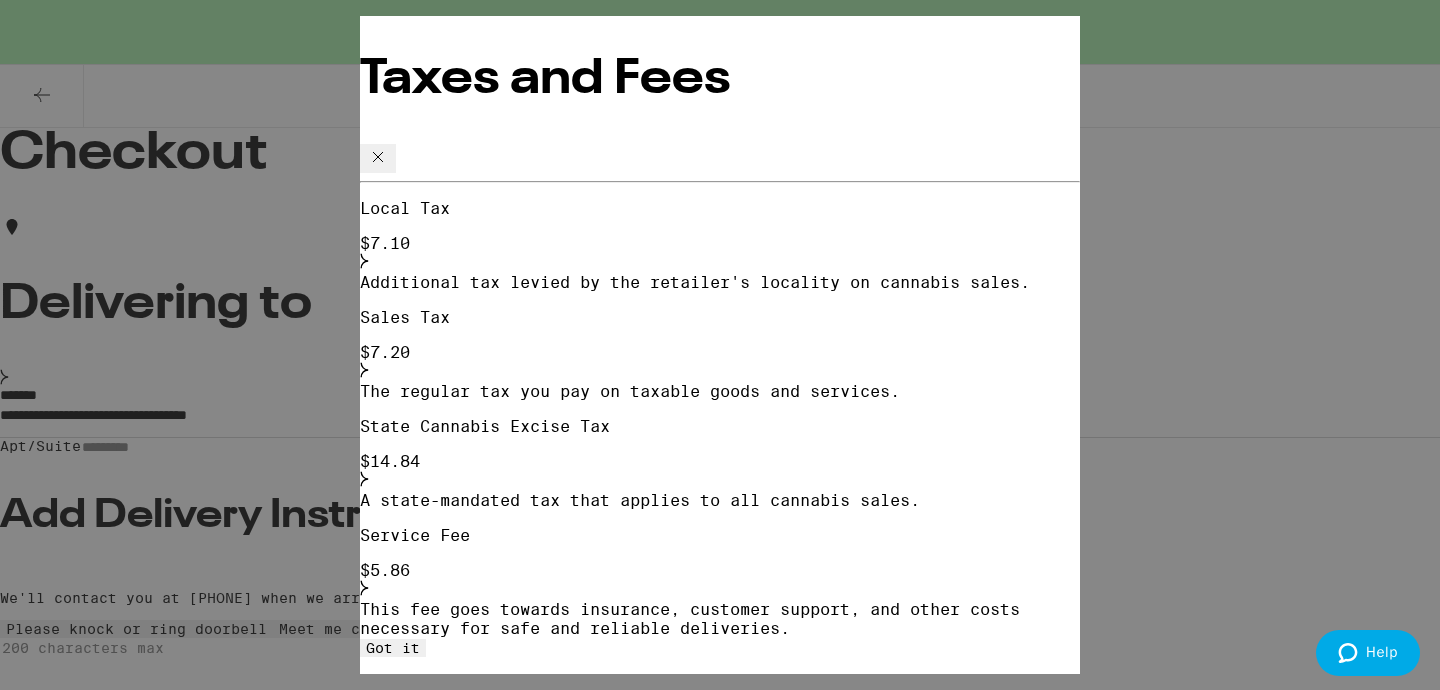 click on "Sales Tax $ 7.20" at bounding box center (720, 345) 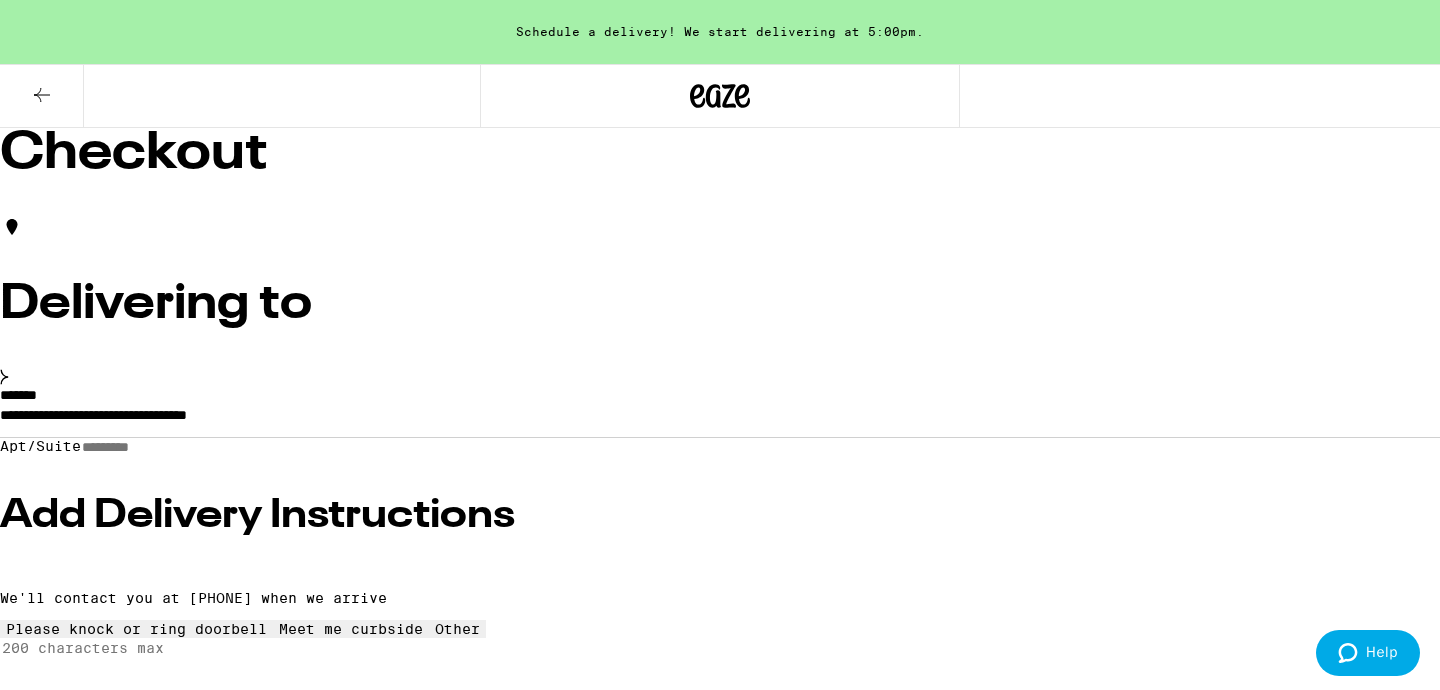 click on "Add Delivery Instructions" at bounding box center (720, 516) 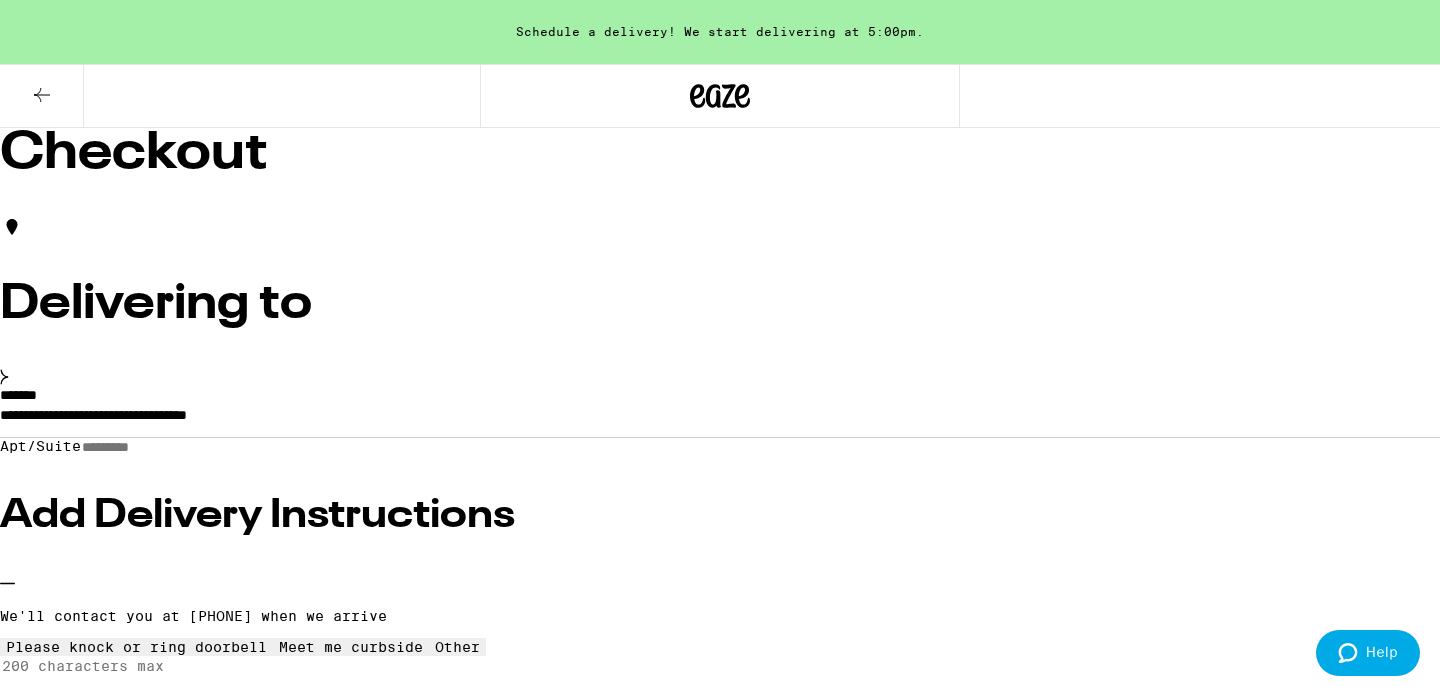 scroll, scrollTop: 234, scrollLeft: 0, axis: vertical 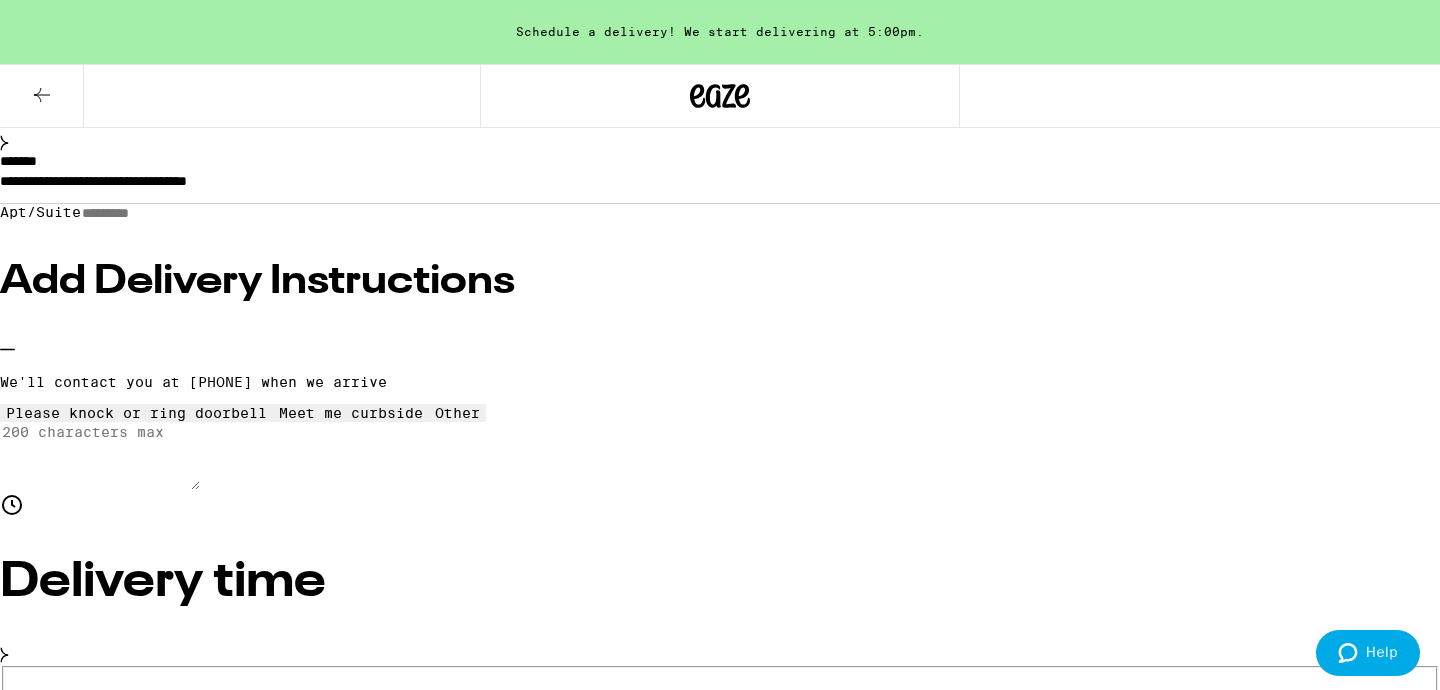 click on "Meet me curbside" at bounding box center (351, 413) 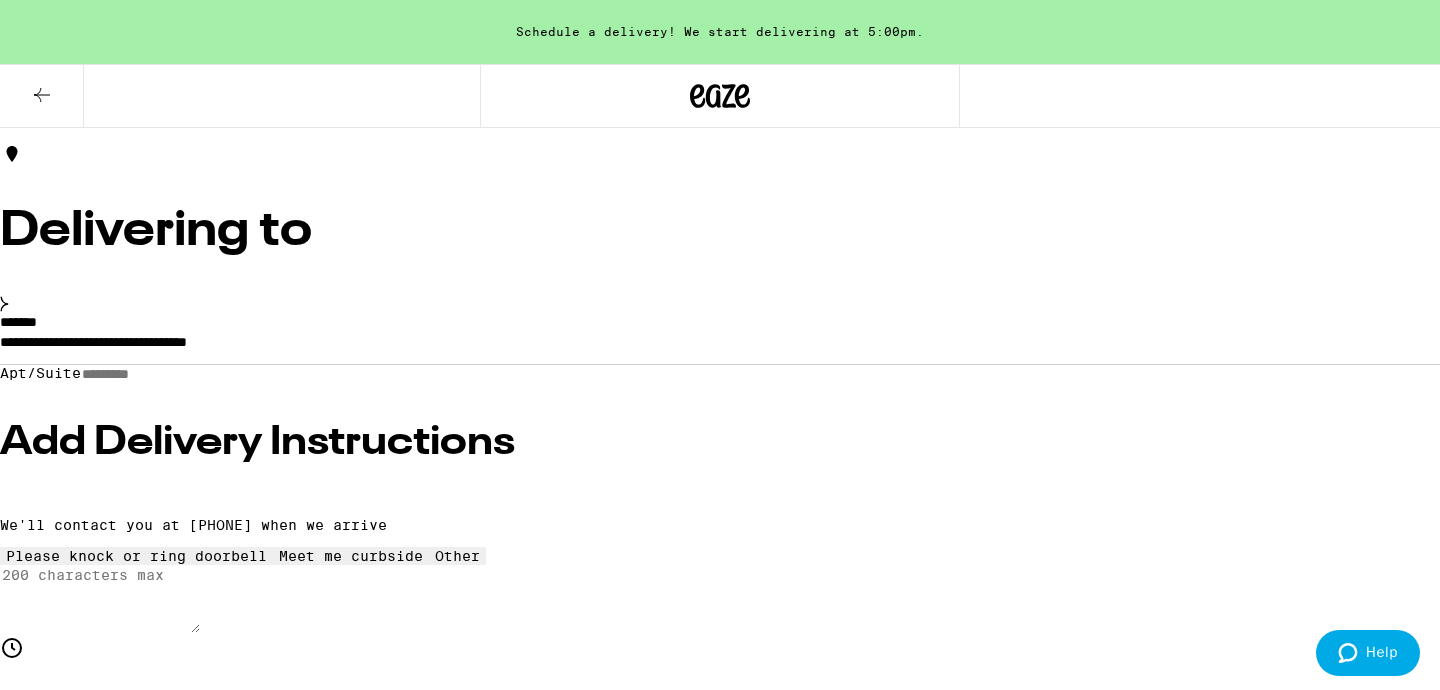 scroll, scrollTop: 0, scrollLeft: 0, axis: both 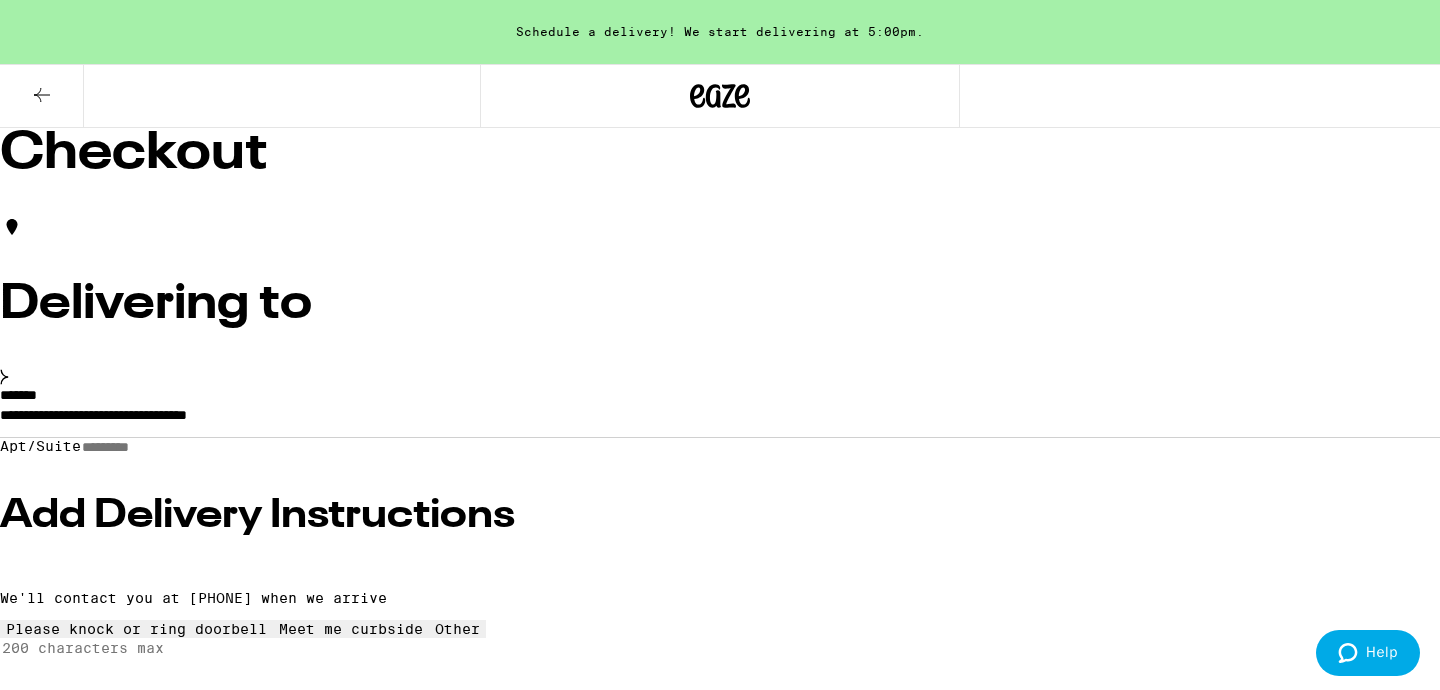 click at bounding box center (42, 96) 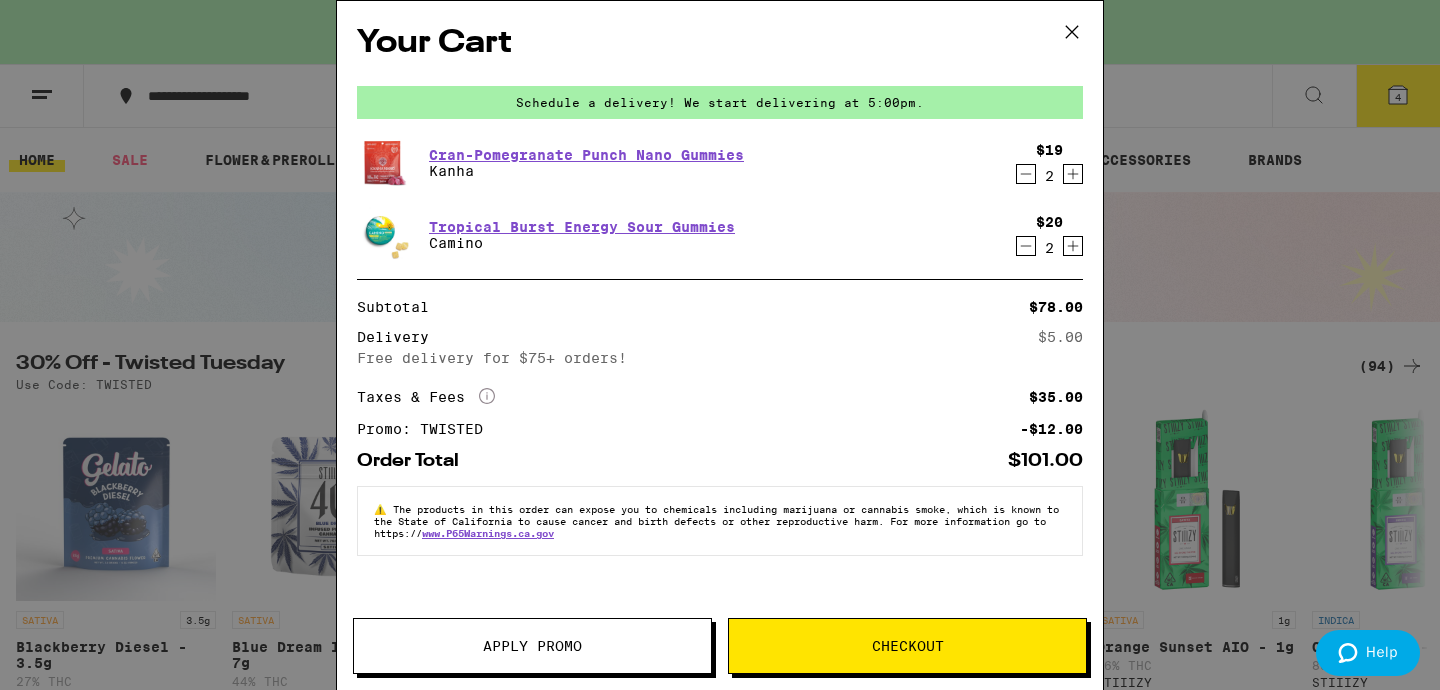 click 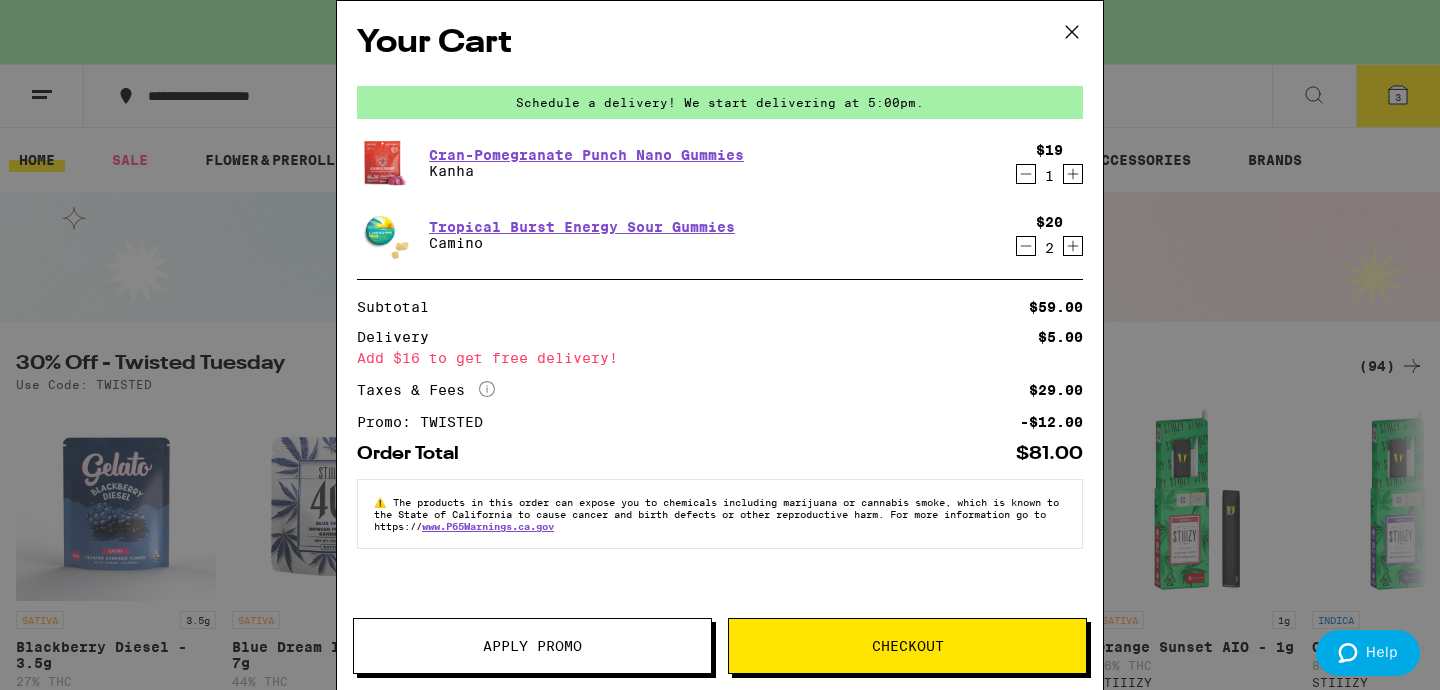 click 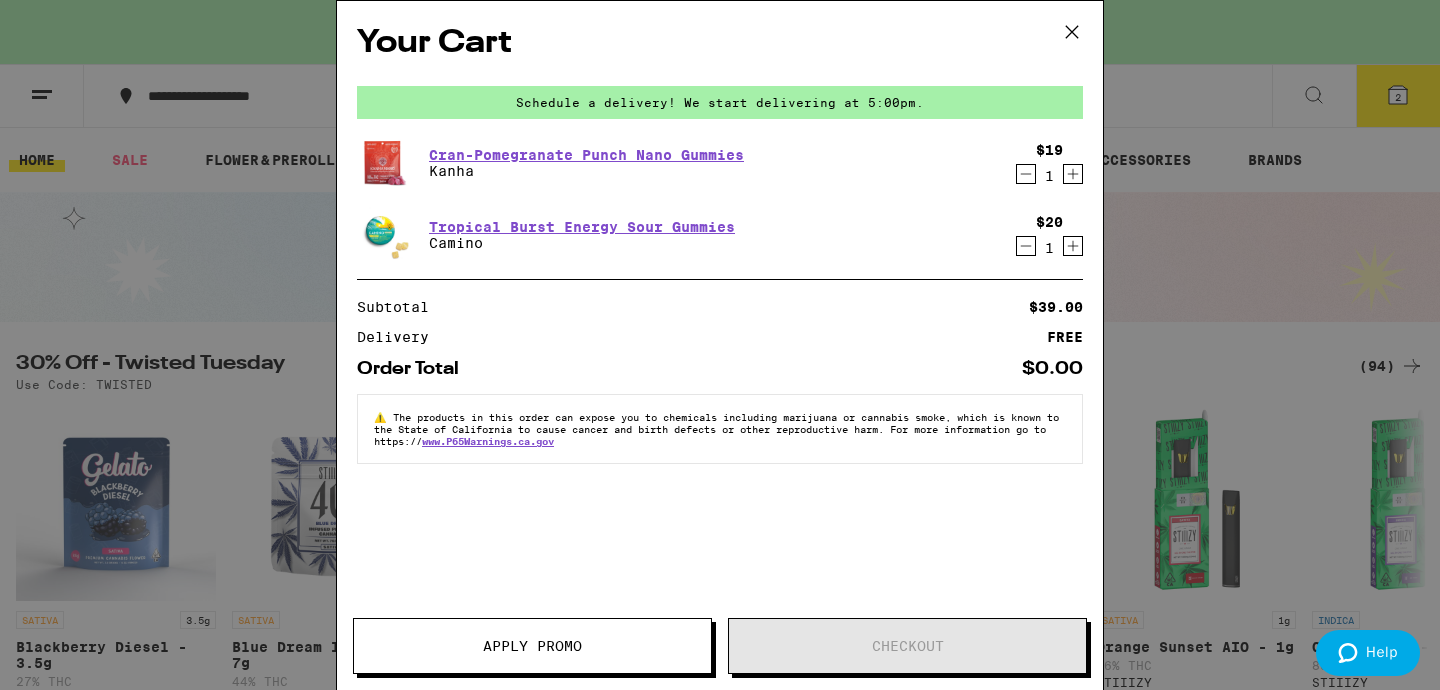 click on "Your Cart Schedule a delivery! We start delivering at 5:00pm. Cran-Pomegranate Punch Nano Gummies Kanha $19 1 Tropical Burst Energy Sour Gummies Camino $20 1 Subtotal $39.00 Delivery FREE Order Total $0.00 ⚠️ The products in this order can expose you to chemicals including marijuana or cannabis smoke, which is known to the State of California to cause cancer and birth defects or other reproductive harm. For more information go to https:// www.P65Warnings.ca.gov" at bounding box center (720, 315) 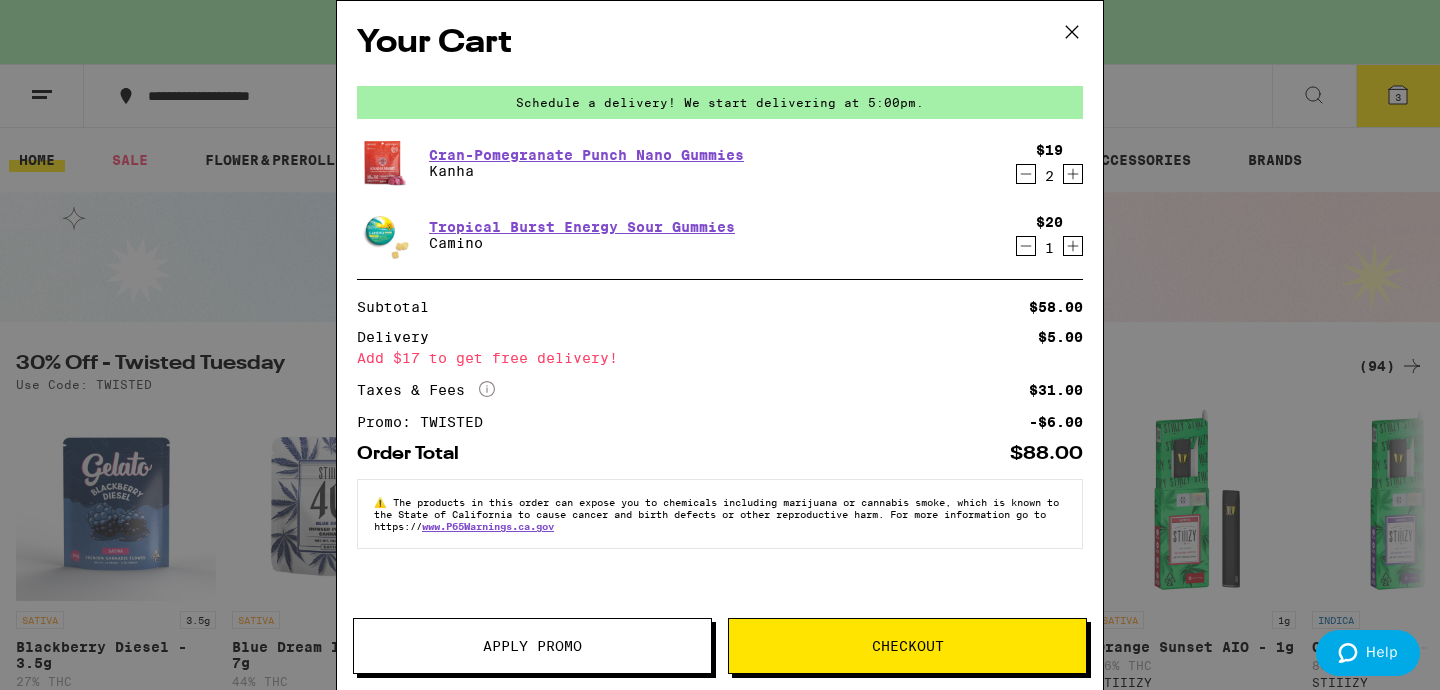 click 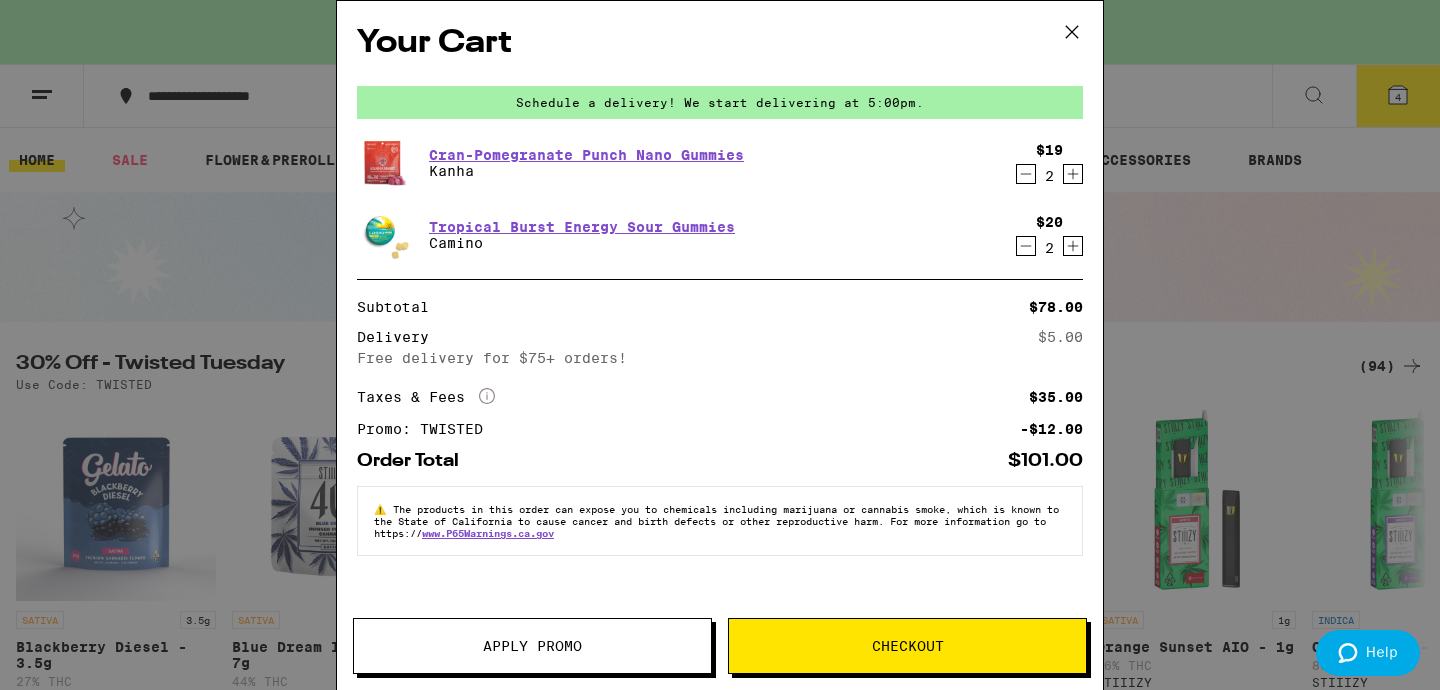 click 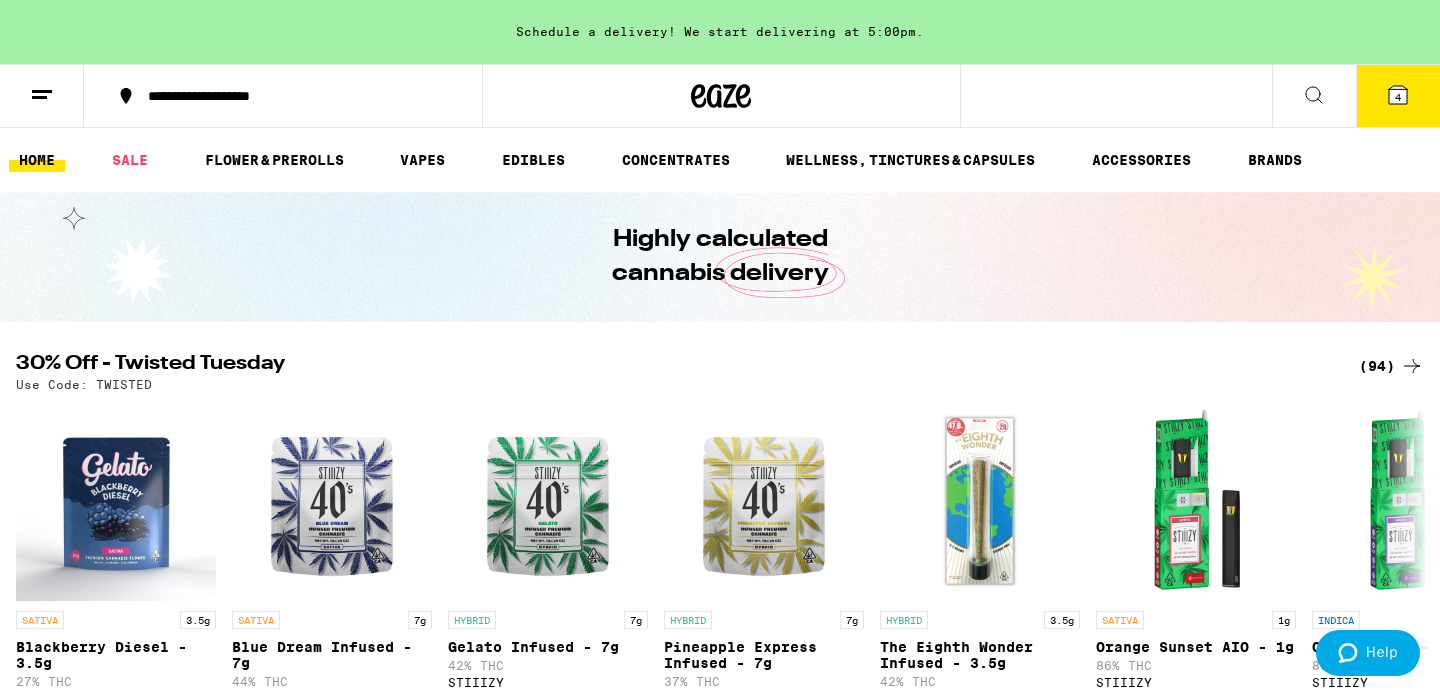 scroll, scrollTop: 0, scrollLeft: 0, axis: both 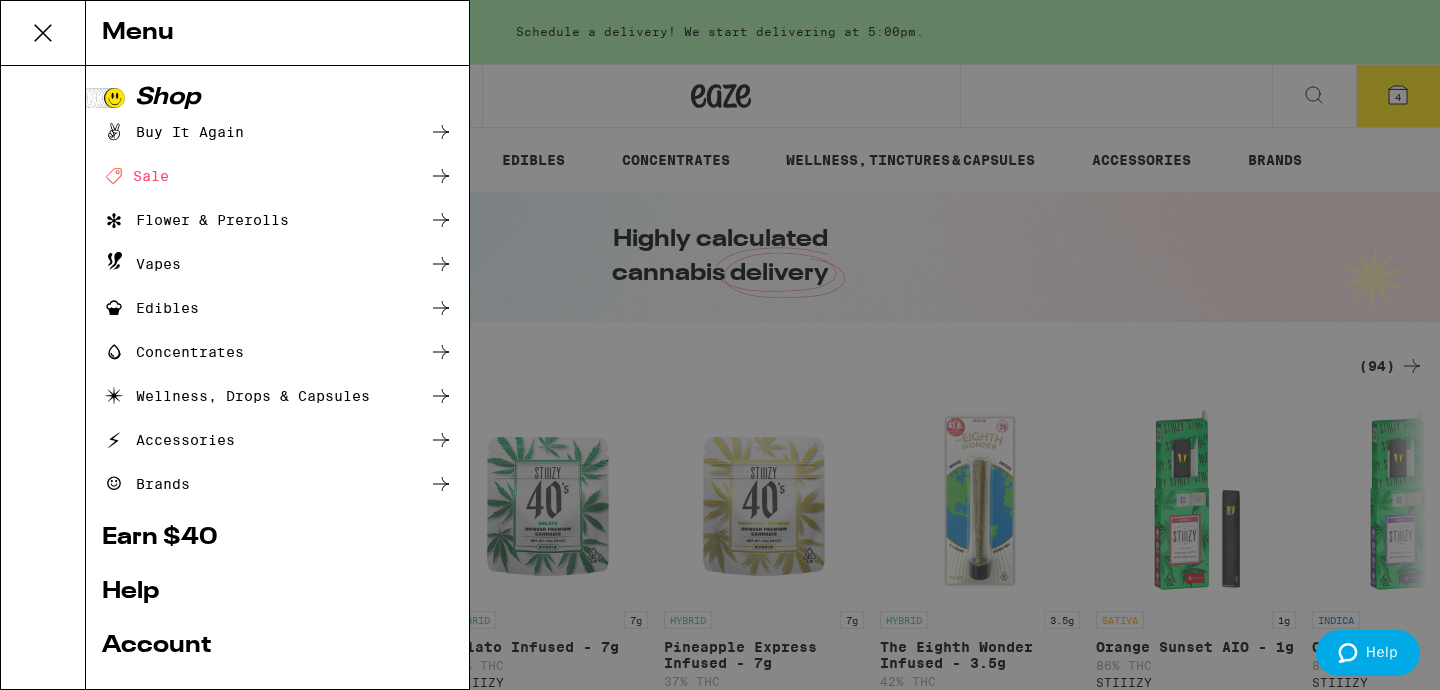 click on "Account" at bounding box center (277, 646) 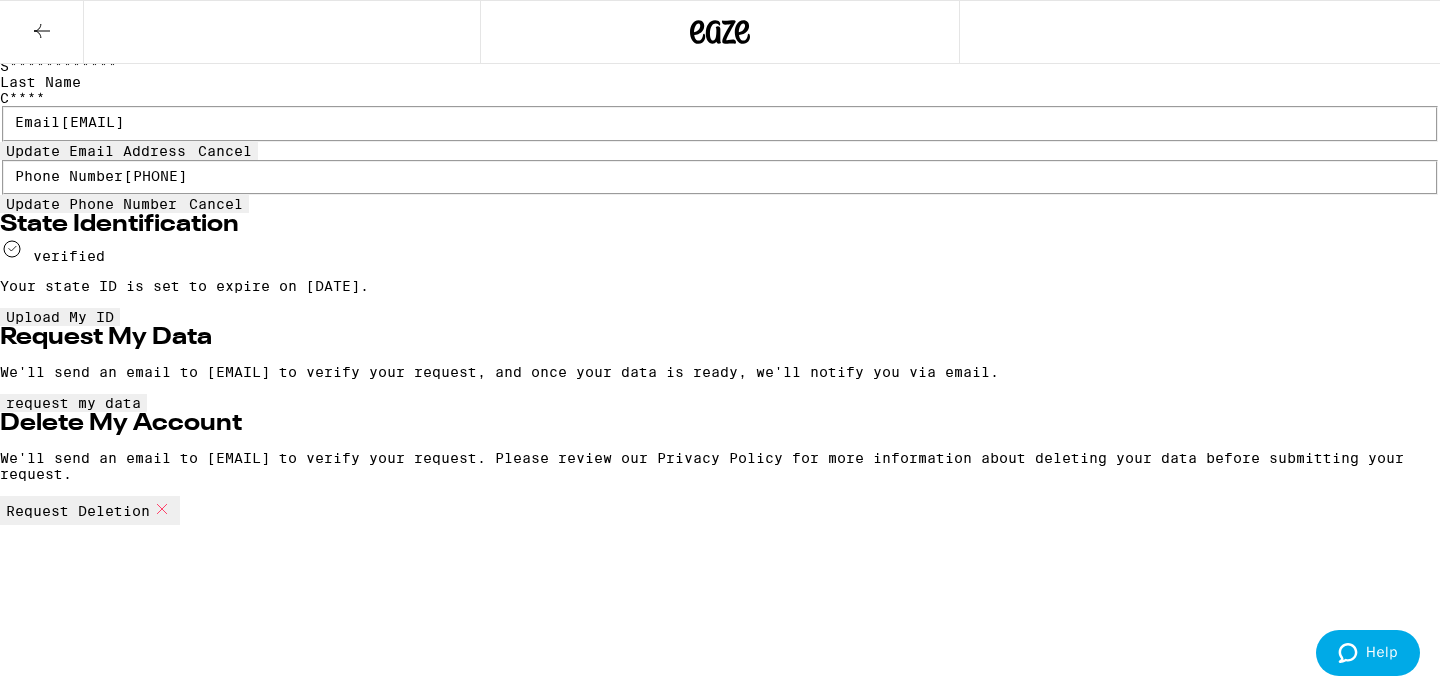 scroll, scrollTop: 0, scrollLeft: 0, axis: both 